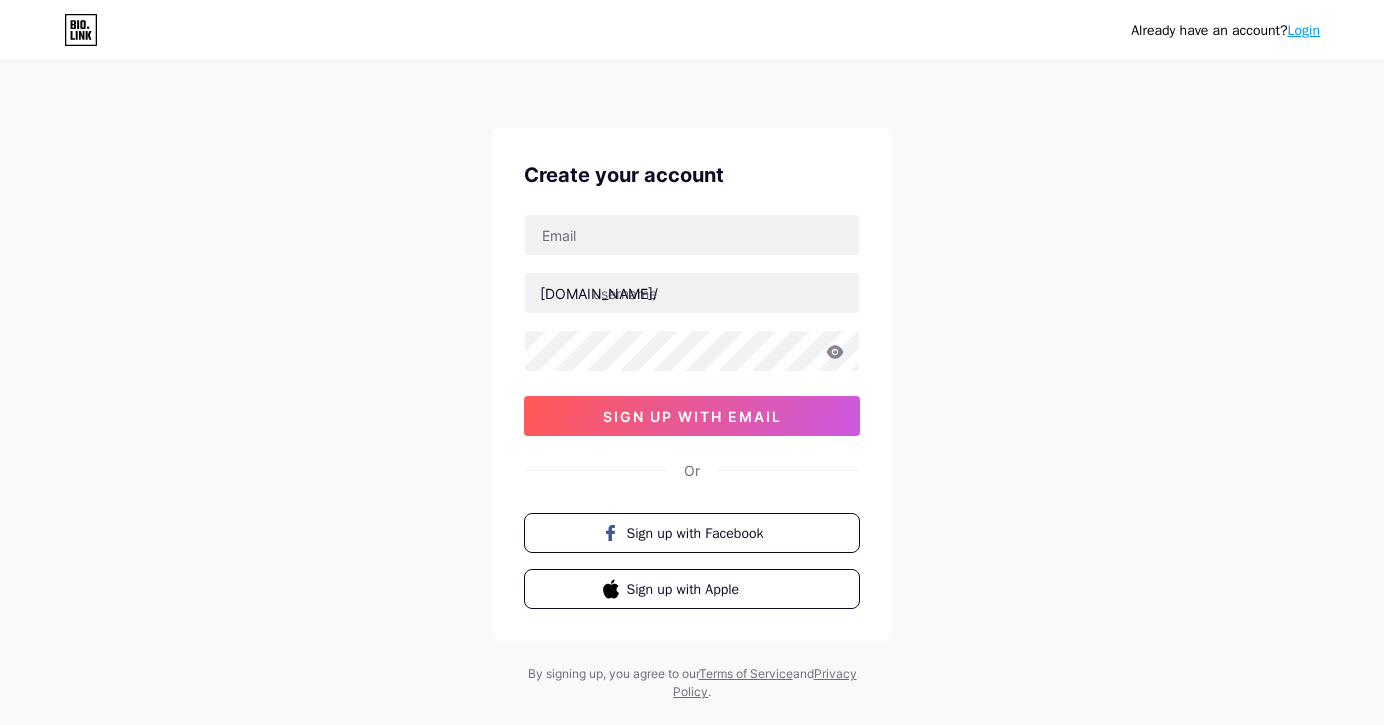 scroll, scrollTop: 0, scrollLeft: 0, axis: both 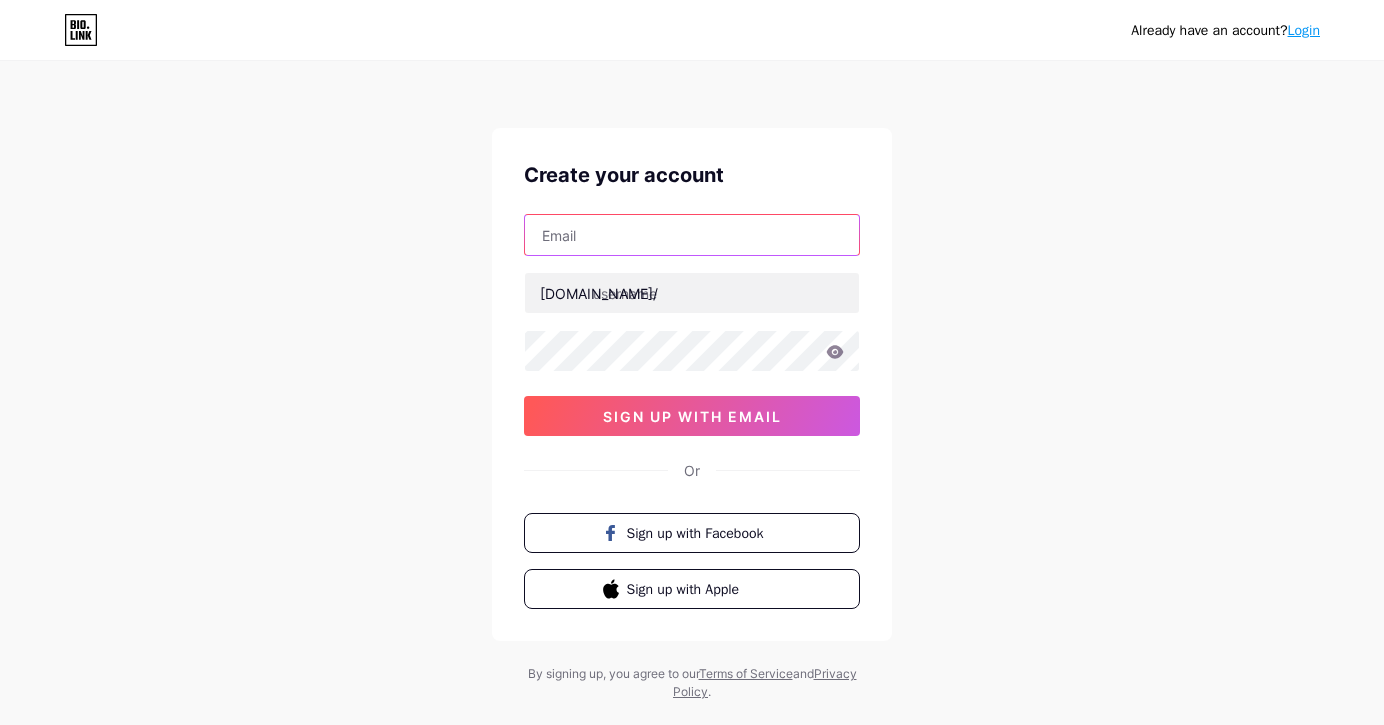 click at bounding box center (692, 235) 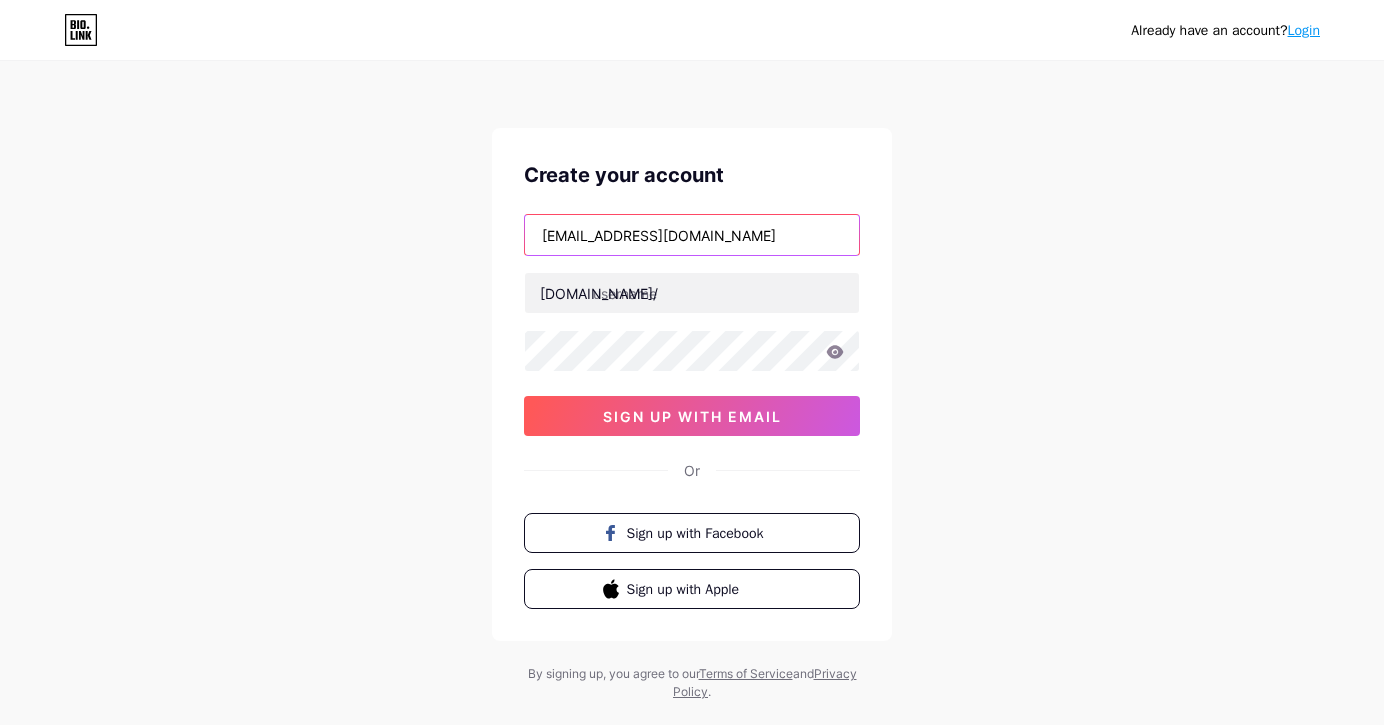 type on "[EMAIL_ADDRESS][DOMAIN_NAME]" 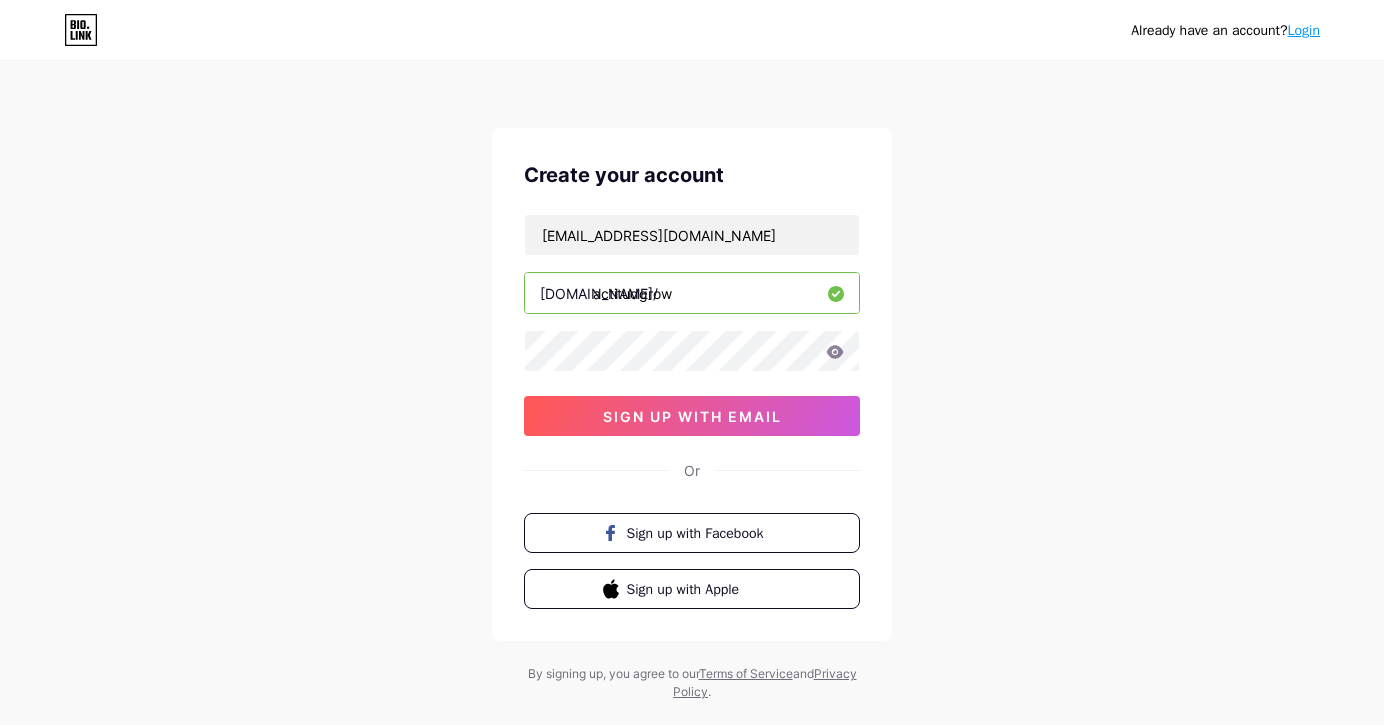 type on "actitudgrow" 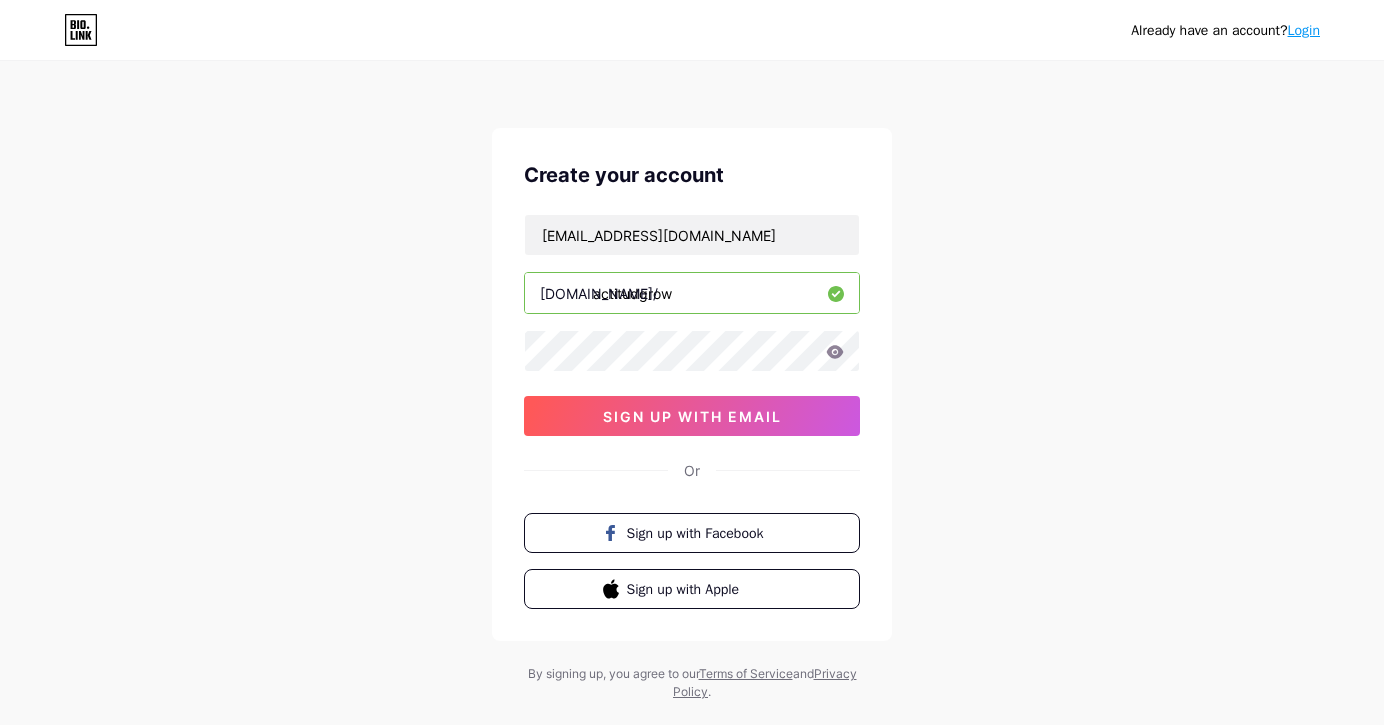 click 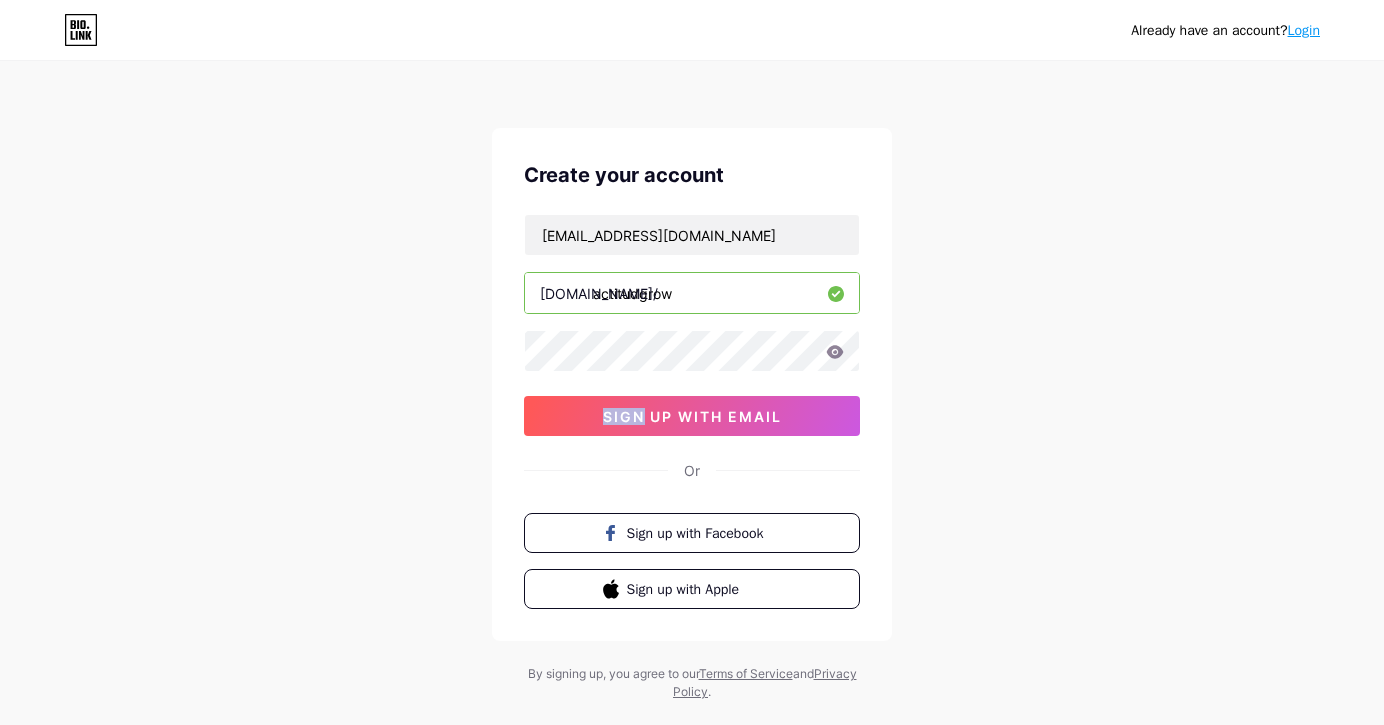click 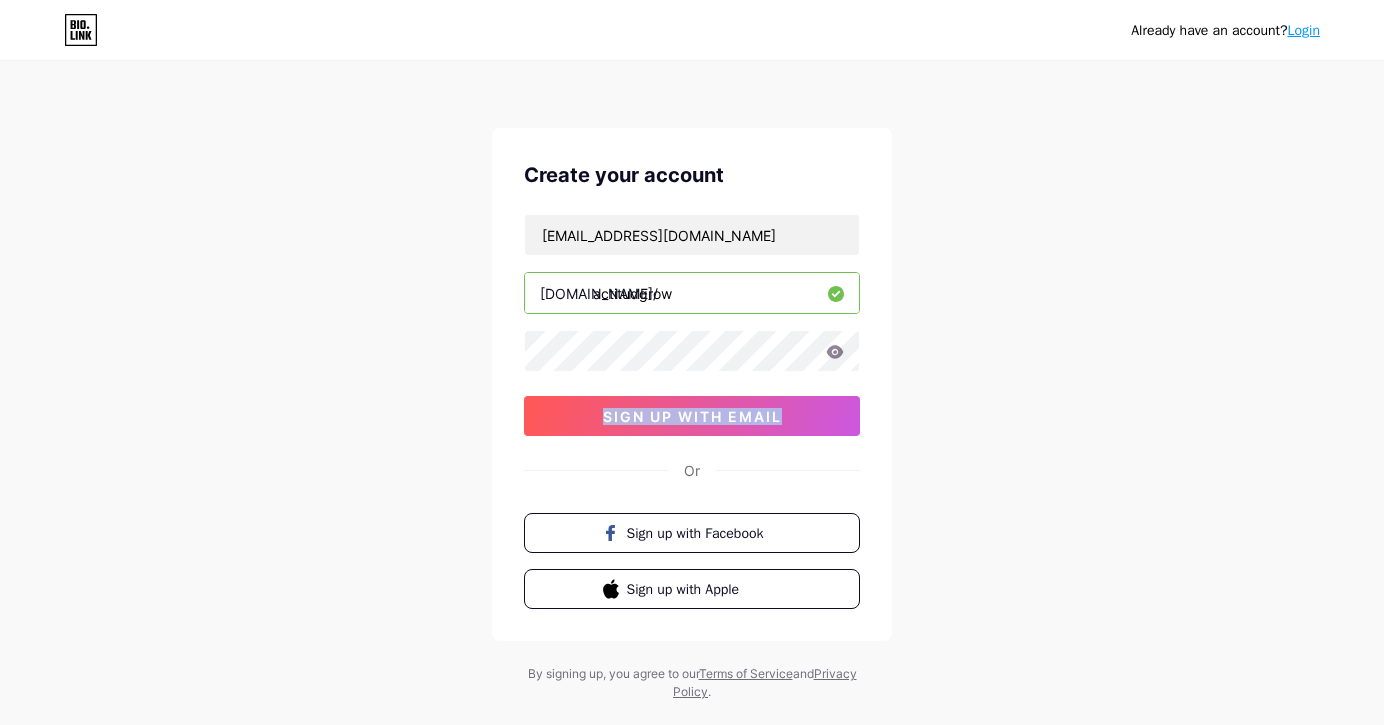 click 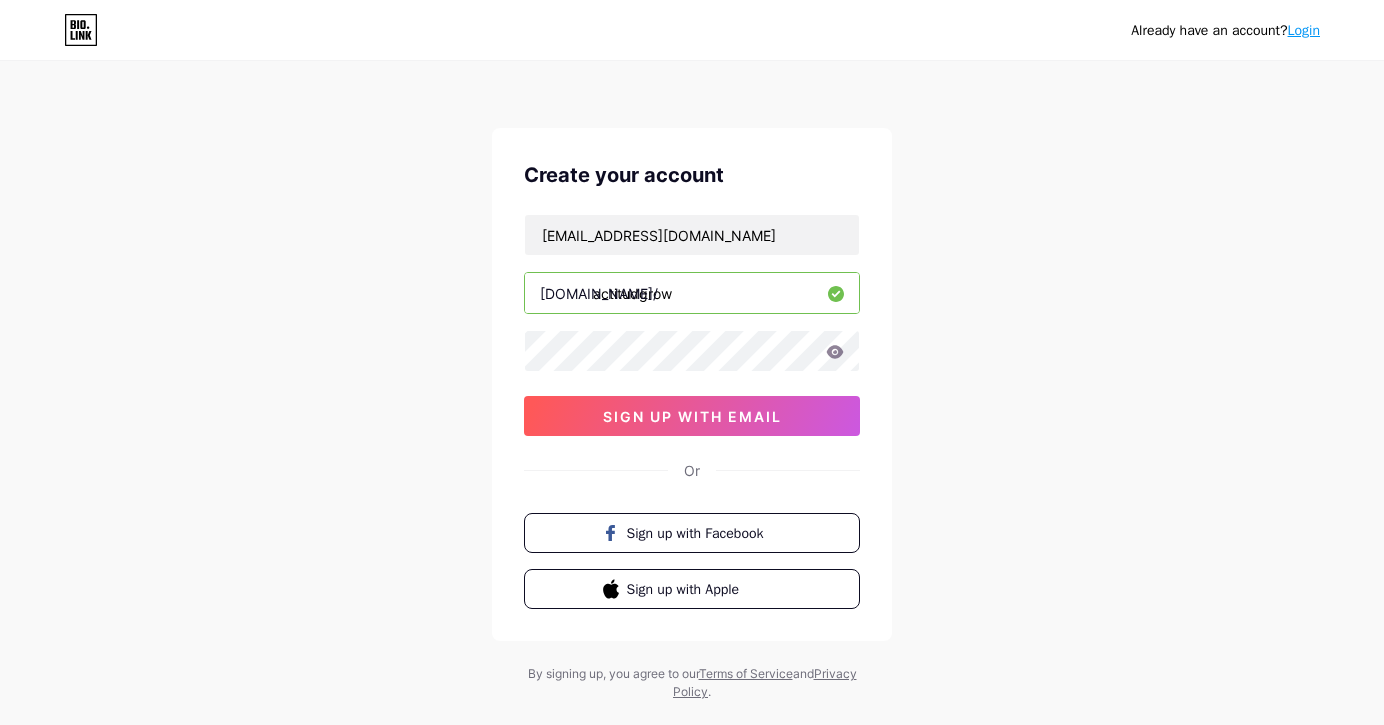 click 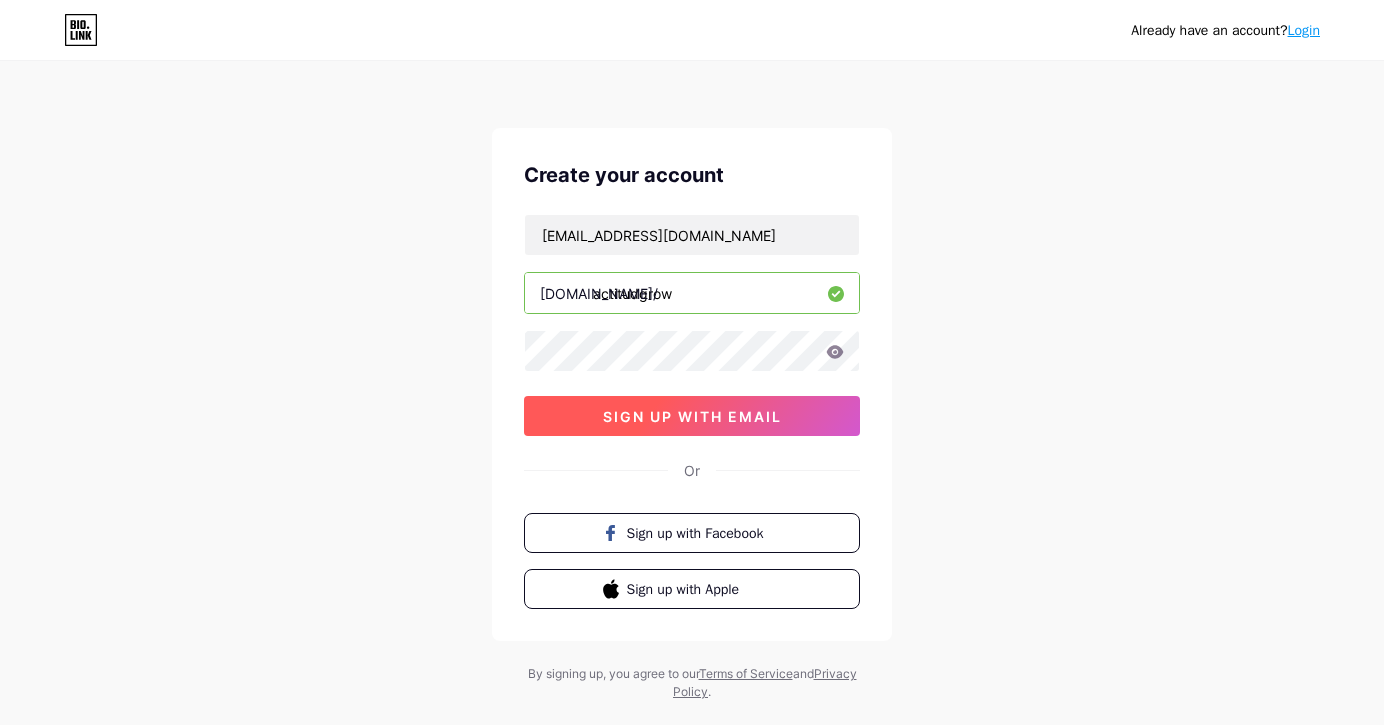 click on "sign up with email" at bounding box center [692, 416] 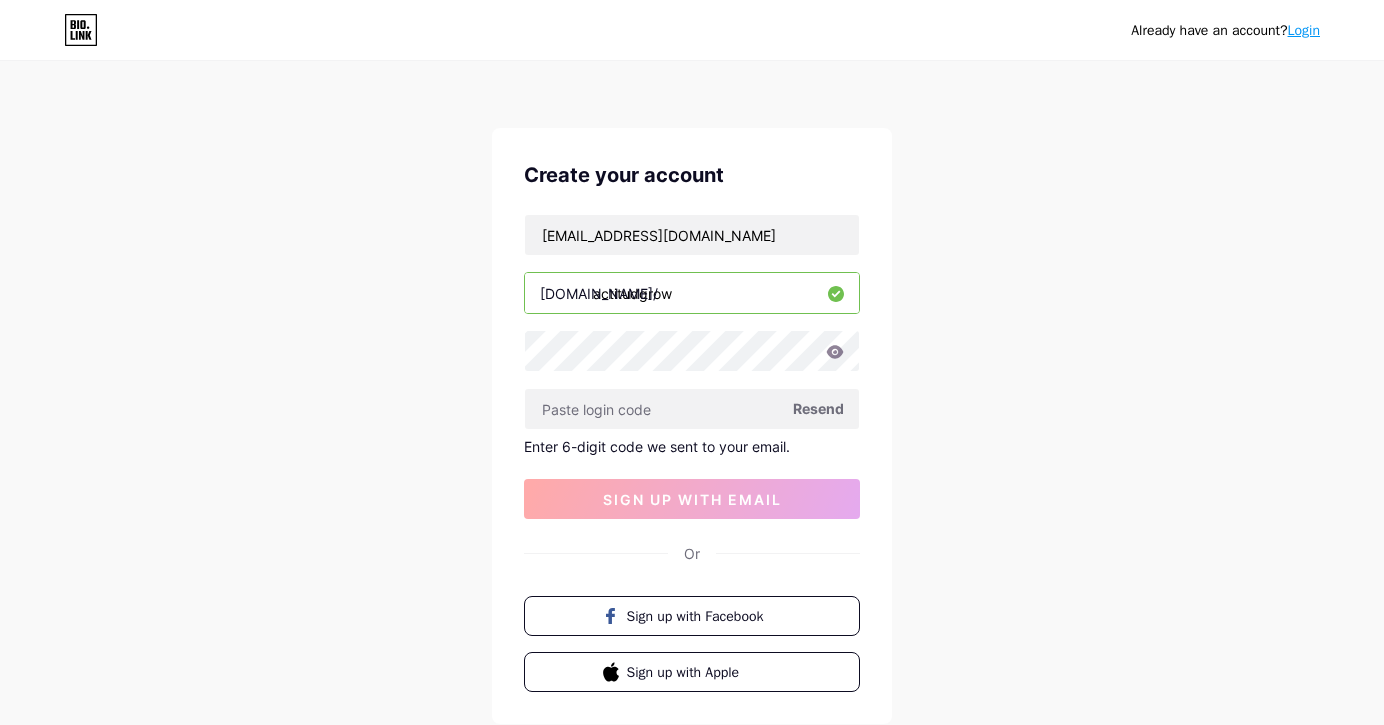 click on "Resend" at bounding box center [818, 408] 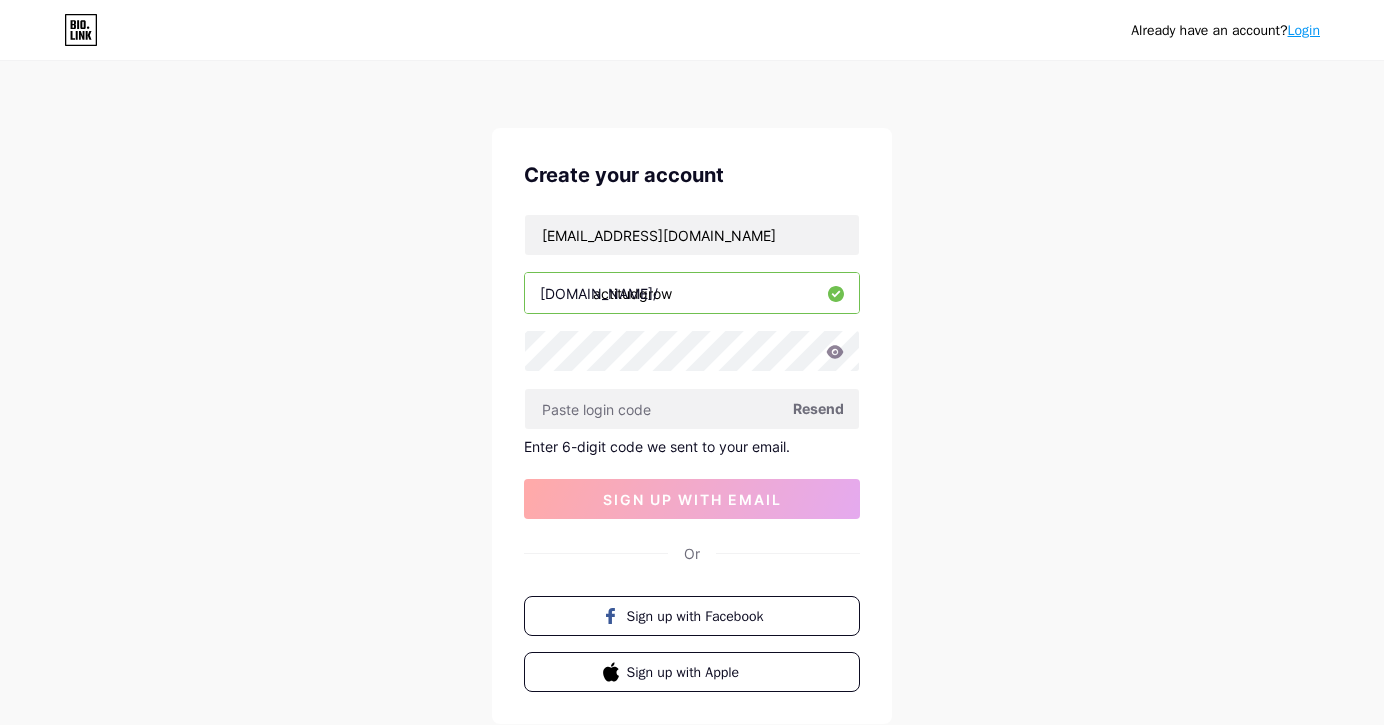 click on "actitudgrow" at bounding box center [692, 293] 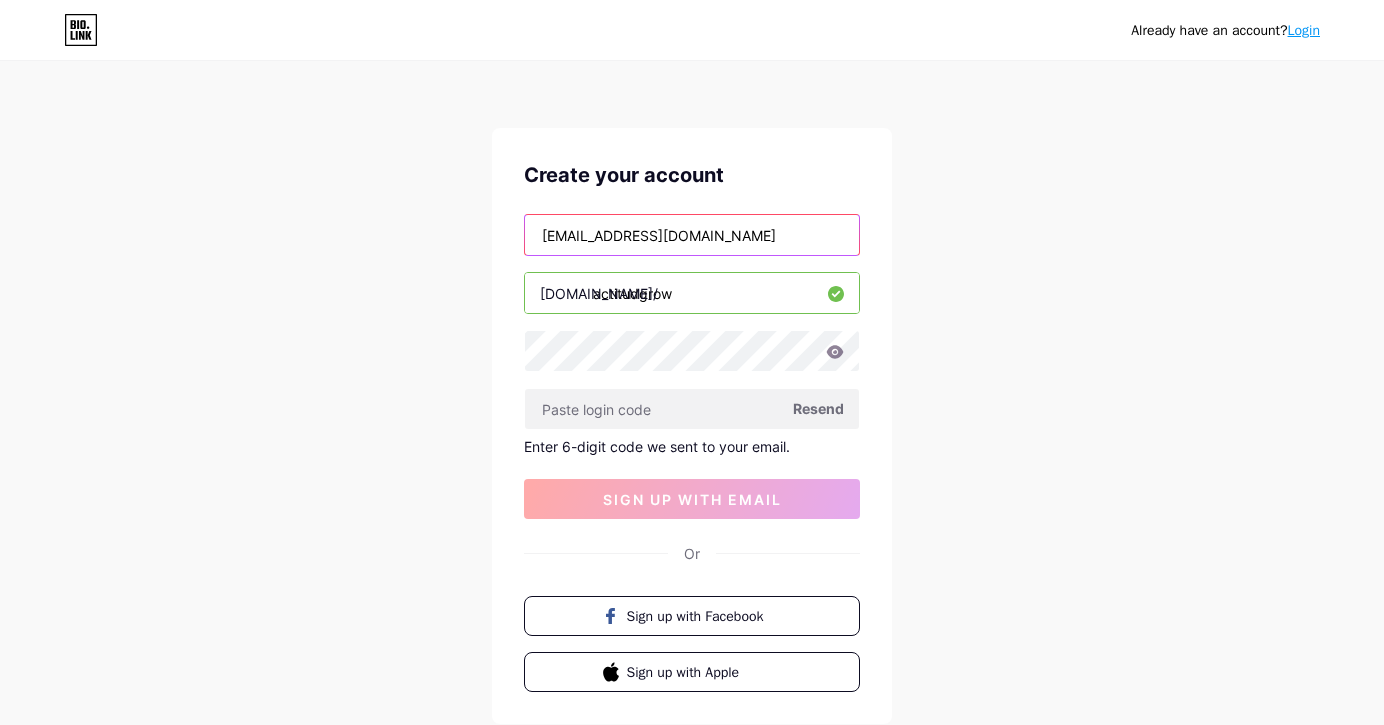 click on "[EMAIL_ADDRESS][DOMAIN_NAME]" at bounding box center [692, 235] 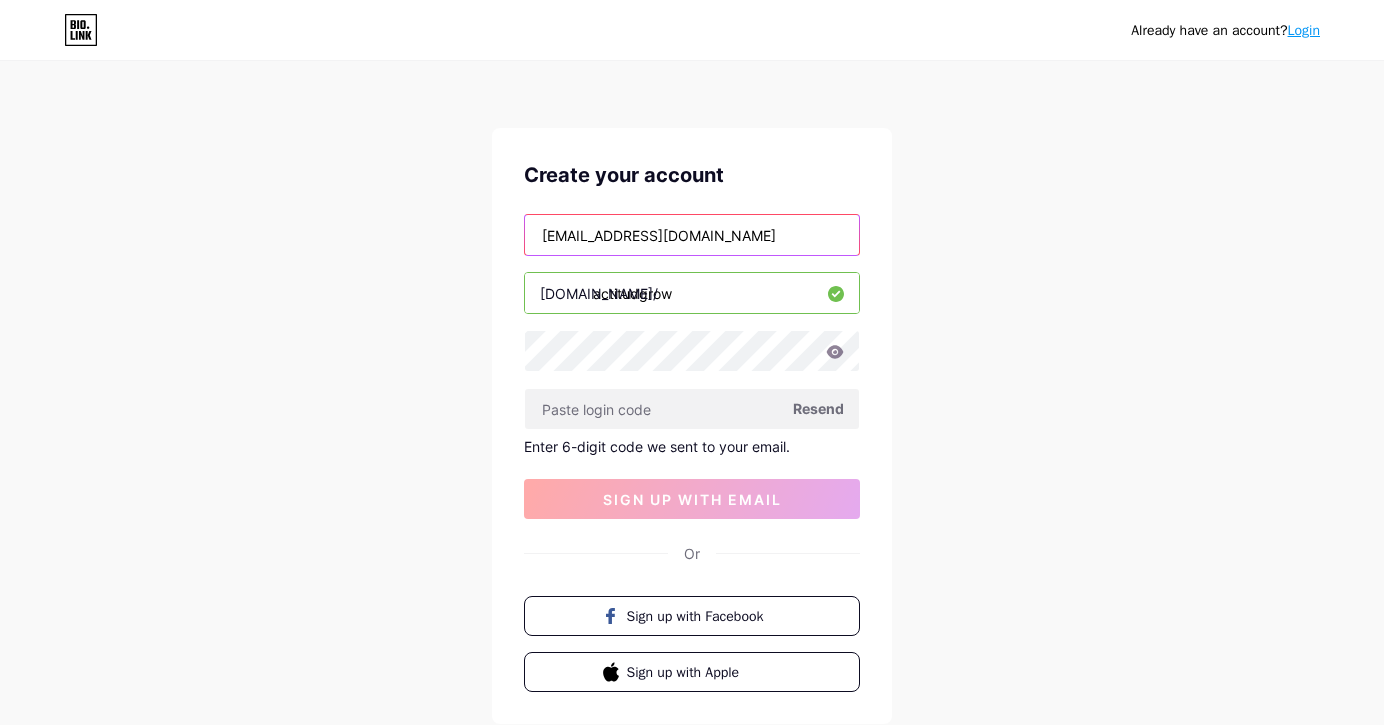 click on "[EMAIL_ADDRESS][DOMAIN_NAME]" at bounding box center (692, 235) 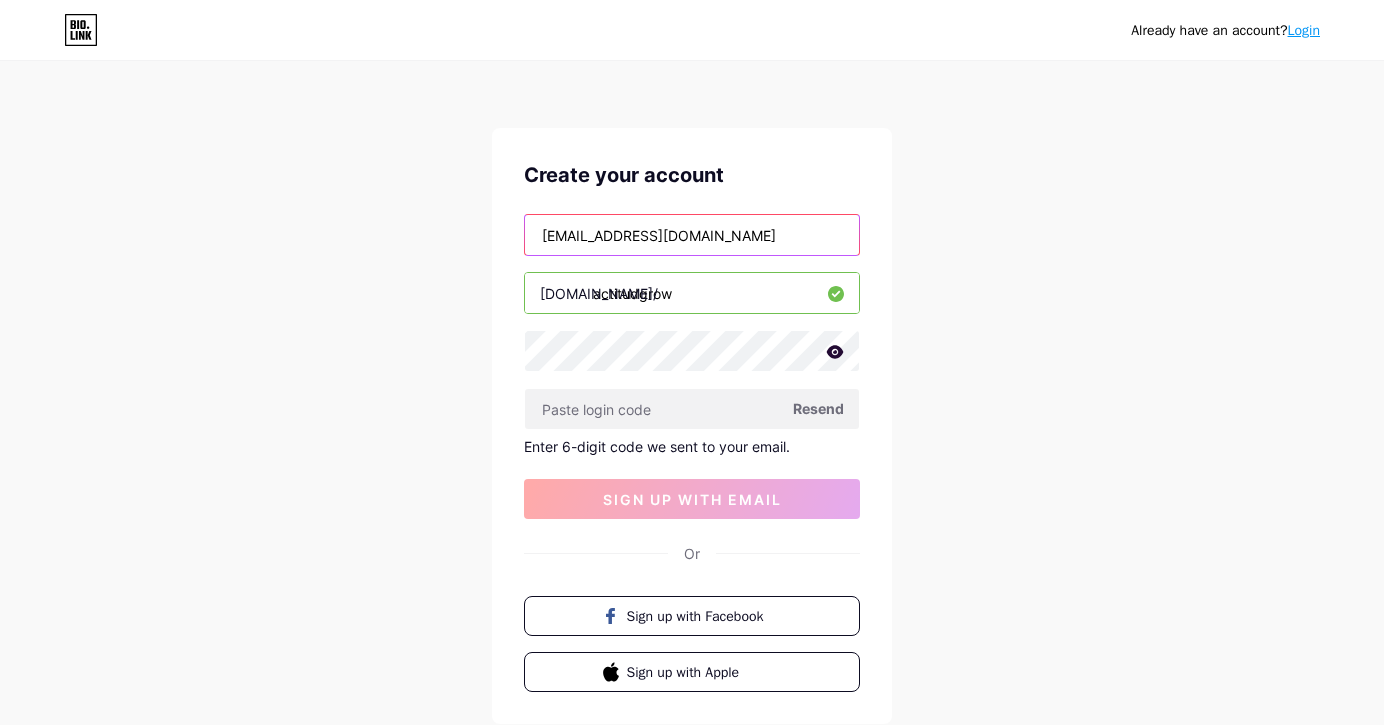 type on "[EMAIL_ADDRESS][DOMAIN_NAME]" 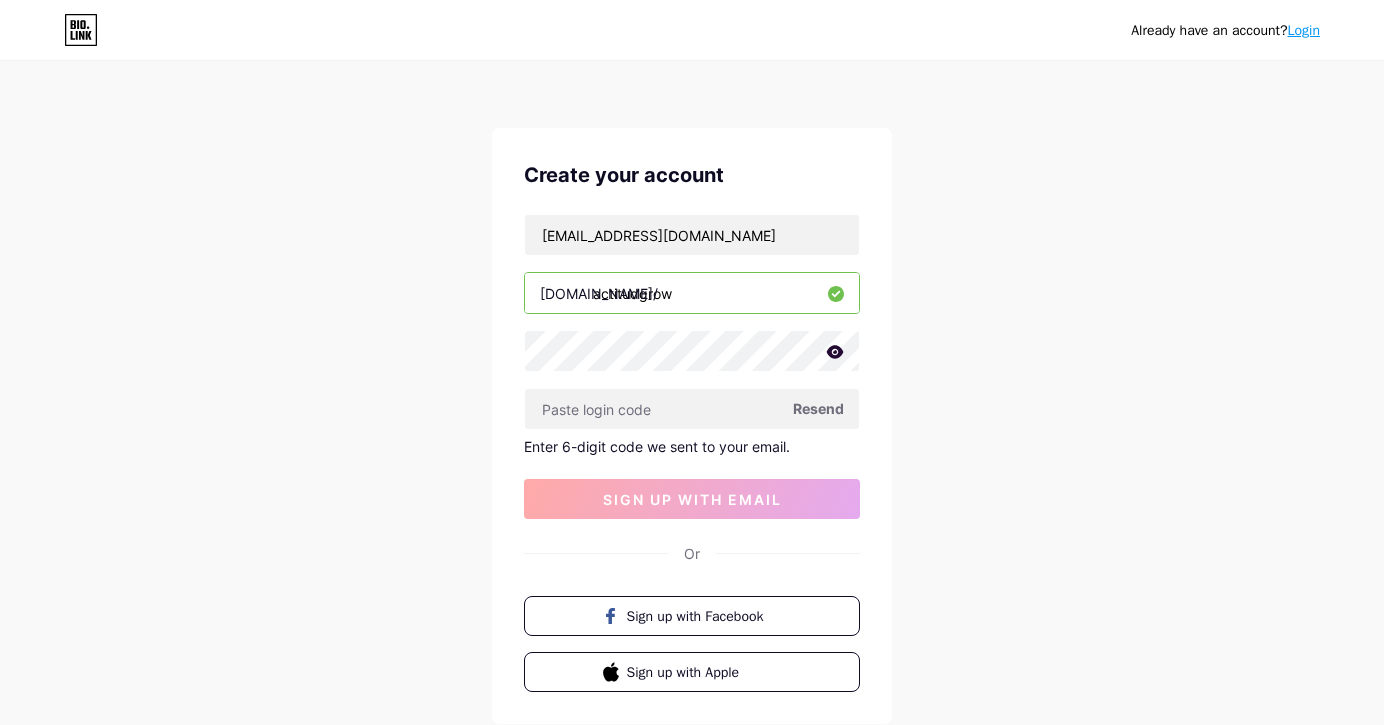 click on "Resend" at bounding box center [818, 408] 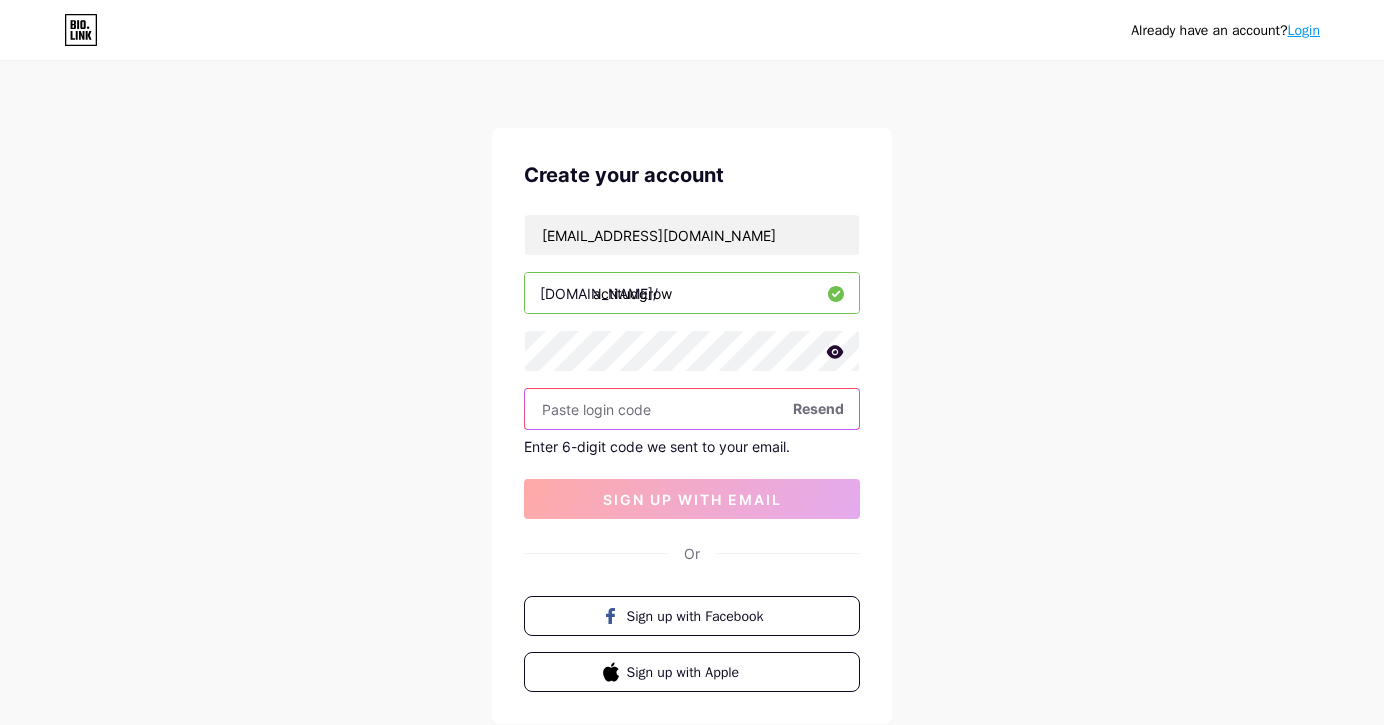 click at bounding box center [692, 409] 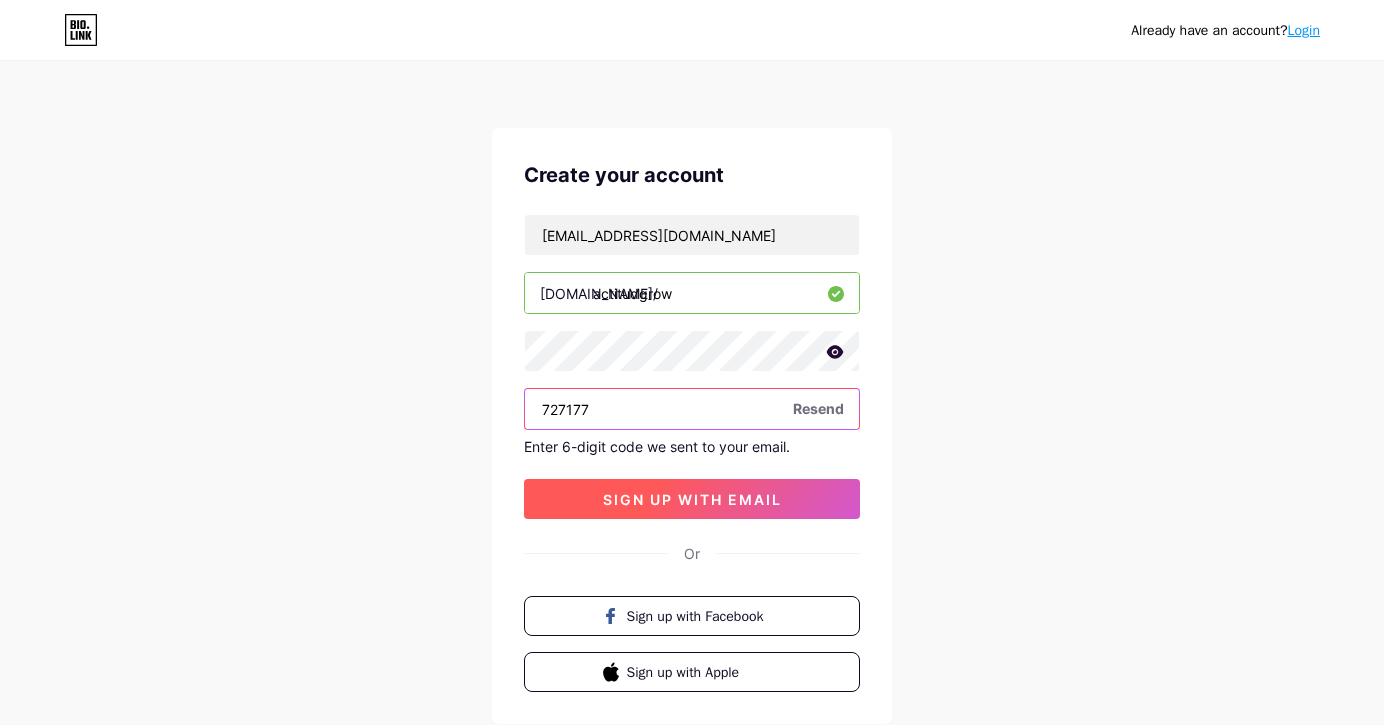 type on "727177" 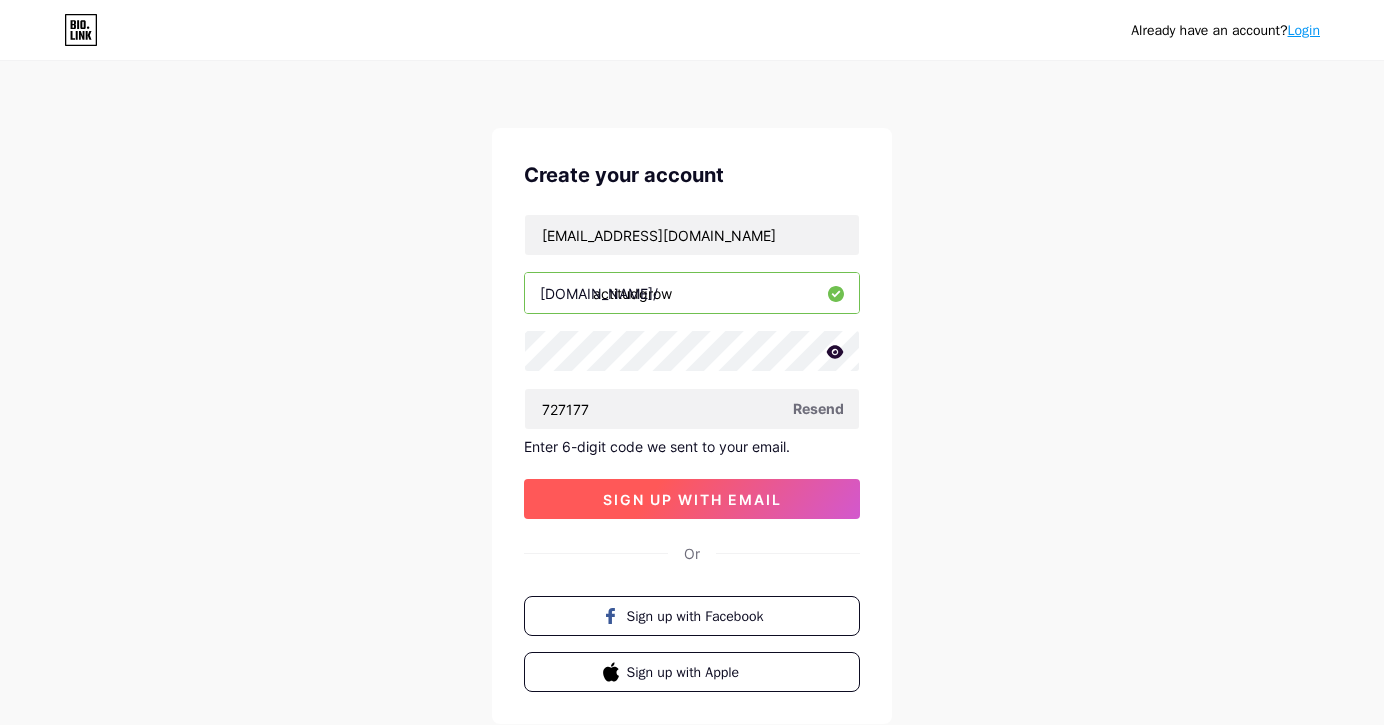 click on "sign up with email" at bounding box center (692, 499) 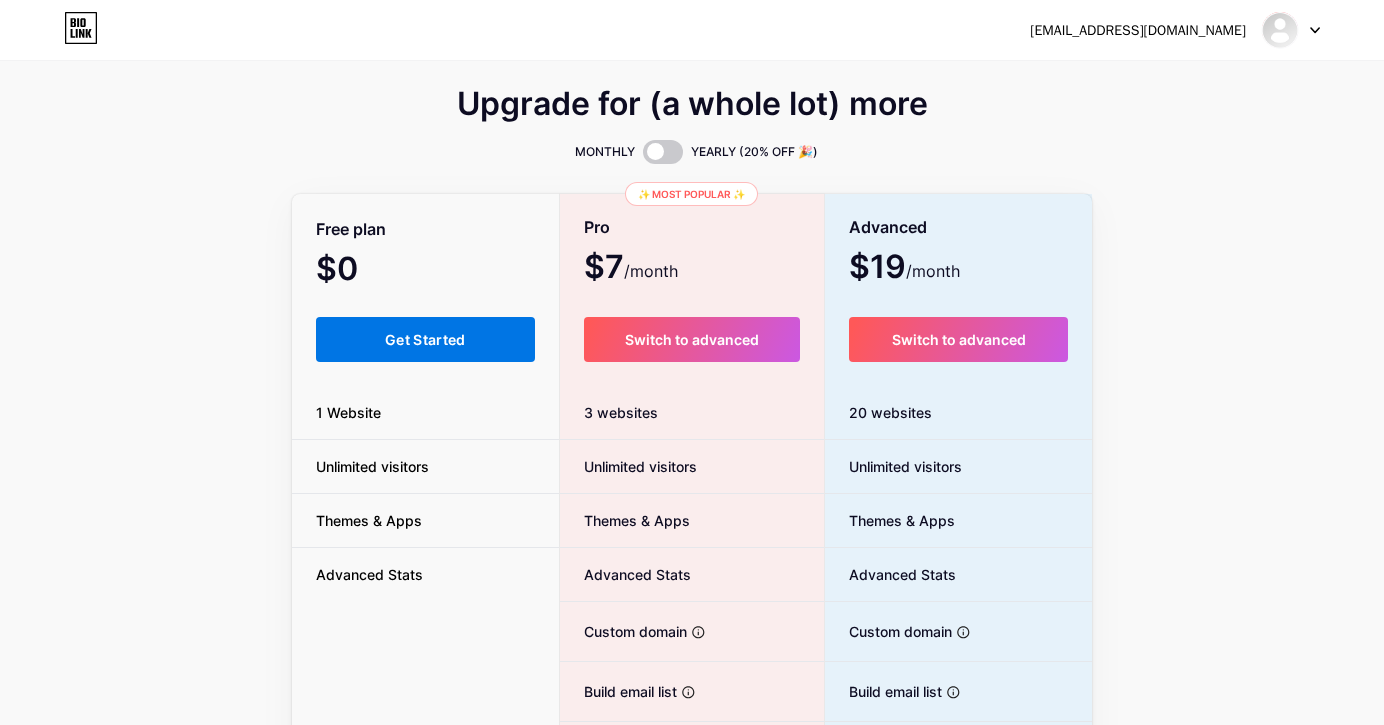 click on "Get Started" at bounding box center (425, 339) 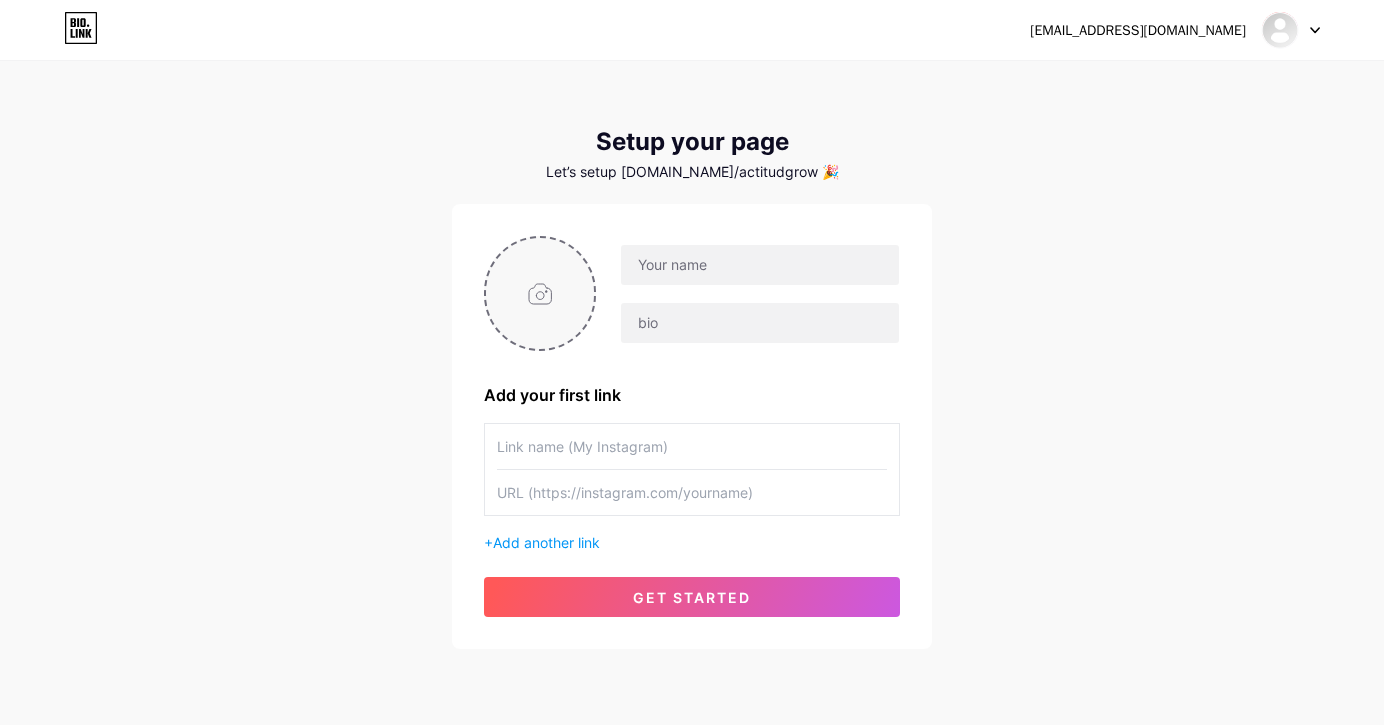 click at bounding box center [540, 293] 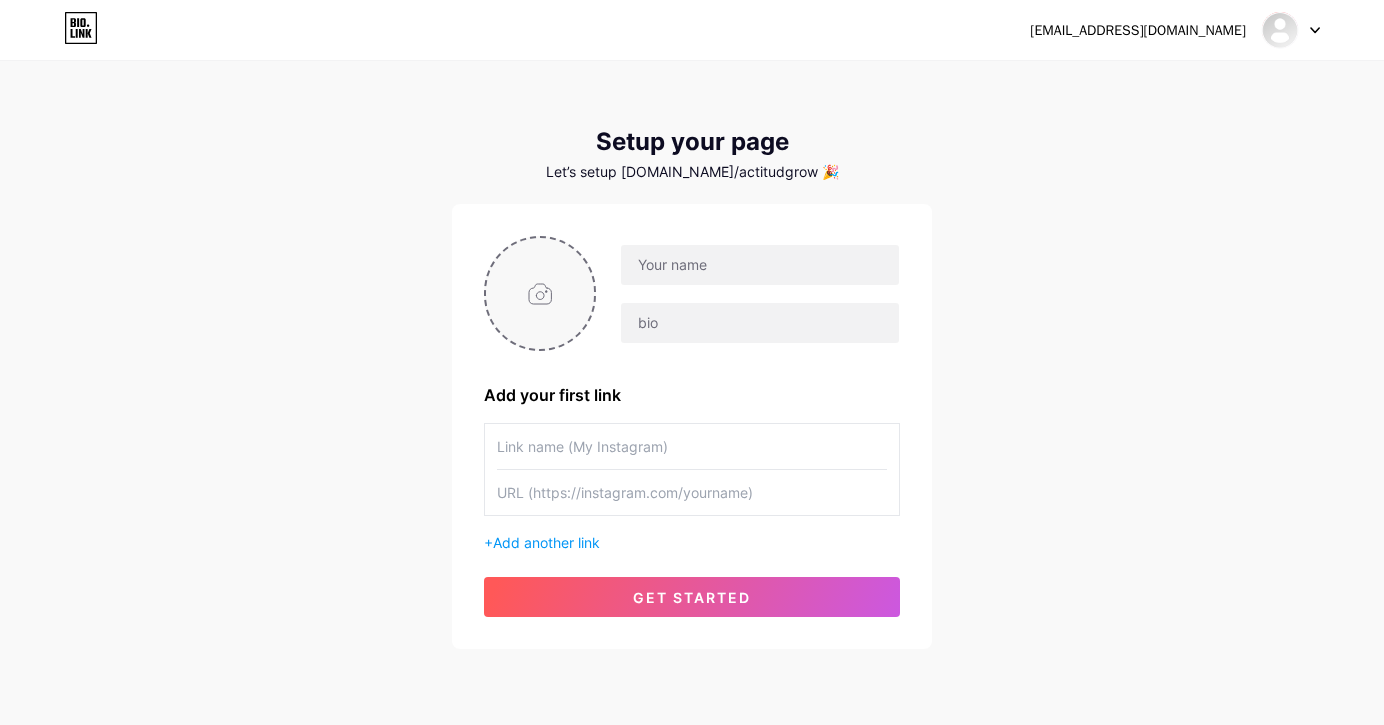 type on "C:\fakepath\logo-circular.png" 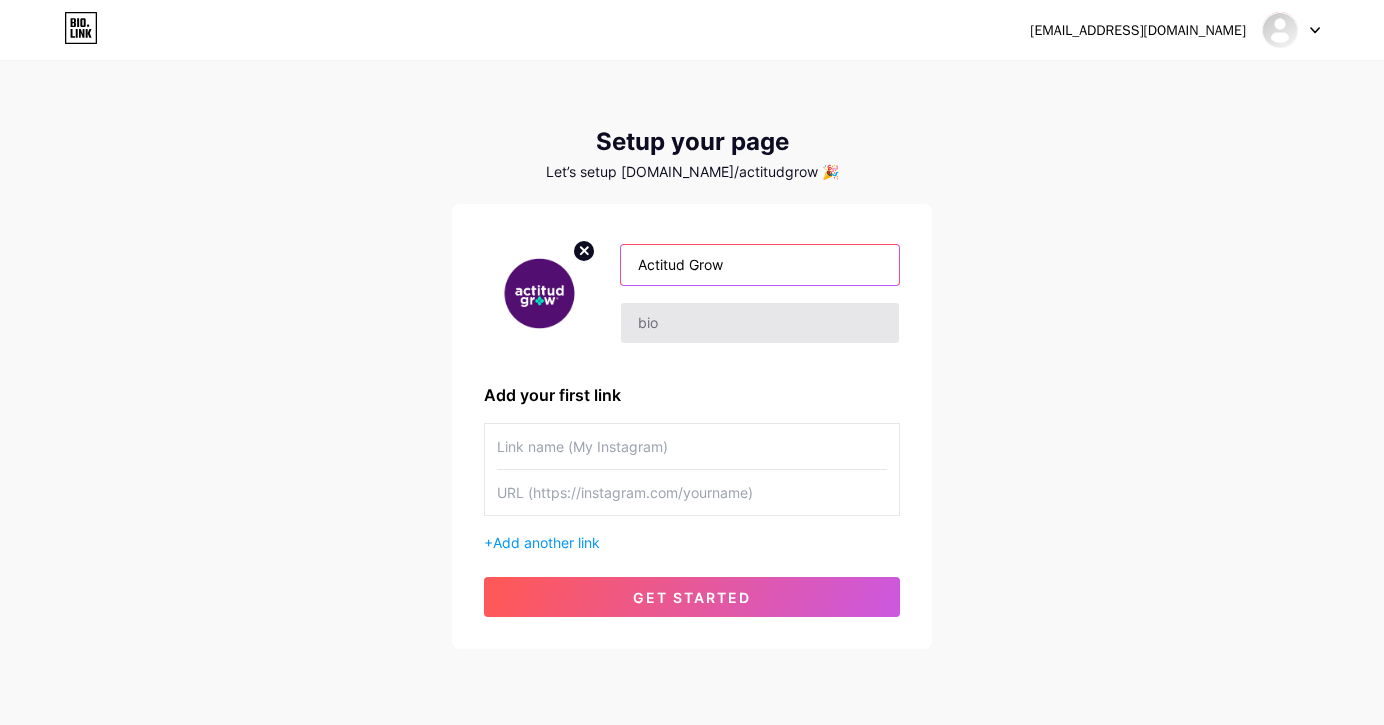 type on "Actitud Grow" 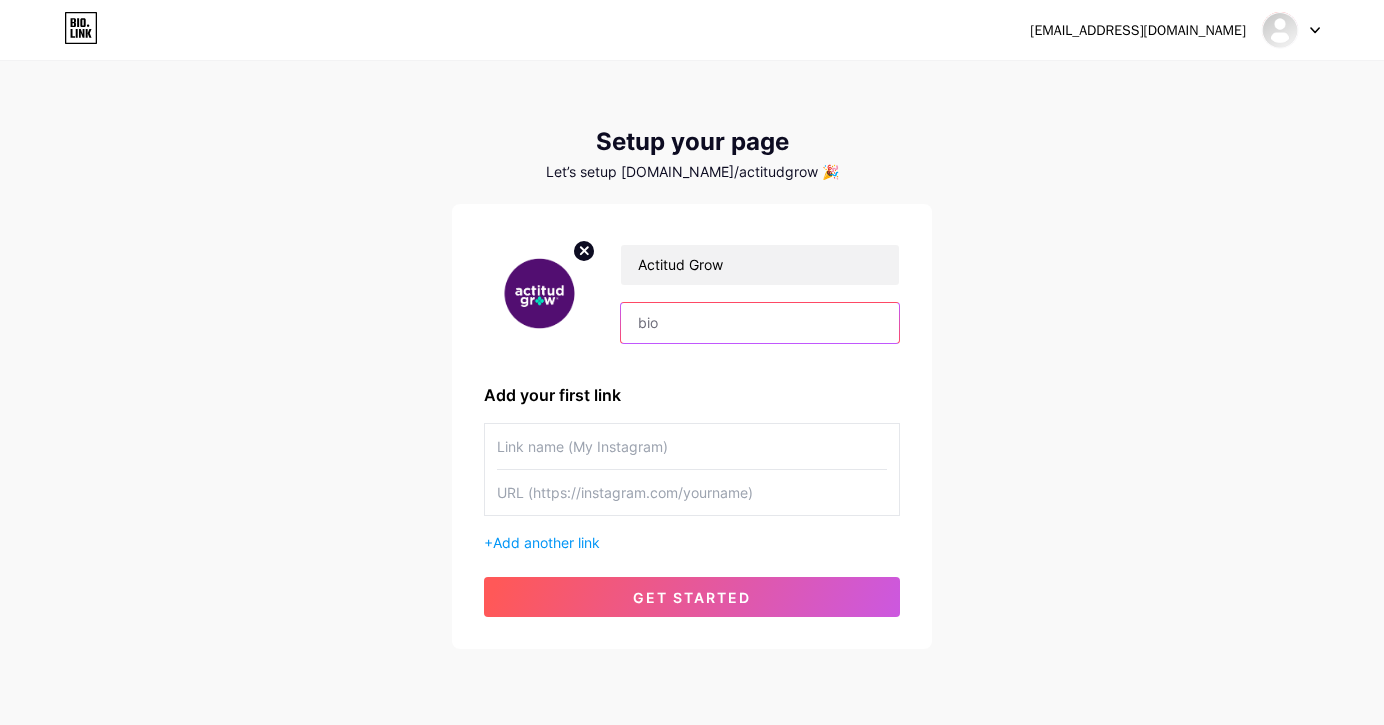 click at bounding box center [760, 323] 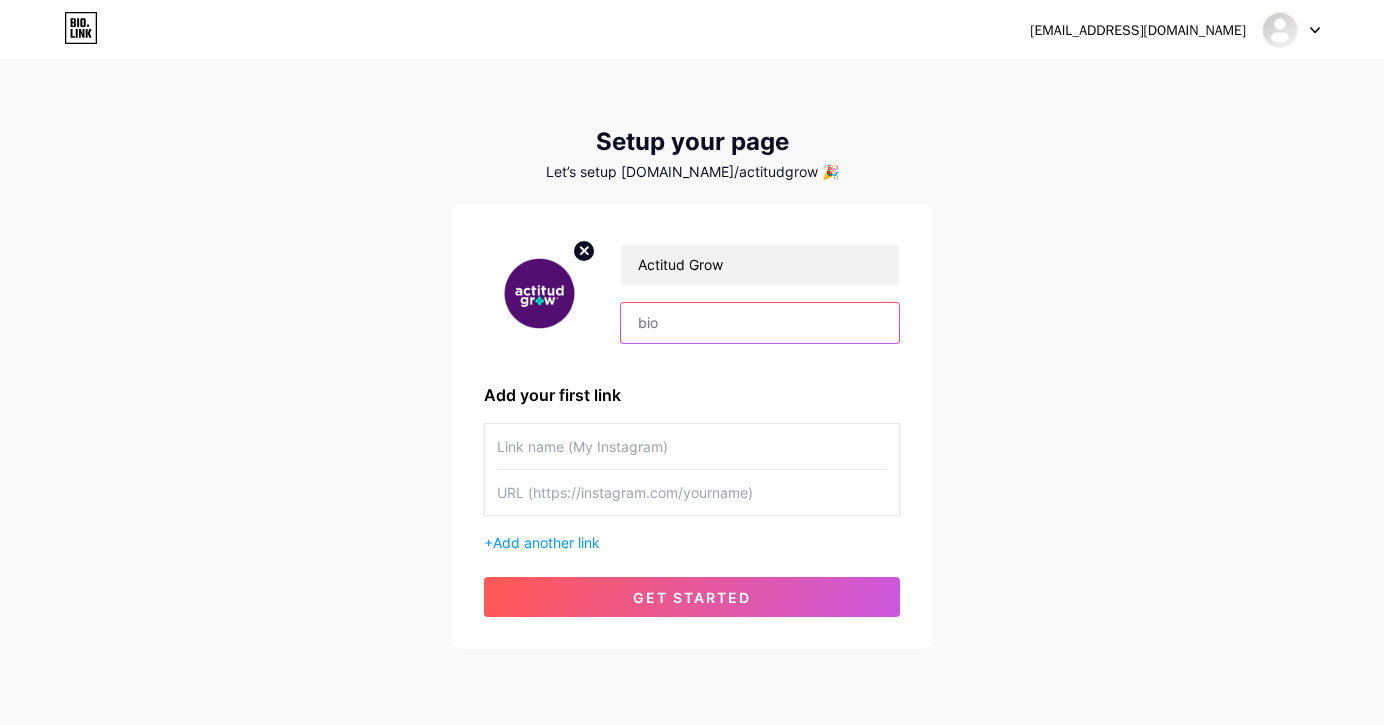 paste on "Creamos eventos que hacen ruido (del bueno). Producción + estrategia + ACTITUD ⚡" 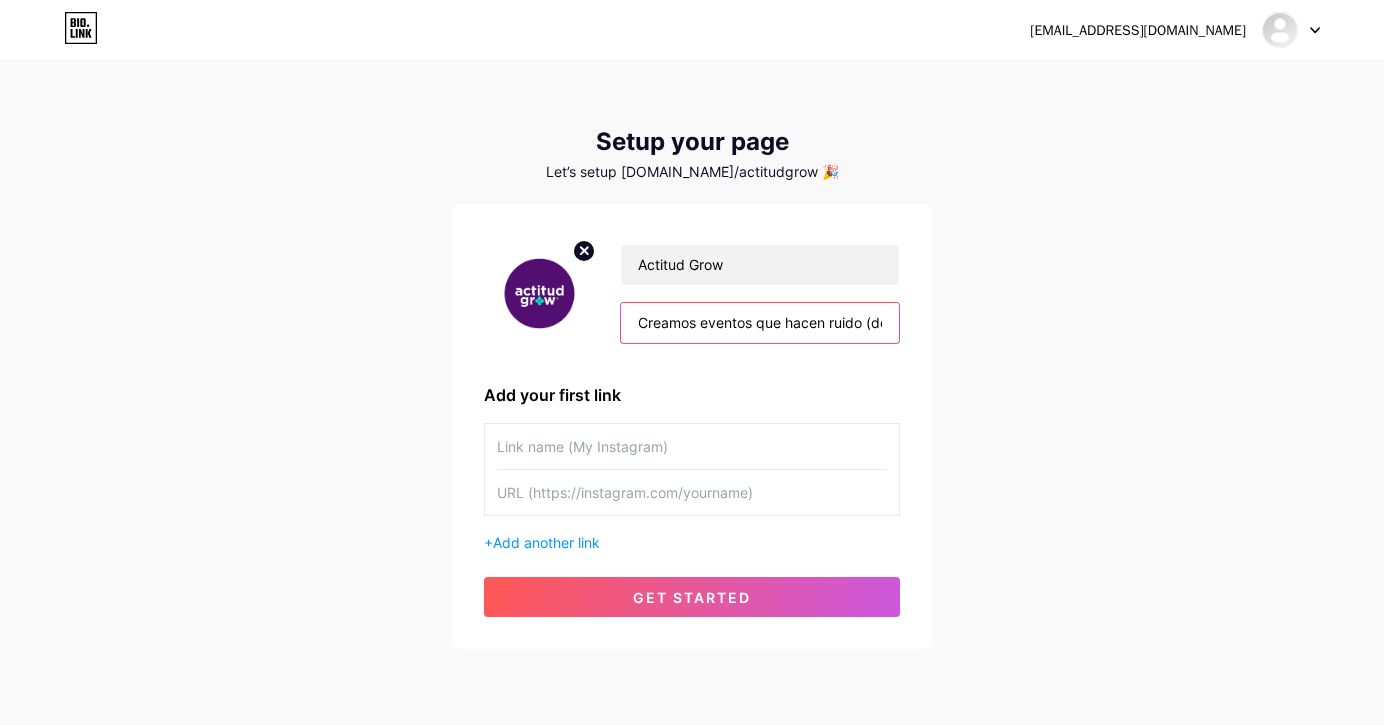type on "Creamos eventos que hacen ruido (del bueno). Producción + estrategia + ACTITUD ⚡" 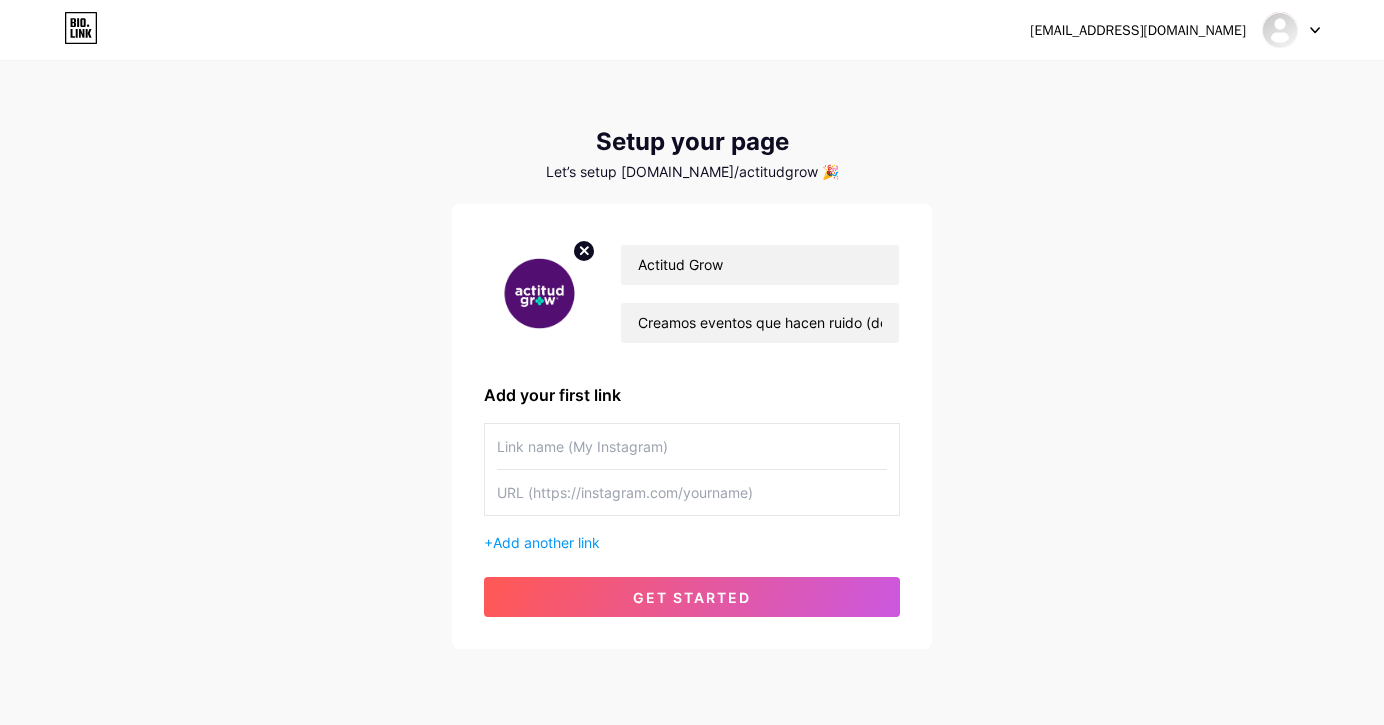 paste on "[URL][DOMAIN_NAME][DOMAIN_NAME]" 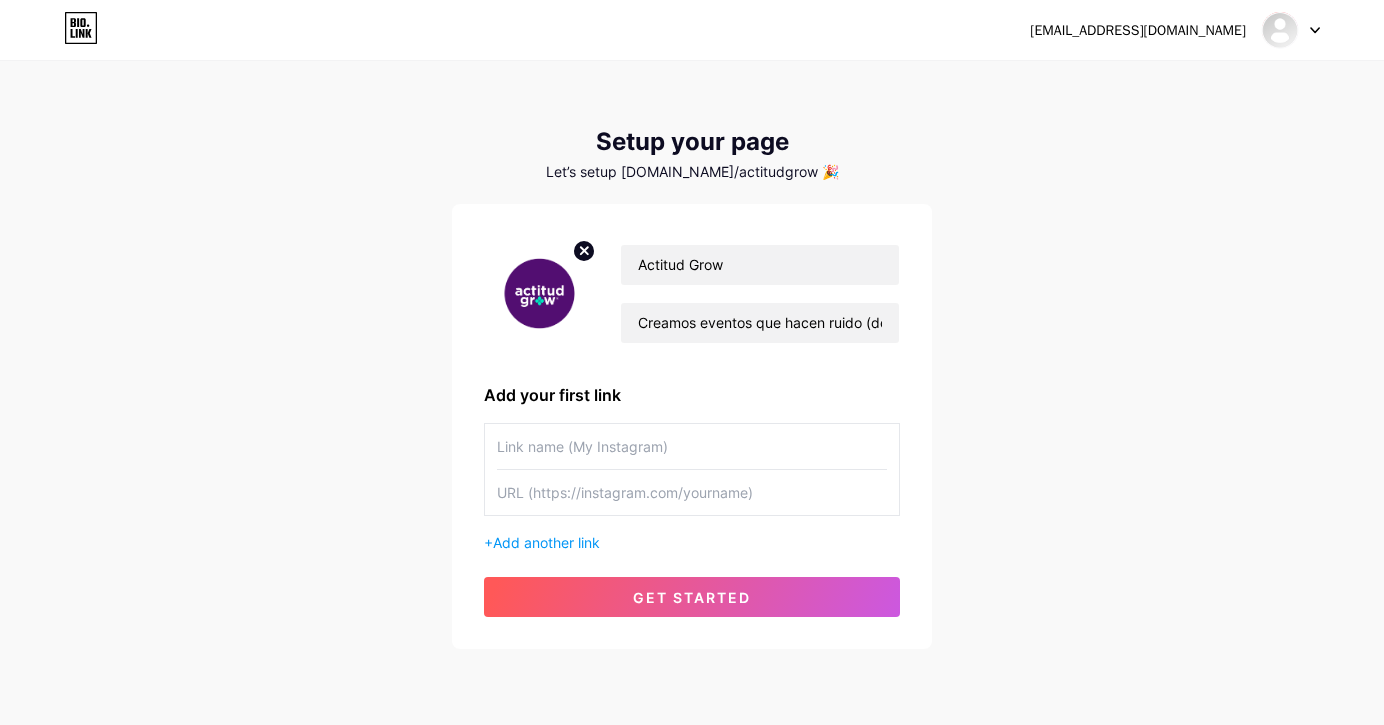 type on "[URL][DOMAIN_NAME][DOMAIN_NAME]" 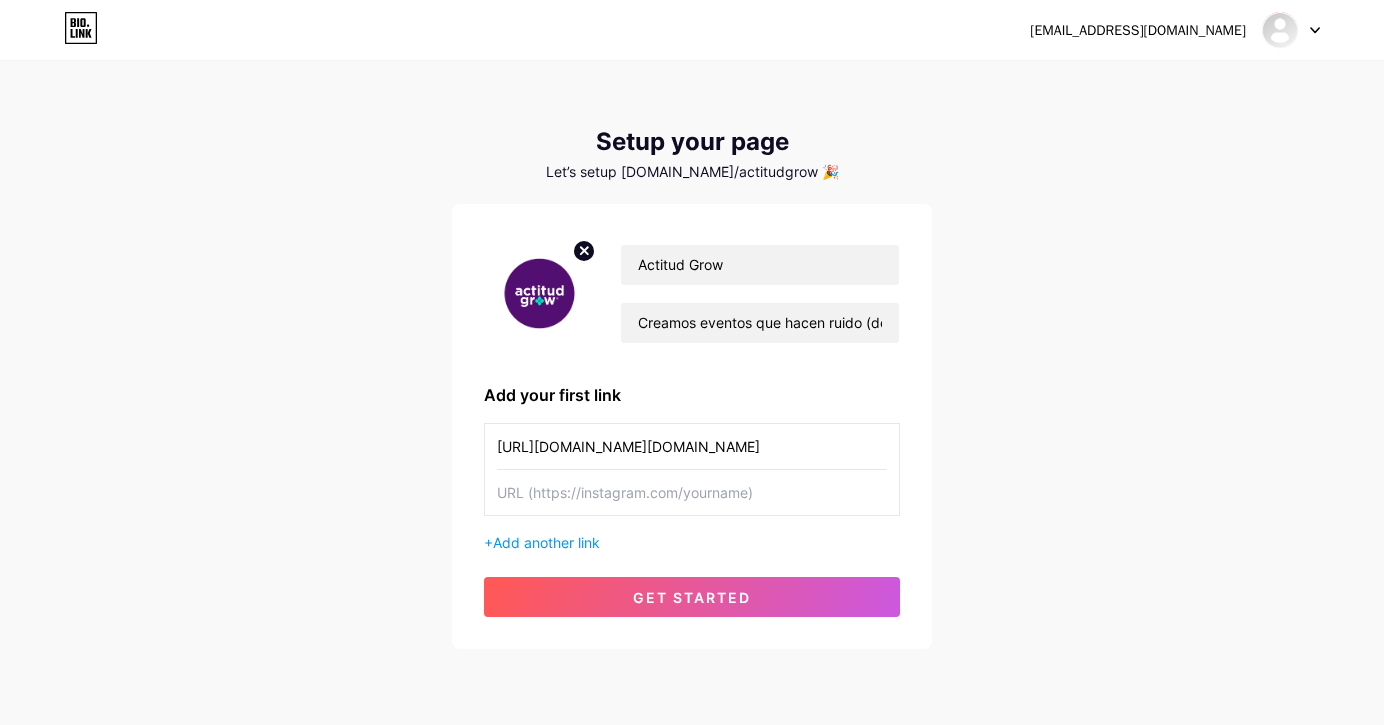 click on "[URL][DOMAIN_NAME][DOMAIN_NAME]" at bounding box center (692, 446) 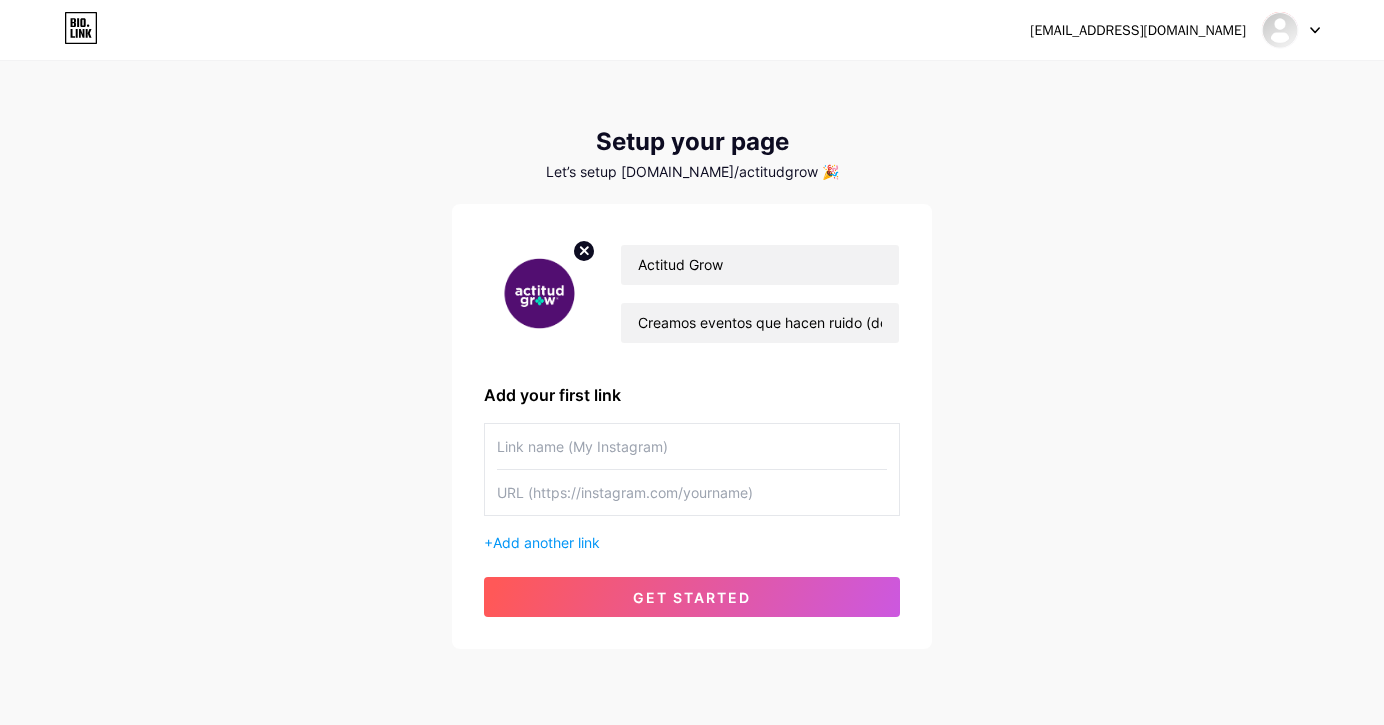 click at bounding box center (692, 492) 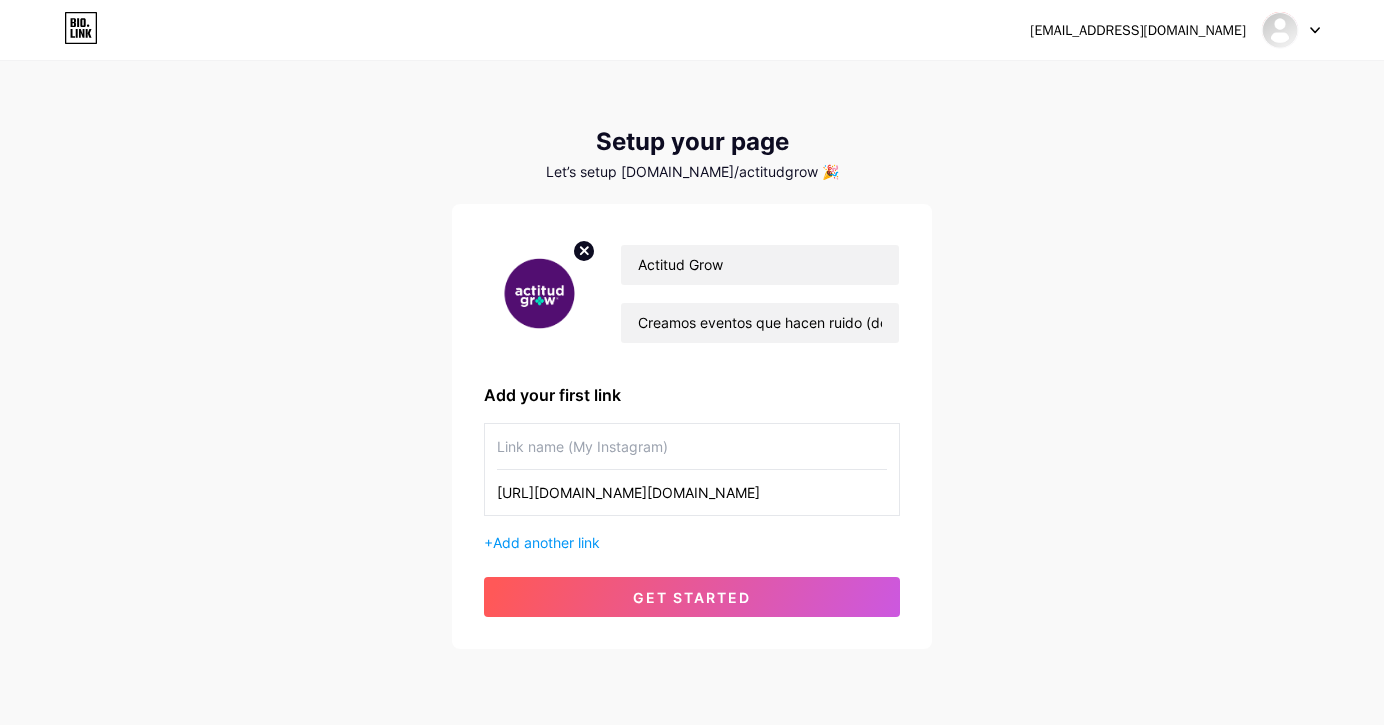 type on "[URL][DOMAIN_NAME][DOMAIN_NAME]" 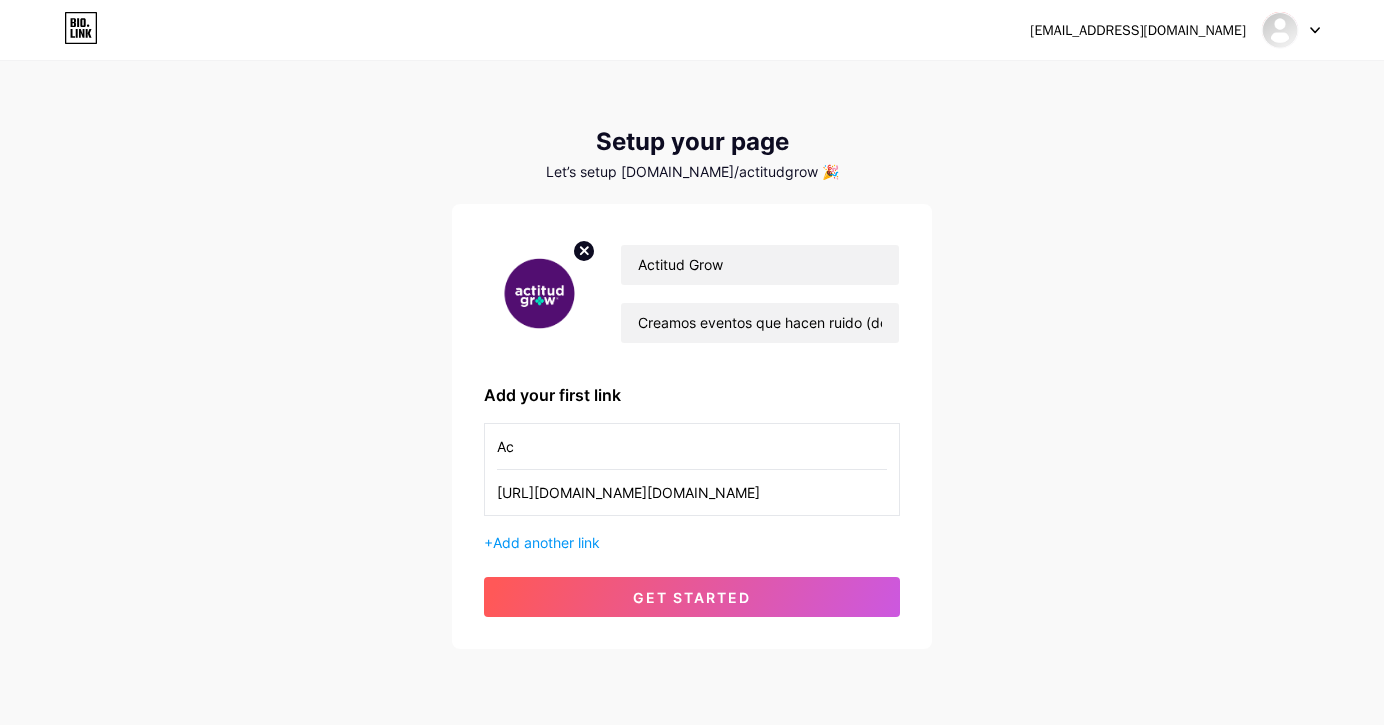 type on "A" 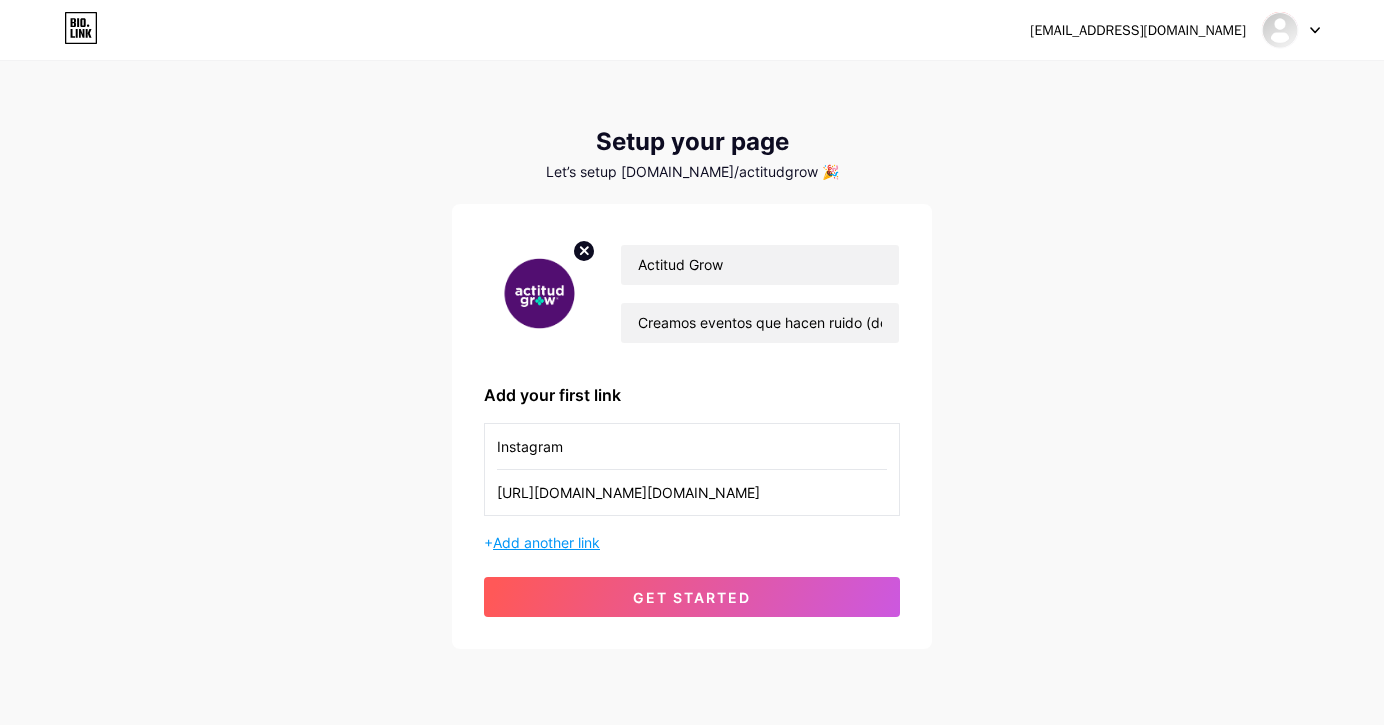 type on "Instagram" 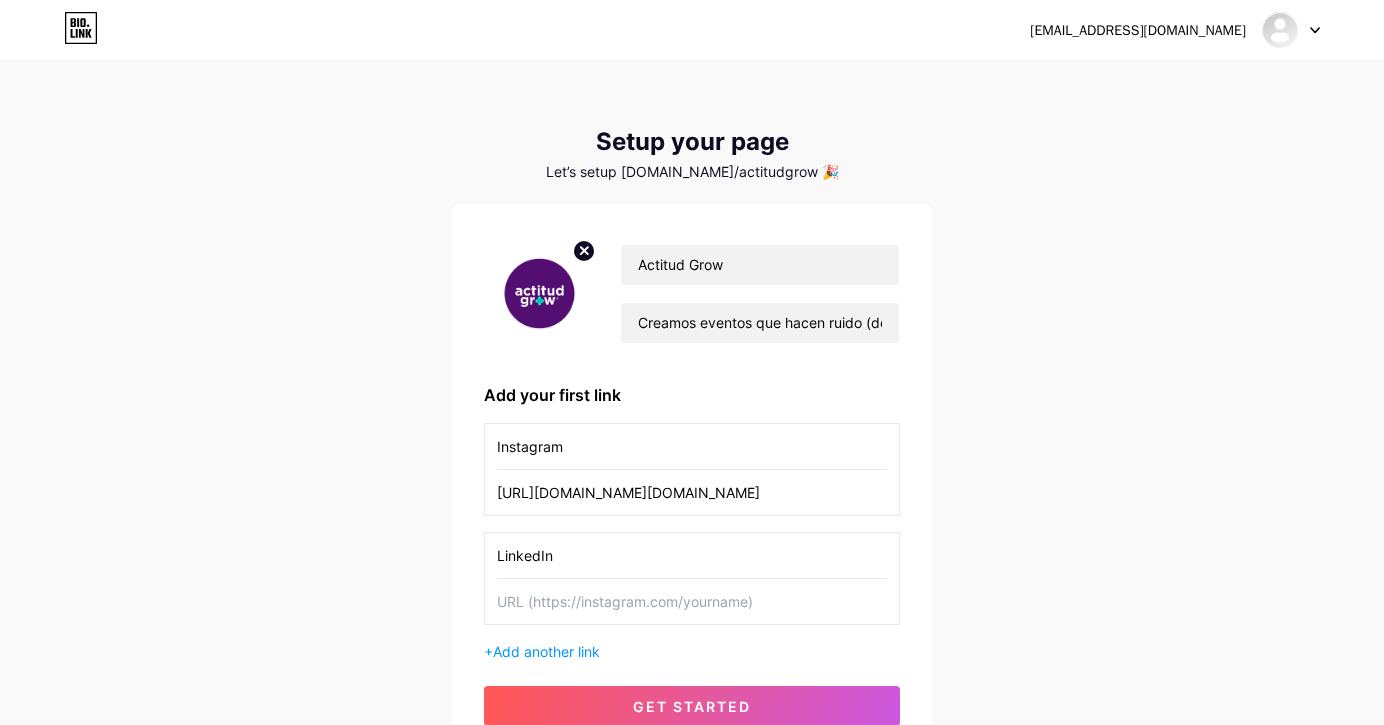 type on "LinkedIn" 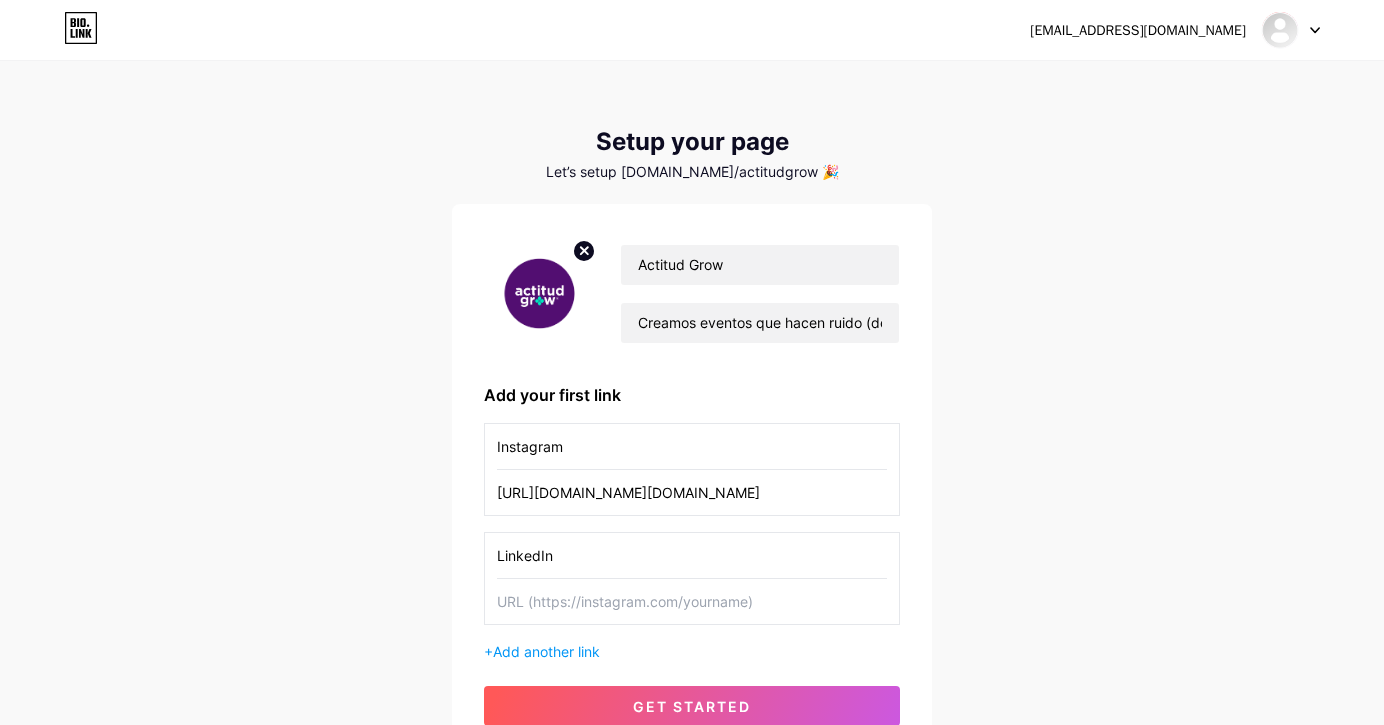 paste on "[URL][DOMAIN_NAME]" 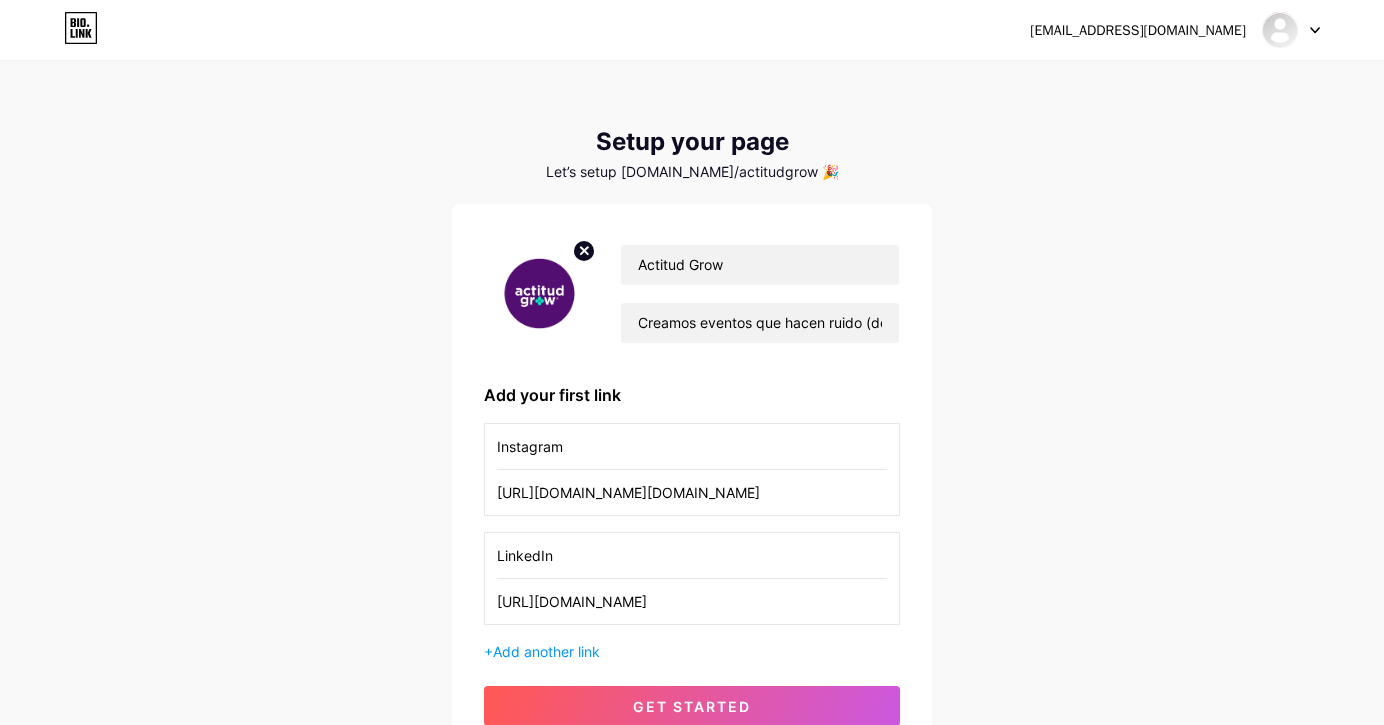 drag, startPoint x: 742, startPoint y: 601, endPoint x: 1061, endPoint y: 606, distance: 319.03918 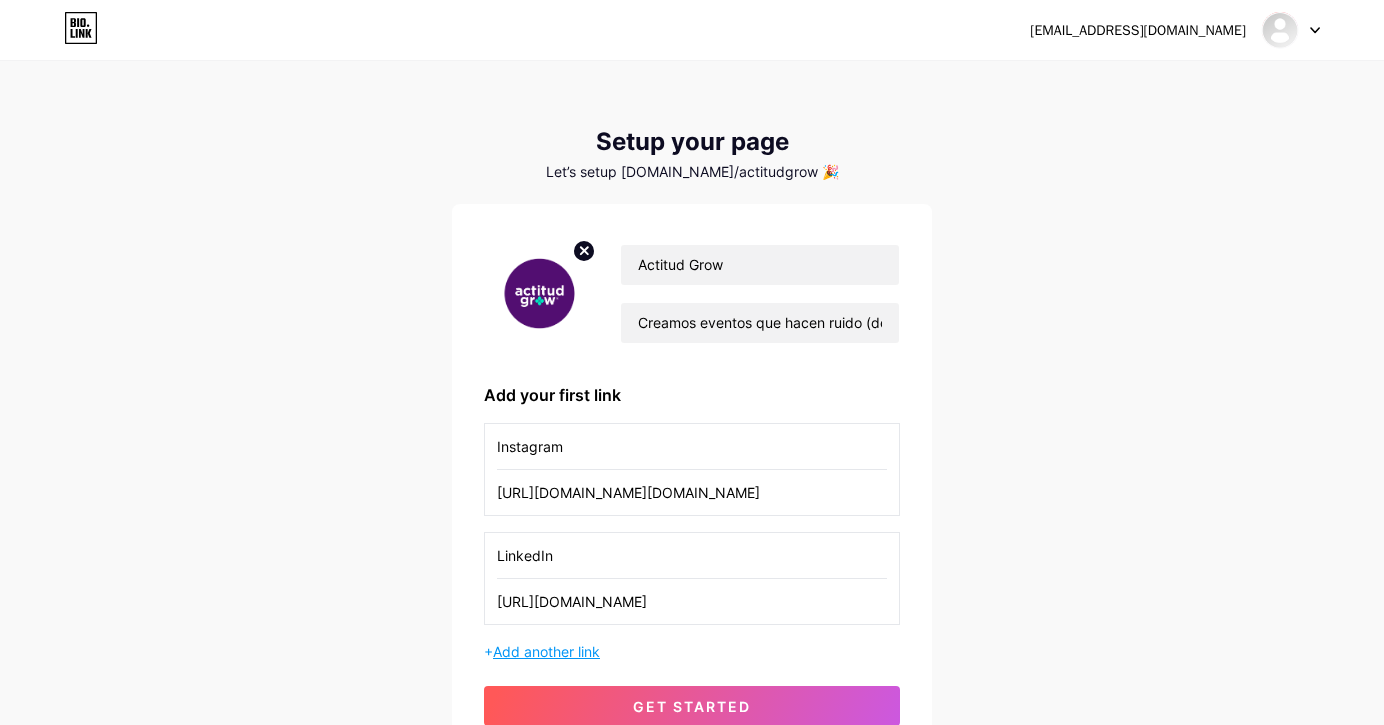 type on "[URL][DOMAIN_NAME]" 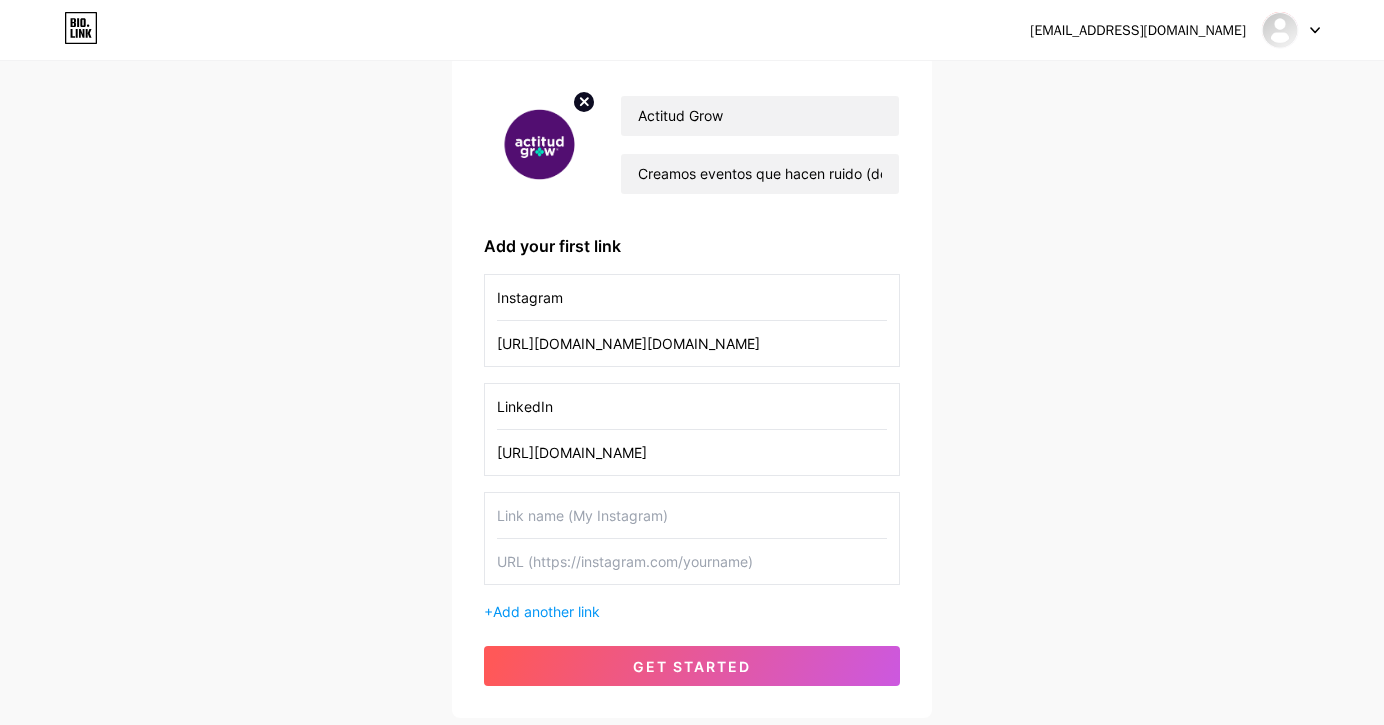 scroll, scrollTop: 258, scrollLeft: 0, axis: vertical 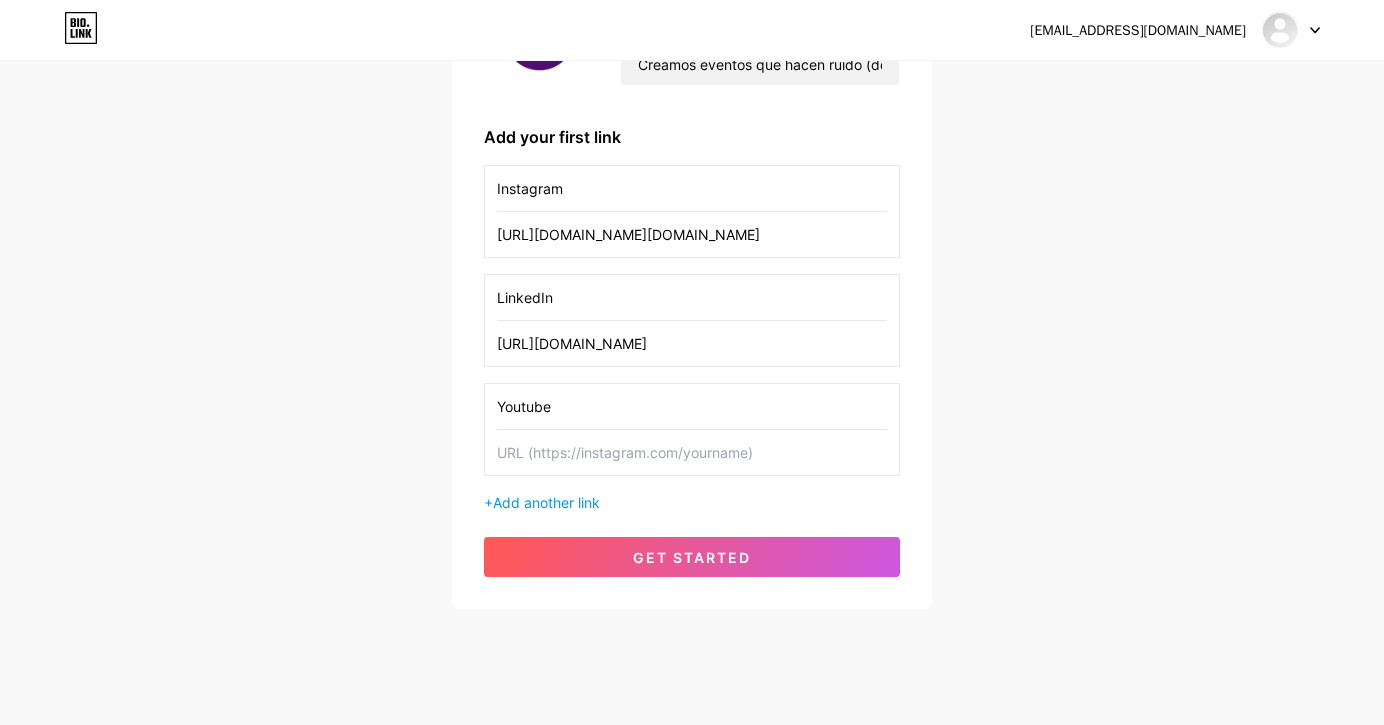 type on "Youtube" 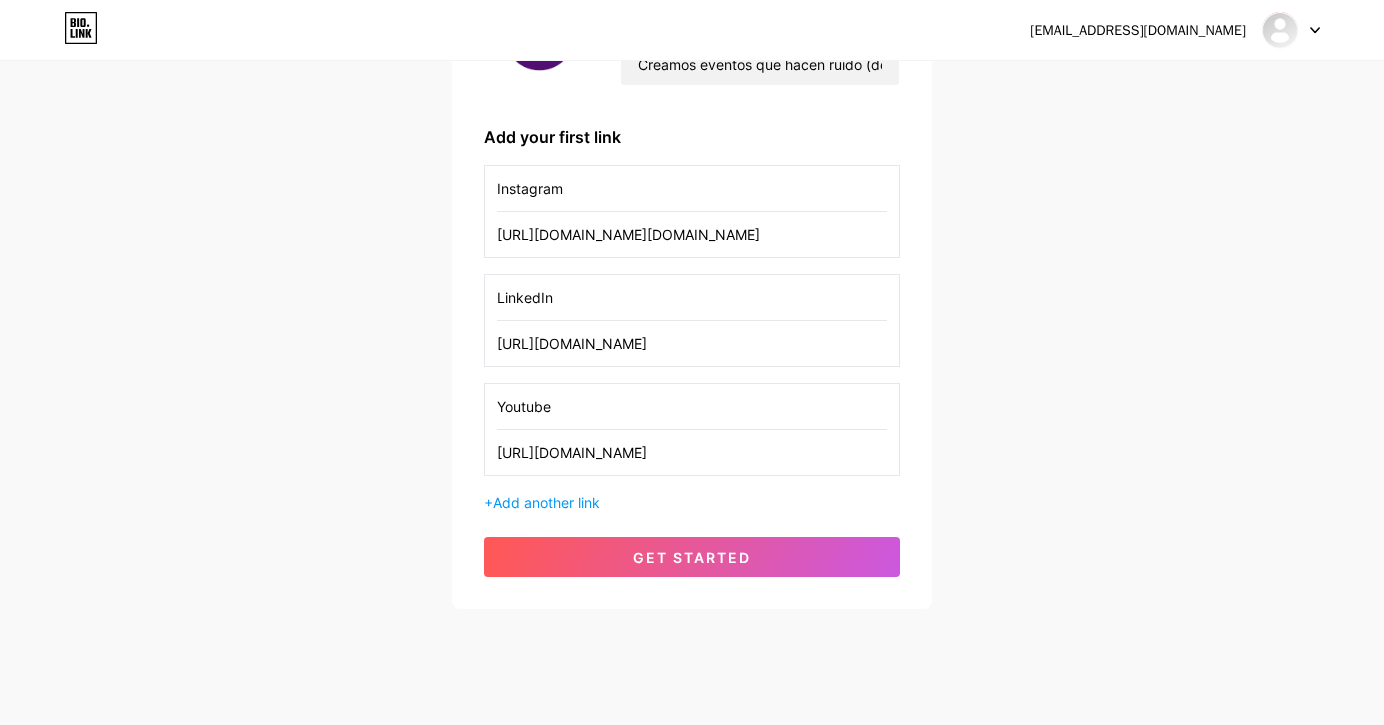 type on "[URL][DOMAIN_NAME]" 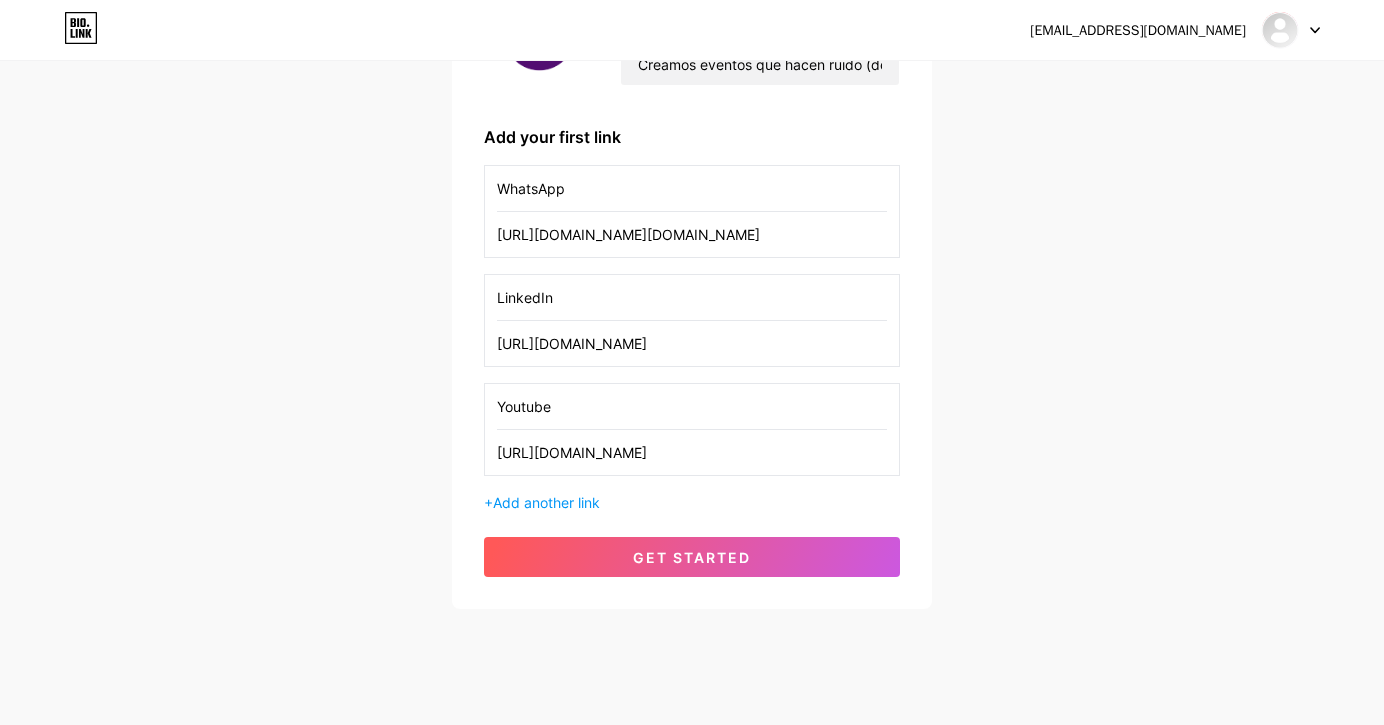 type on "WhatsApp" 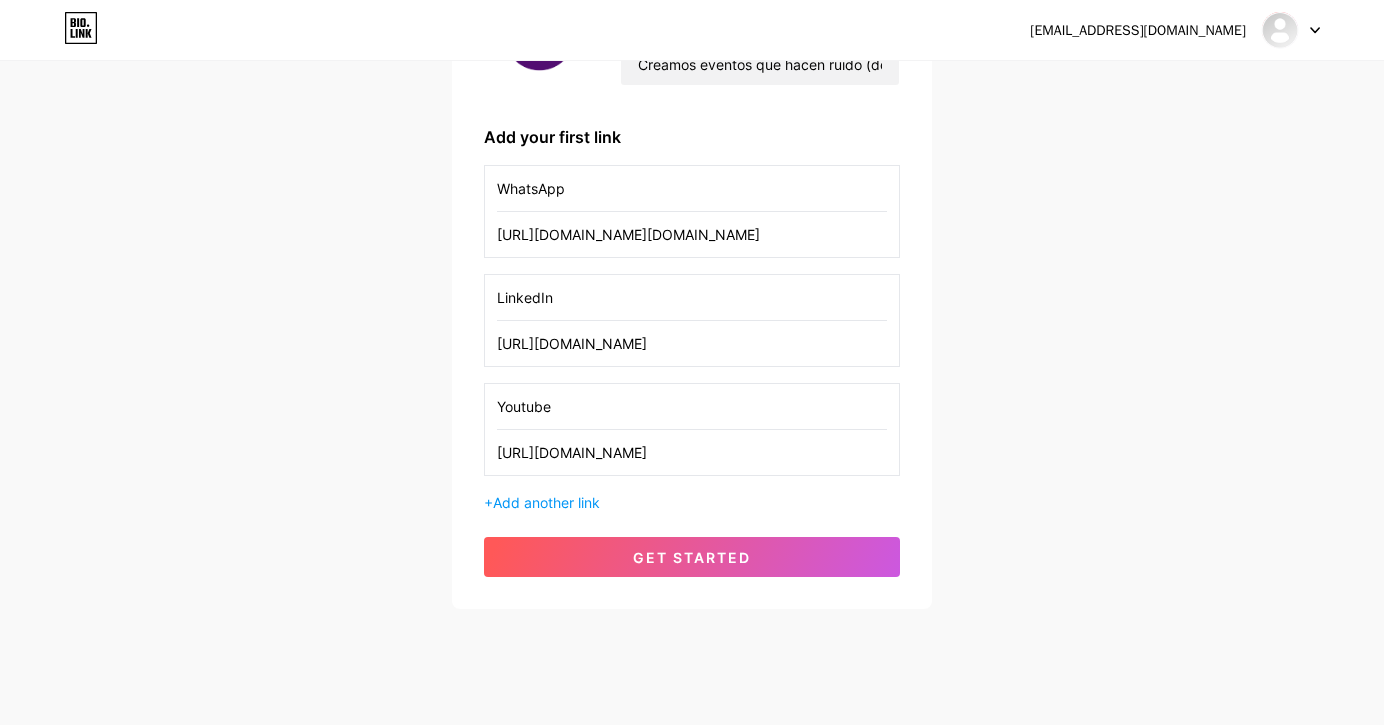 paste on "[DOMAIN_NAME][URL]." 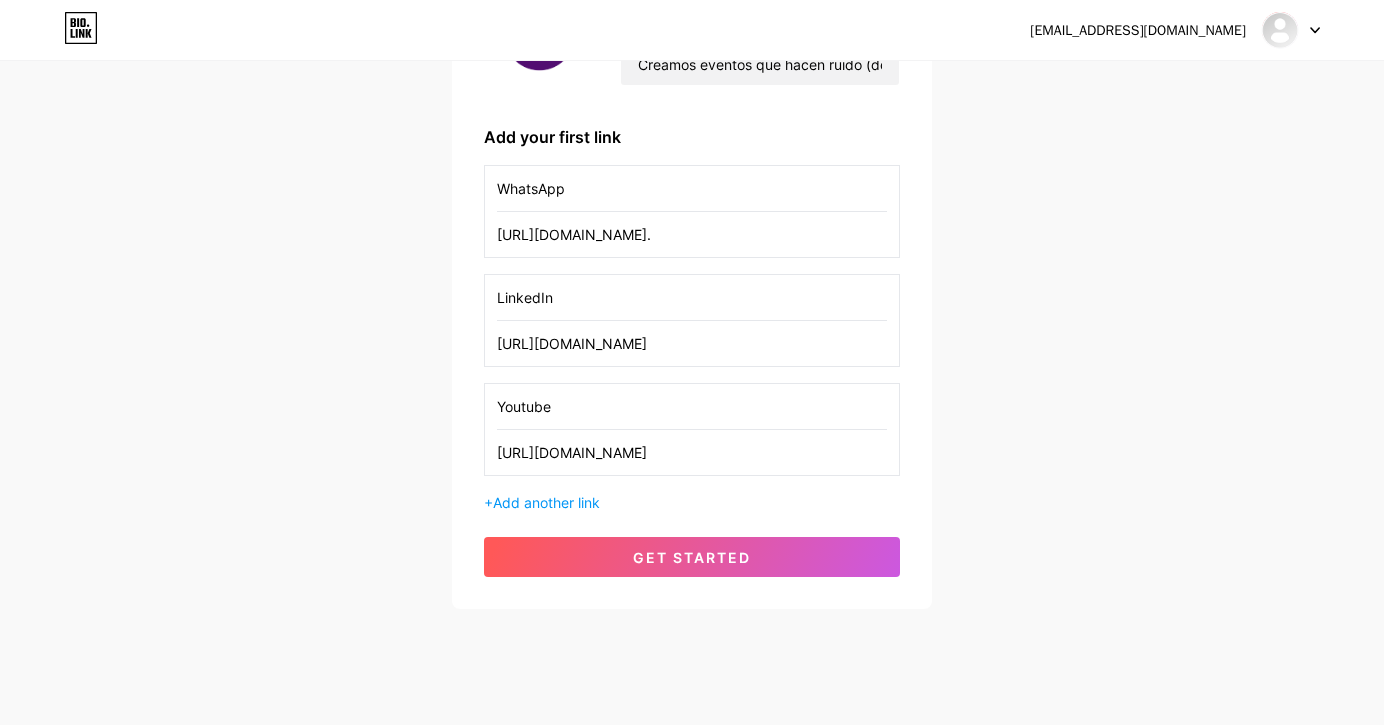 type on "[URL][DOMAIN_NAME]." 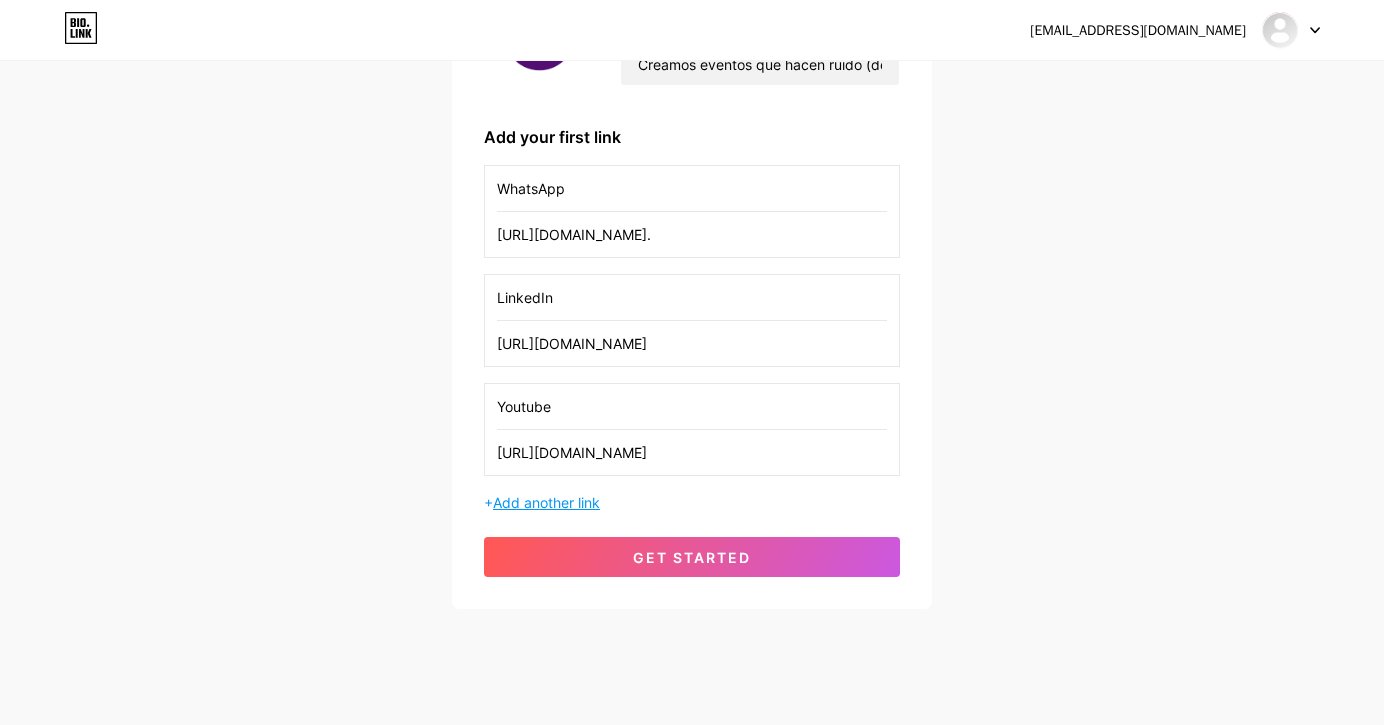 click on "Add another link" at bounding box center (546, 502) 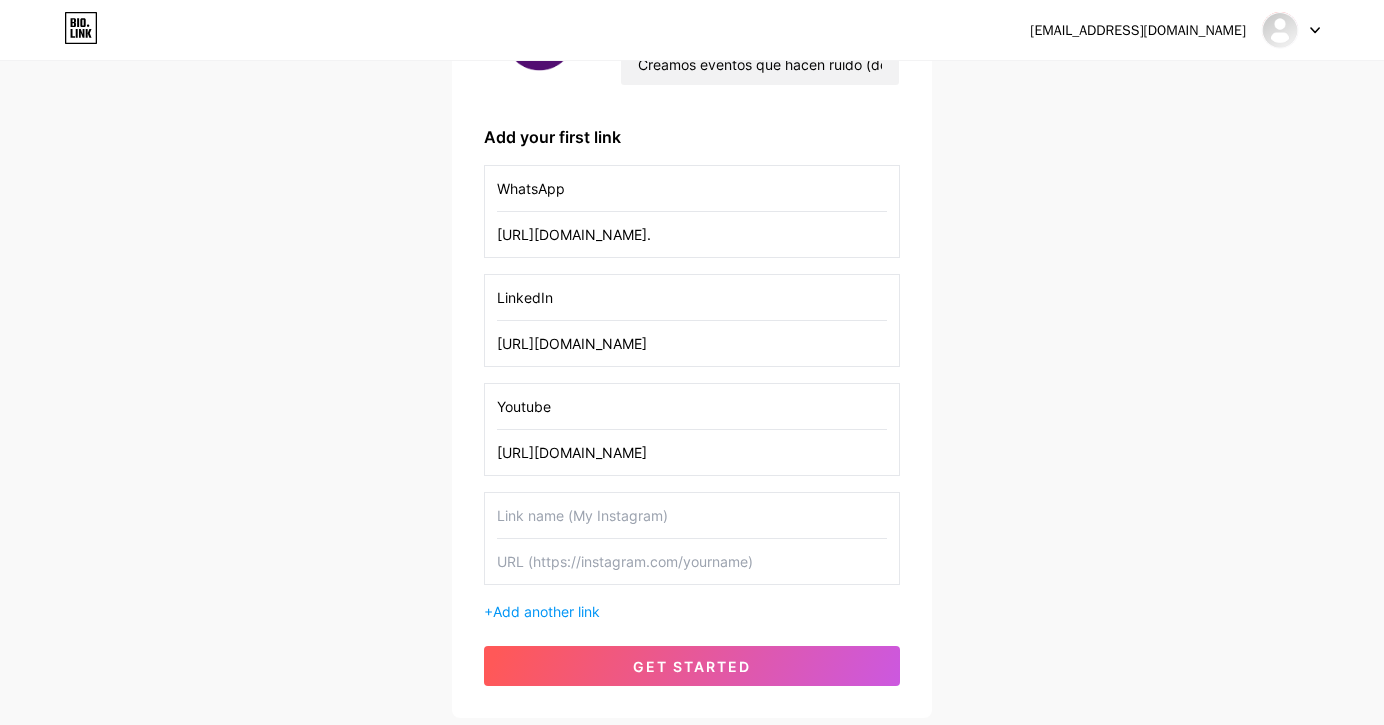 click on "[URL][DOMAIN_NAME]" at bounding box center [692, 343] 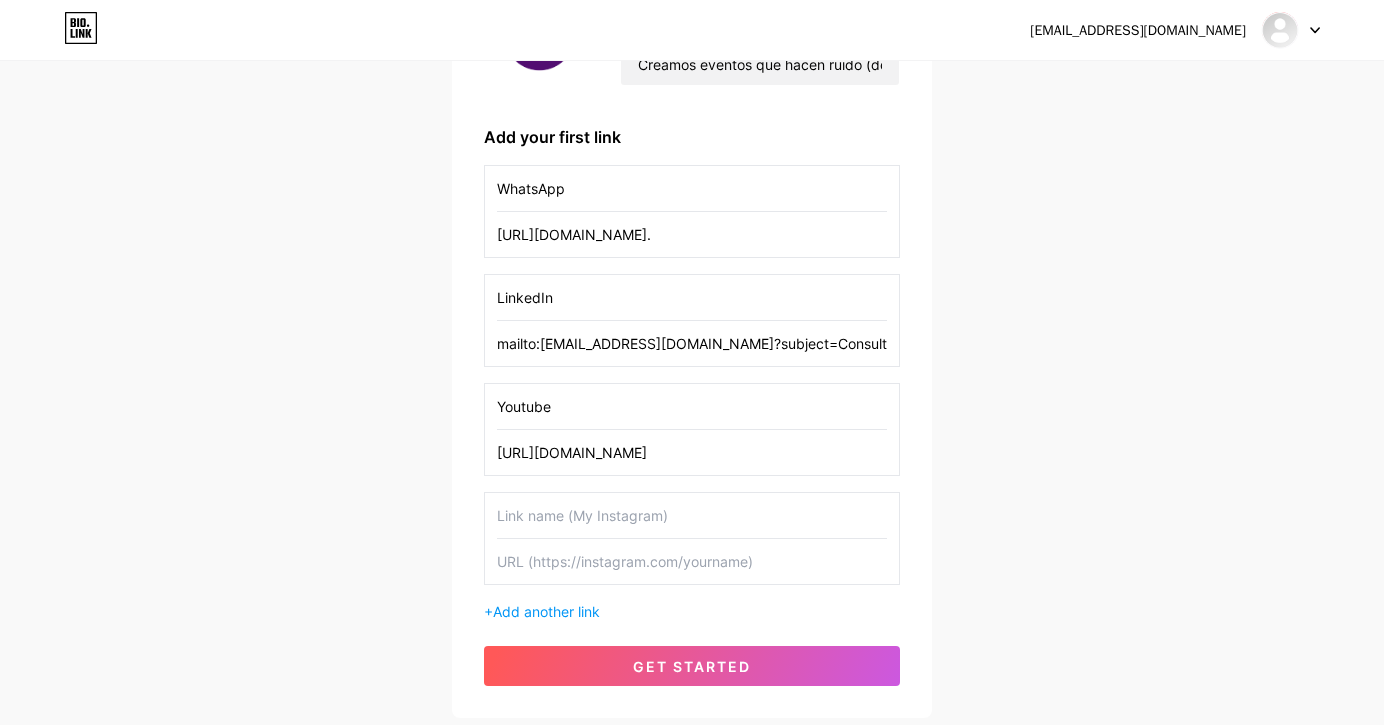 type on "mailto:[EMAIL_ADDRESS][DOMAIN_NAME]?subject=Consulta%20sobre%20servicios&body=Hola%20Actitud%20Grow,%20quisiera%20recibir%20más%20información%20sobre%20sus%20eventos%20corporativos." 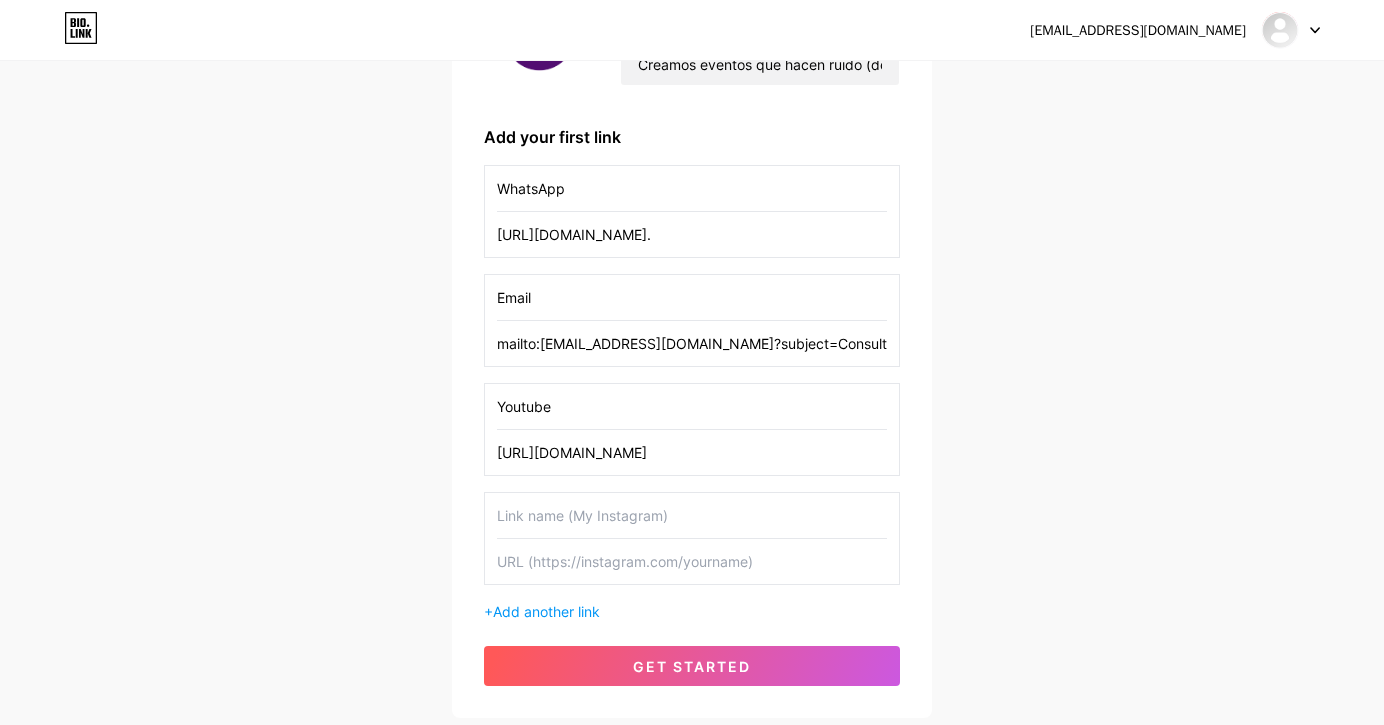 type on "Email" 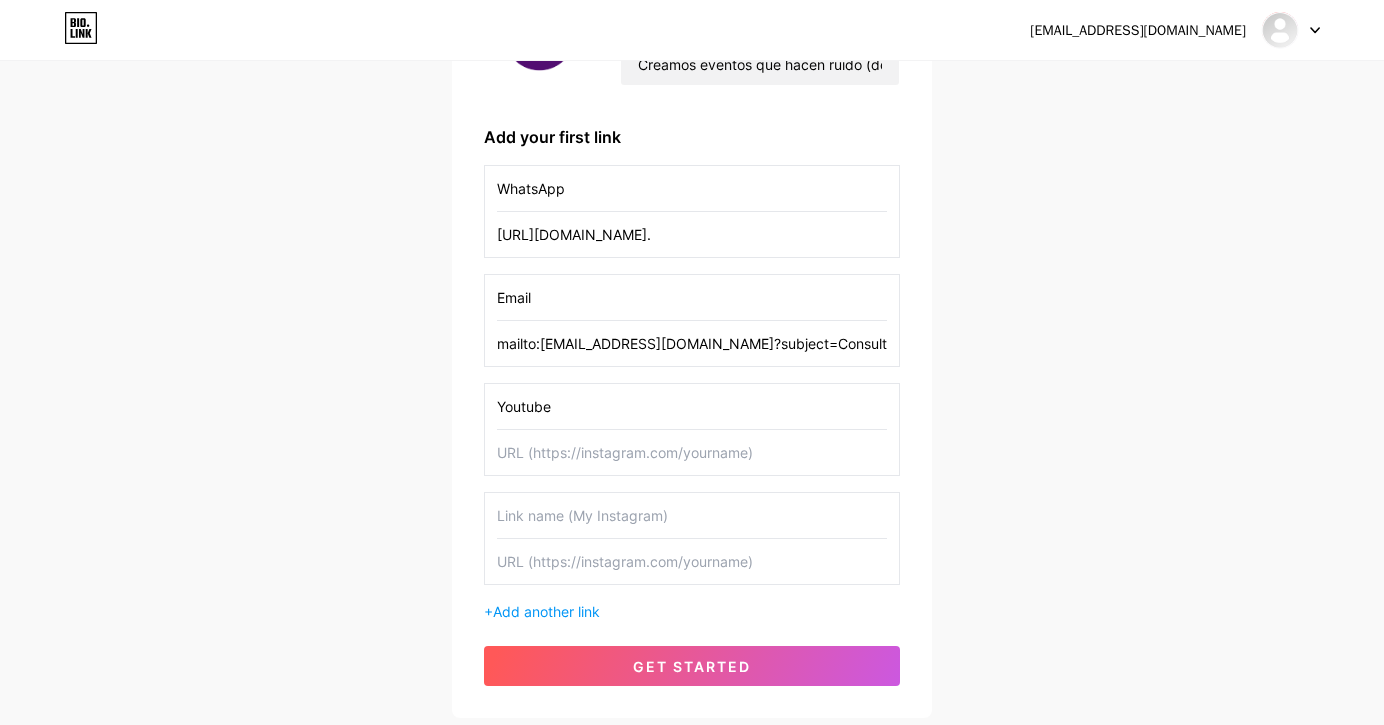 type 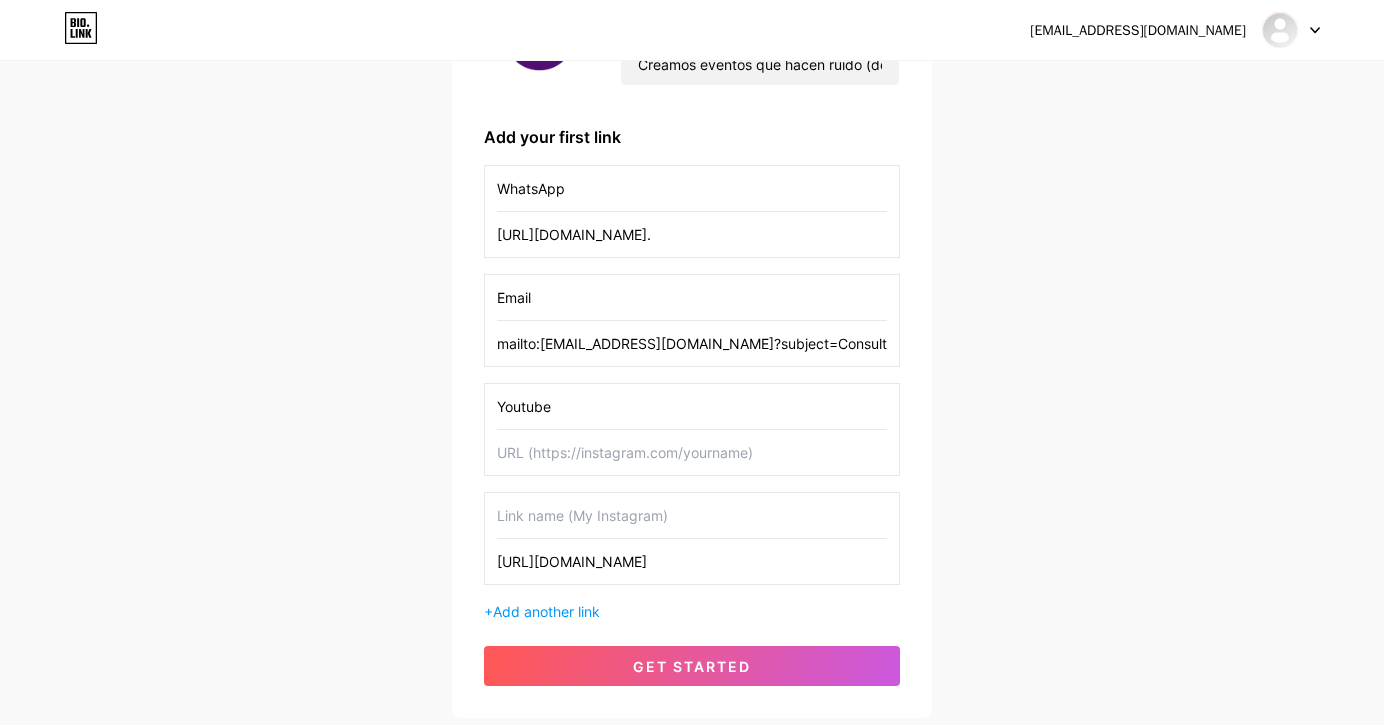 type on "[URL][DOMAIN_NAME]" 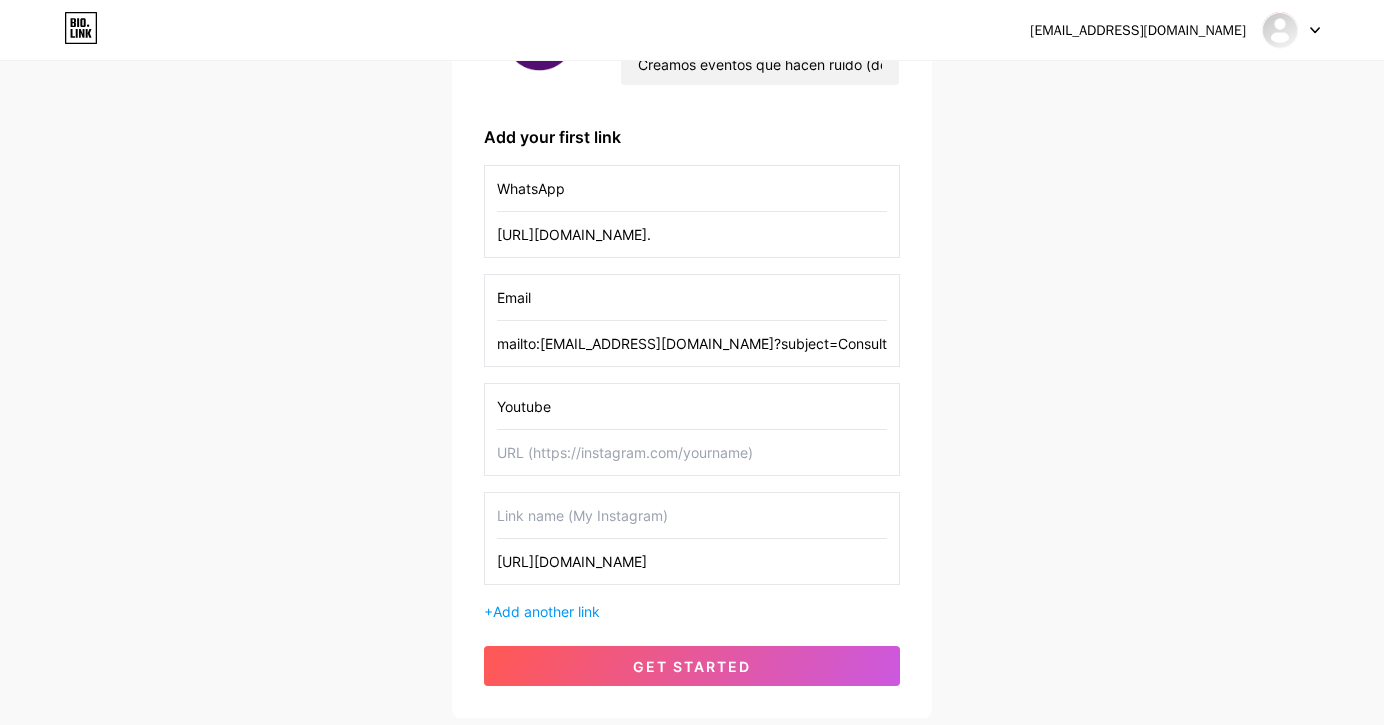 click on "Youtube" at bounding box center (692, 406) 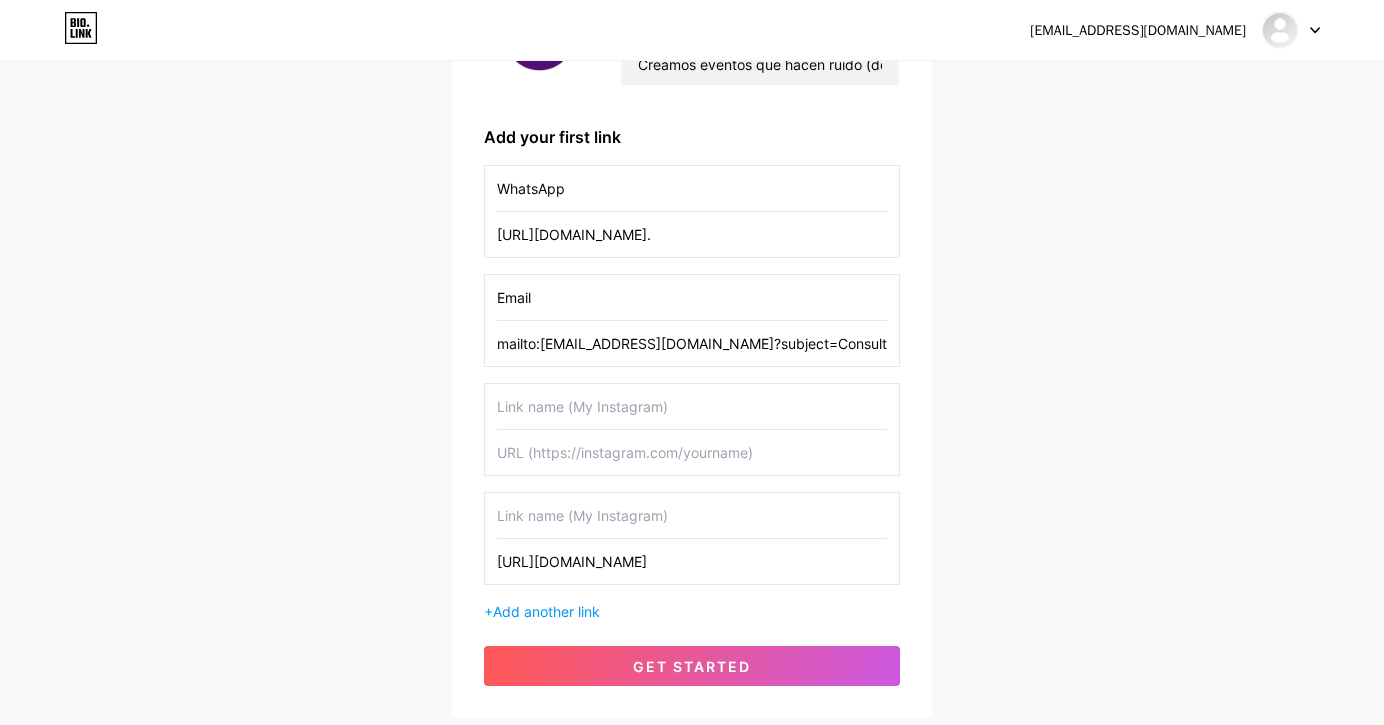 type 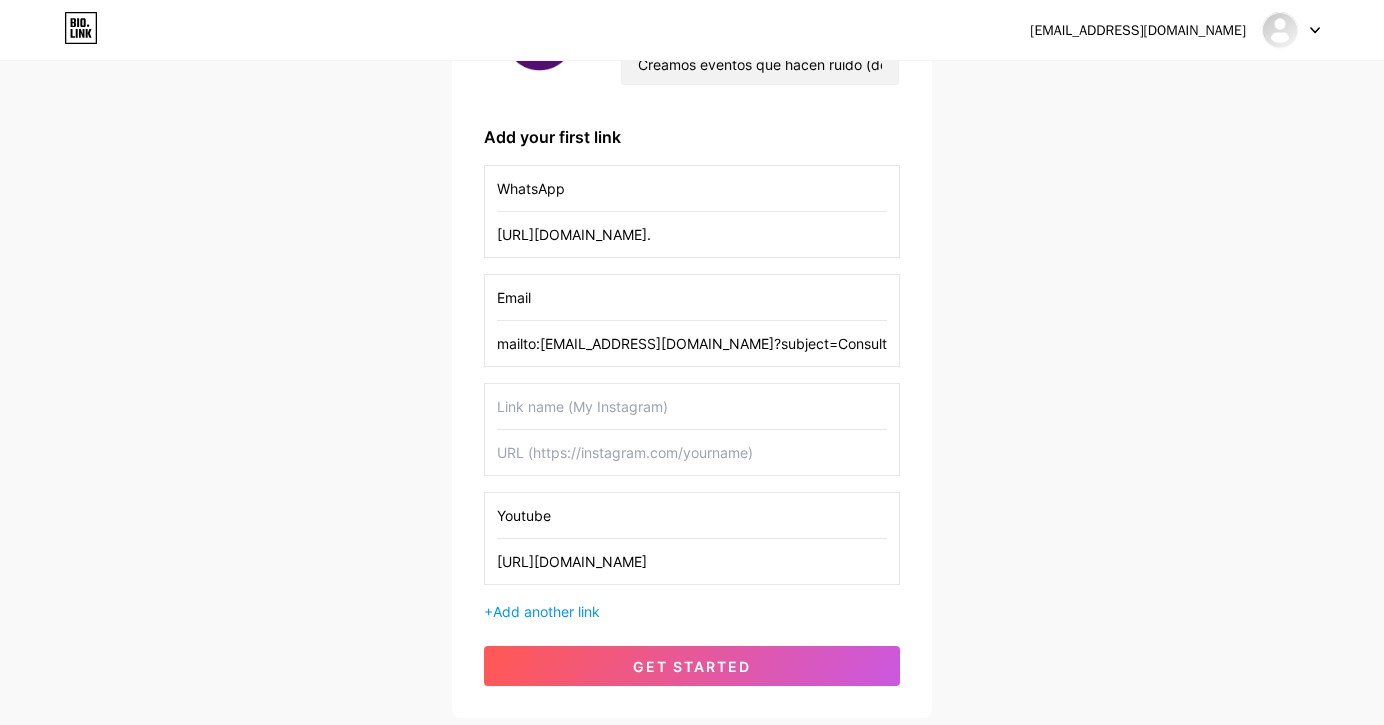 type on "Youtube" 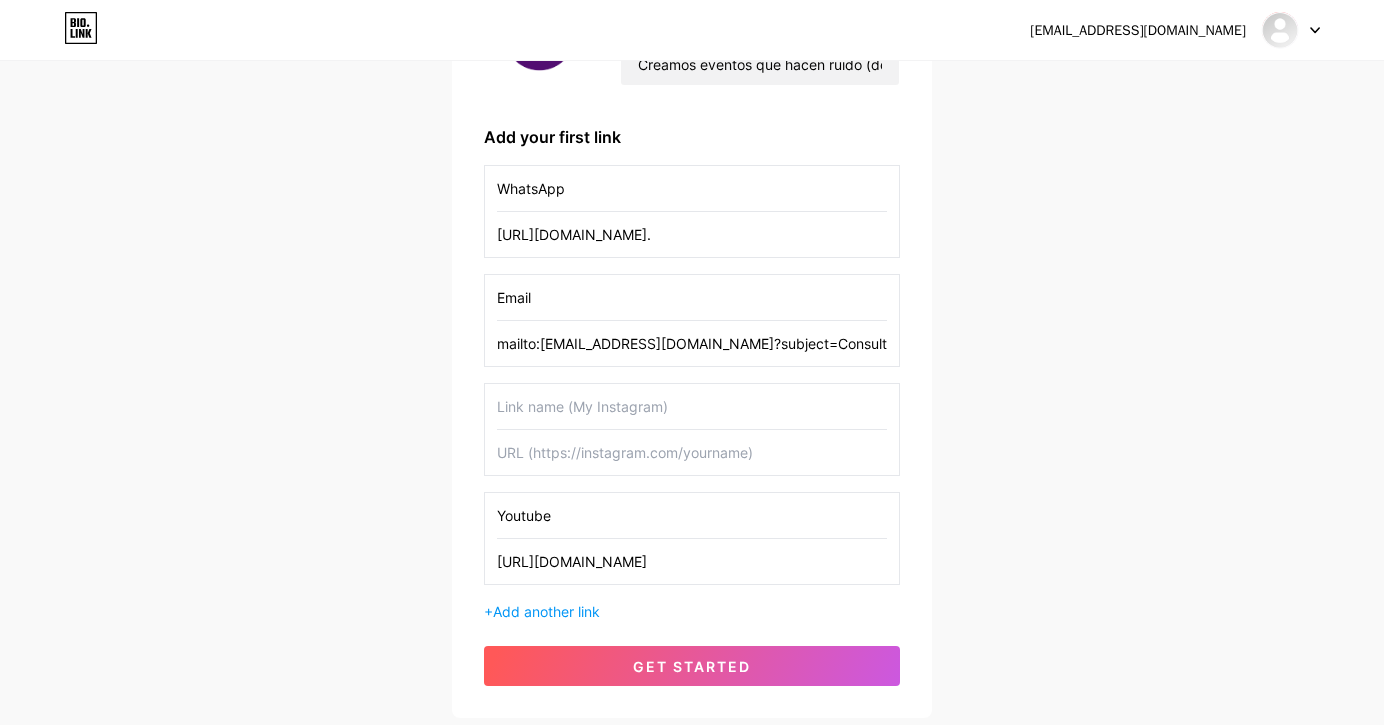 click at bounding box center (692, 452) 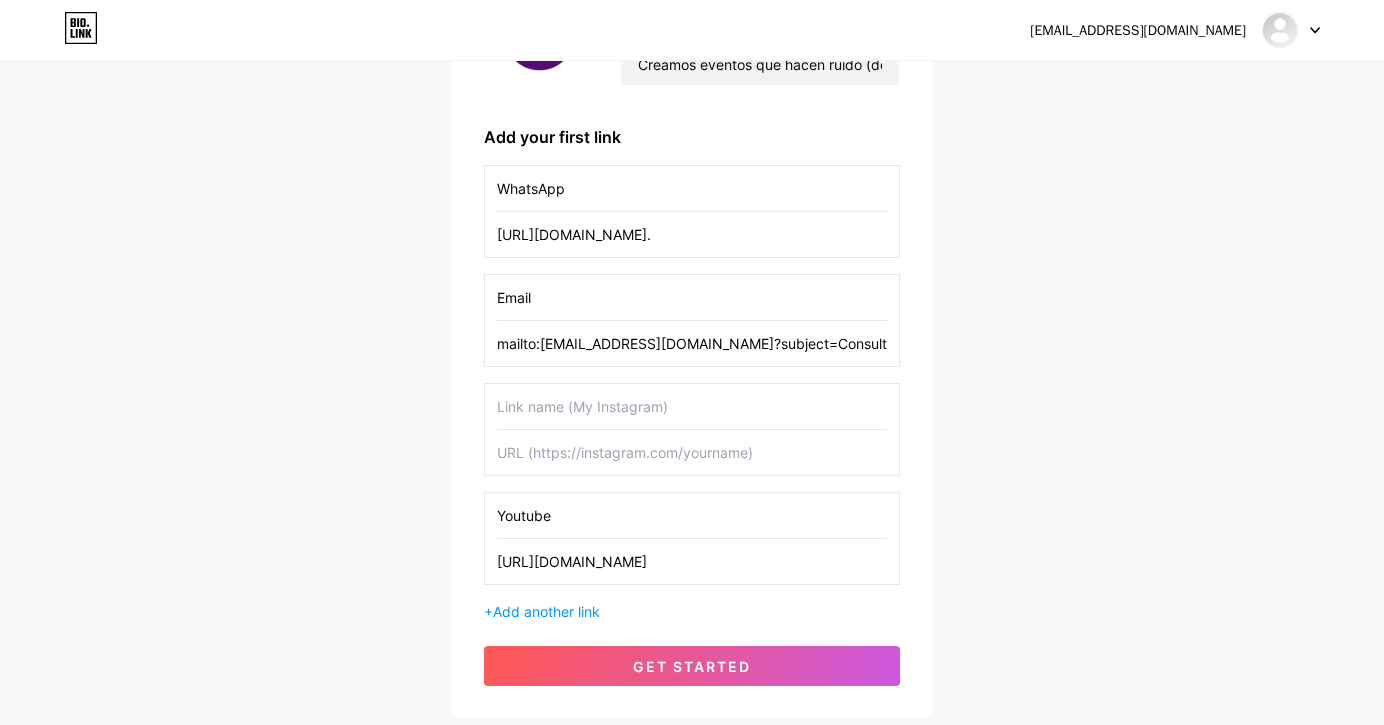 paste on "[URL][DOMAIN_NAME]" 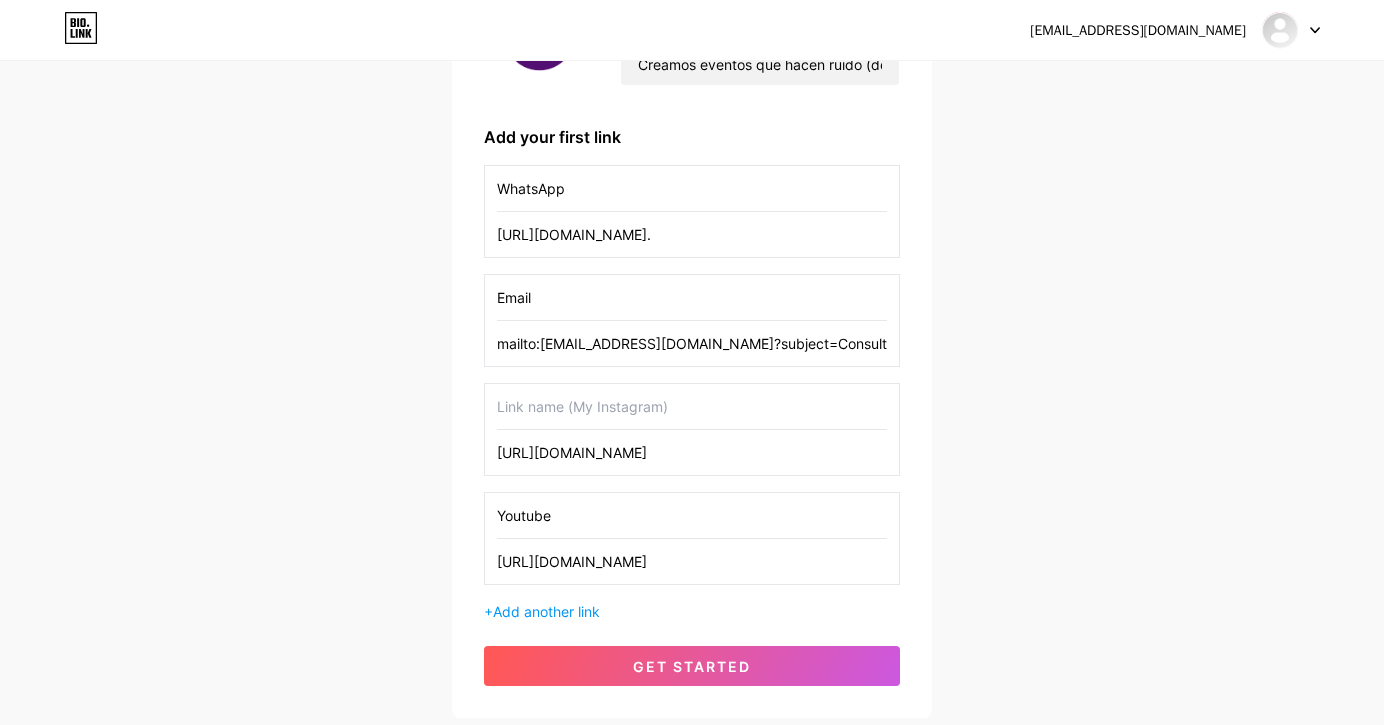 type on "[URL][DOMAIN_NAME]" 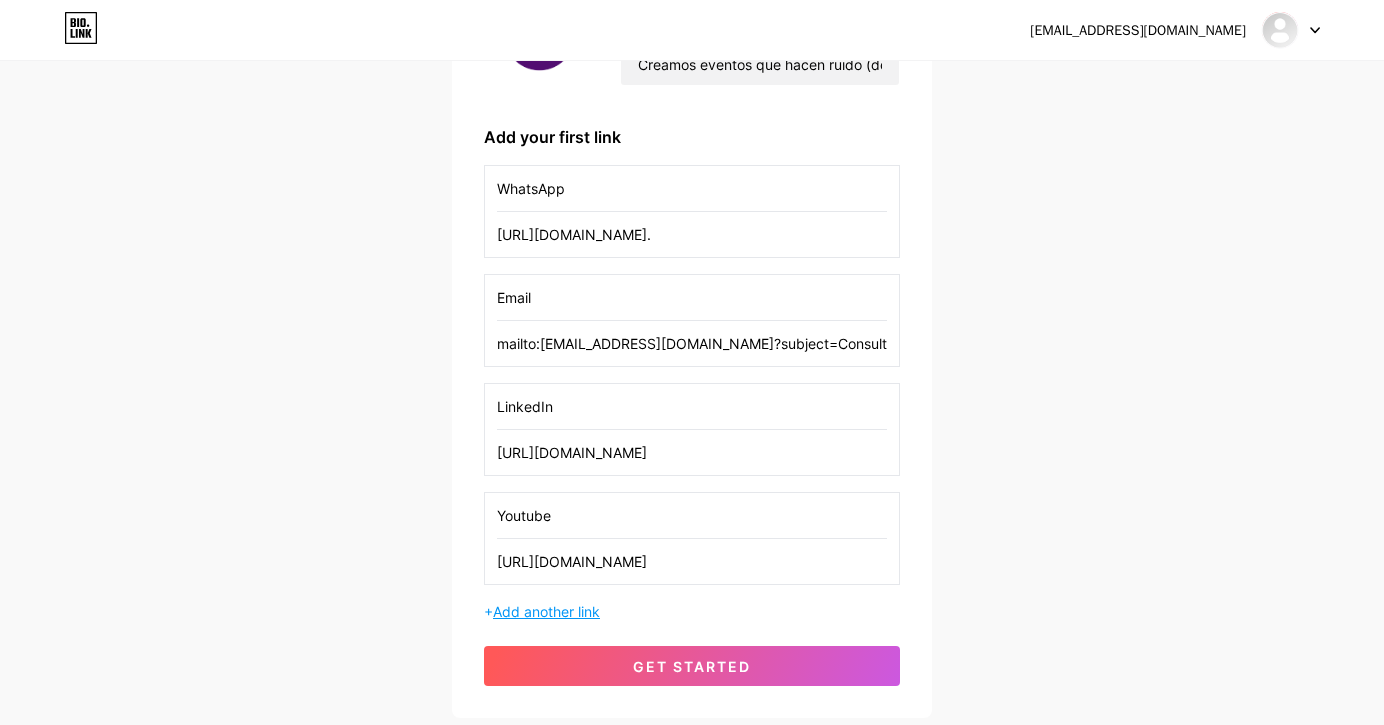 type on "LinkedIn" 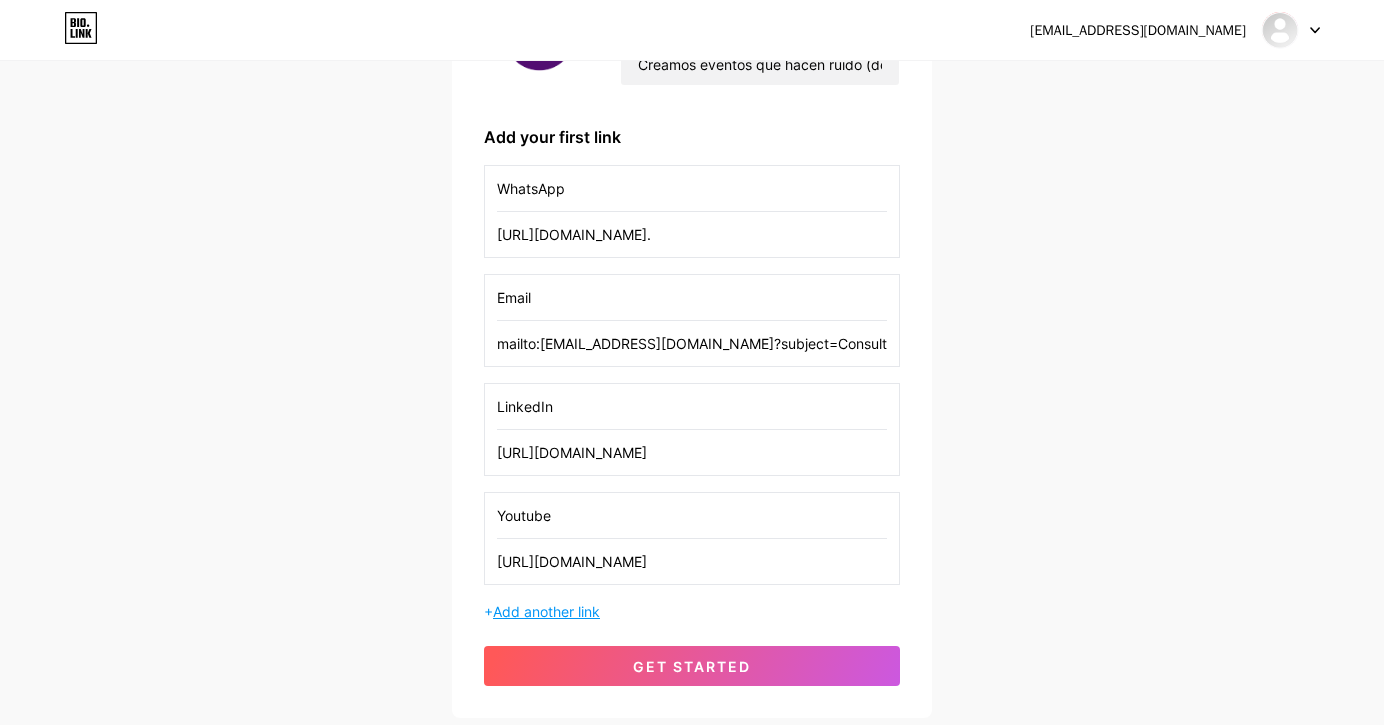 click on "Add another link" at bounding box center (546, 611) 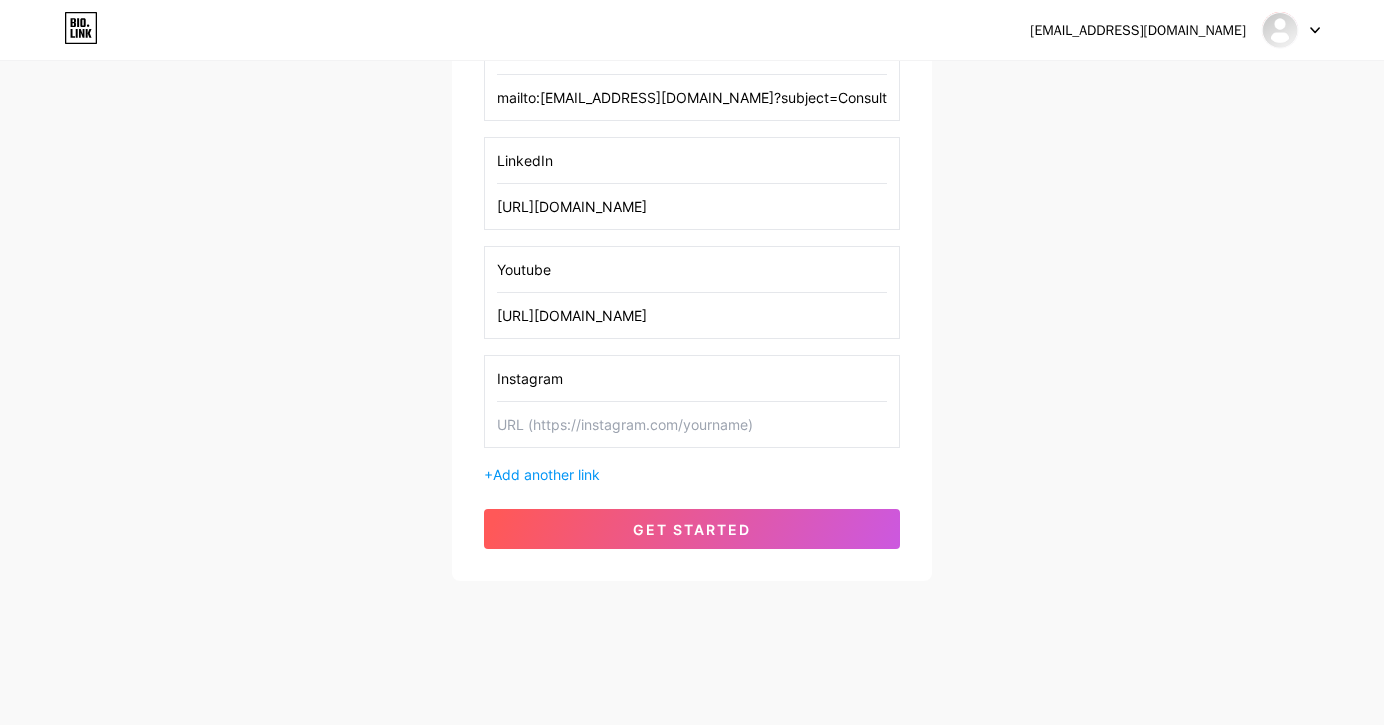 scroll, scrollTop: 504, scrollLeft: 0, axis: vertical 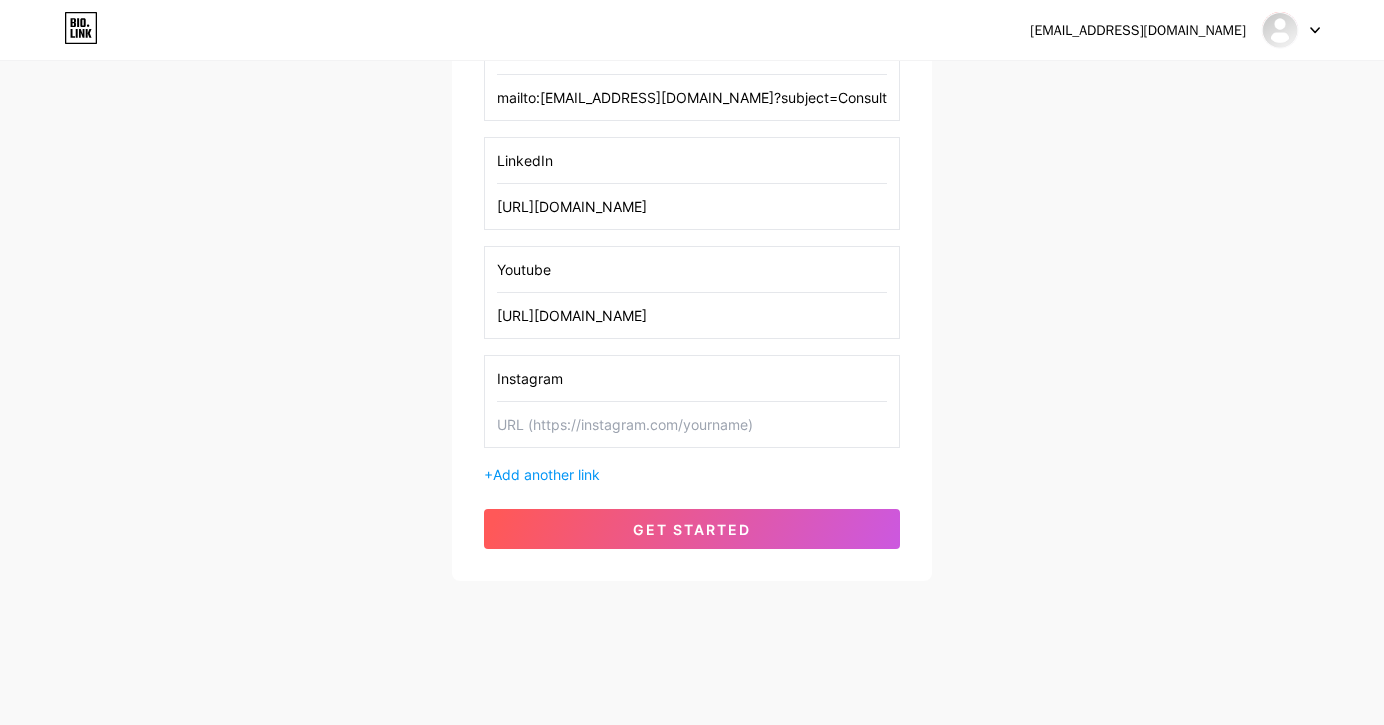 type on "Instagram" 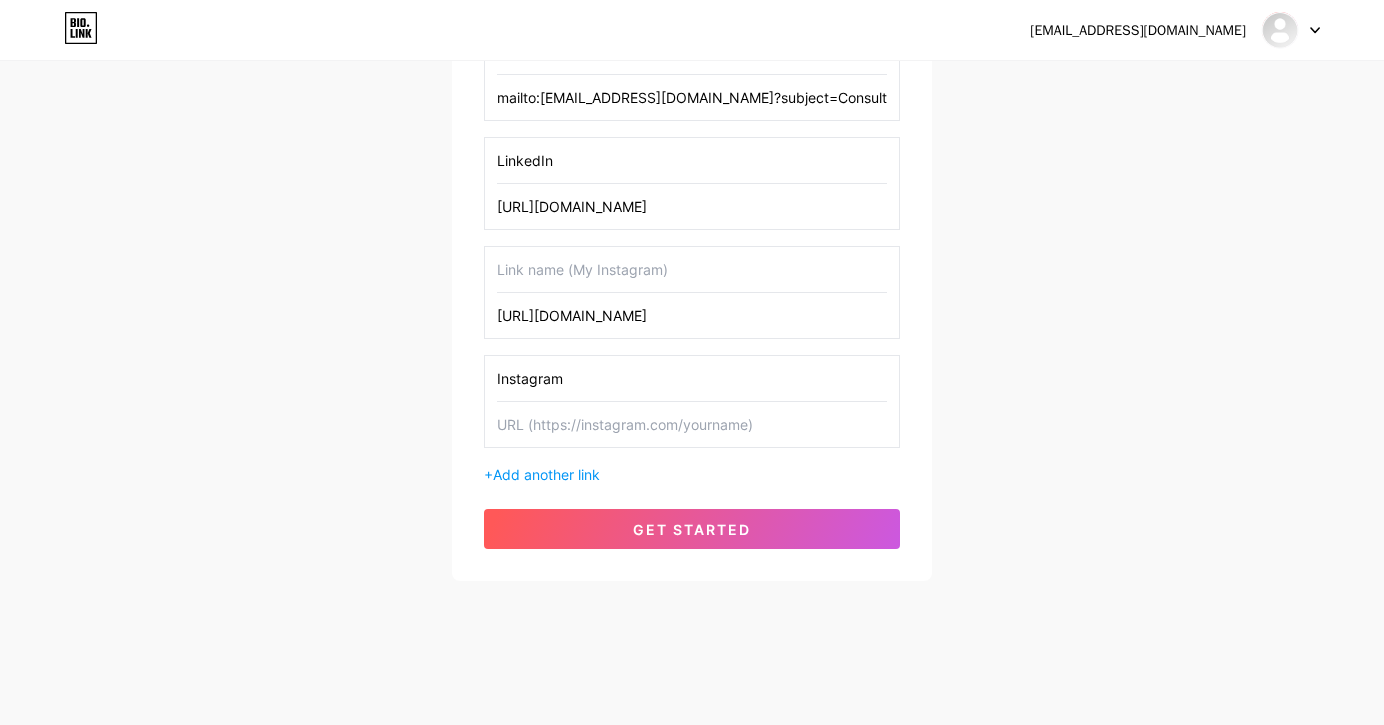 type 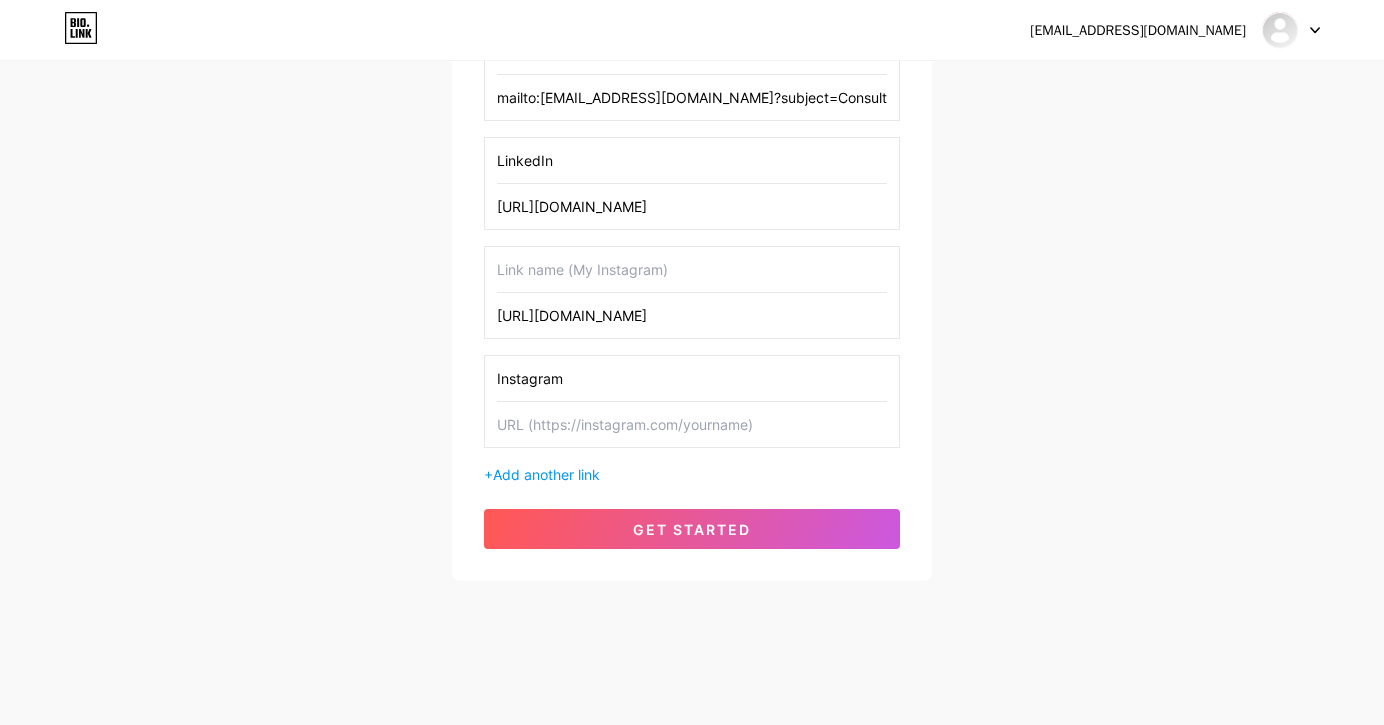 click on "Instagram" at bounding box center (692, 378) 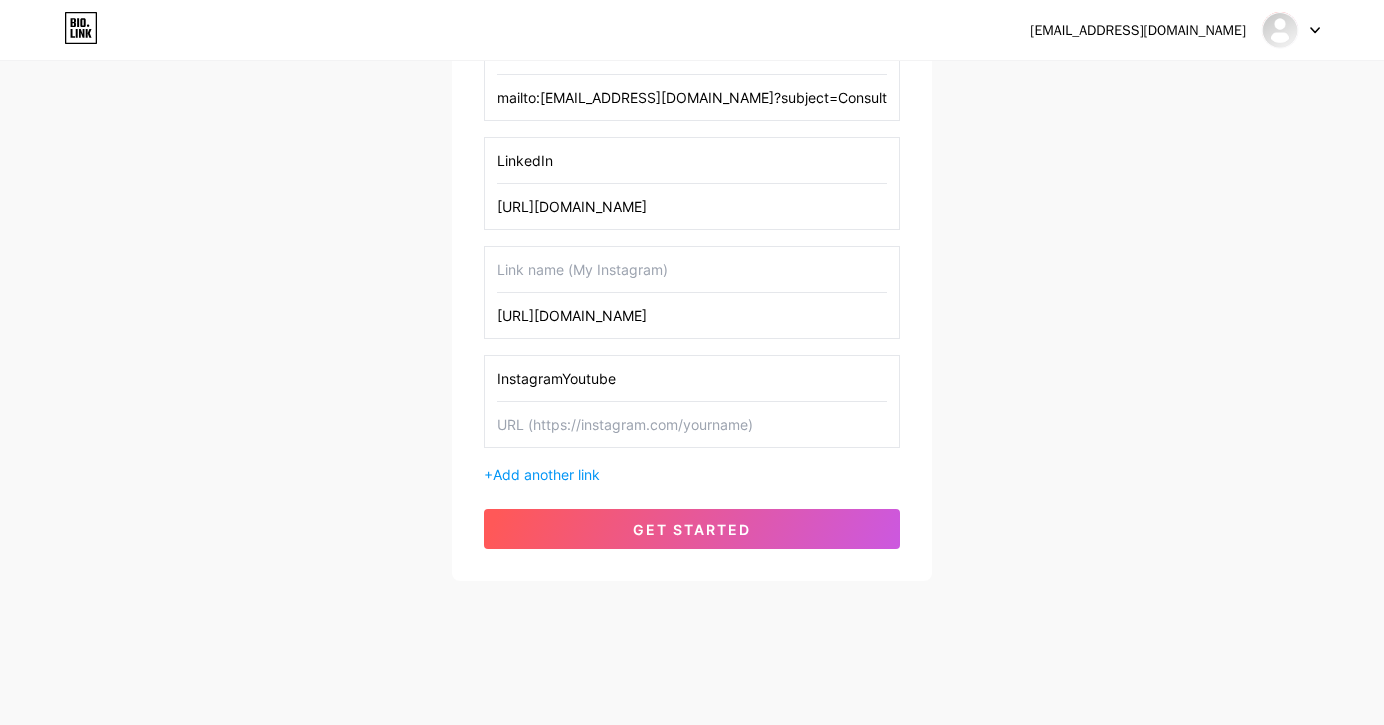 drag, startPoint x: 566, startPoint y: 380, endPoint x: 387, endPoint y: 367, distance: 179.47145 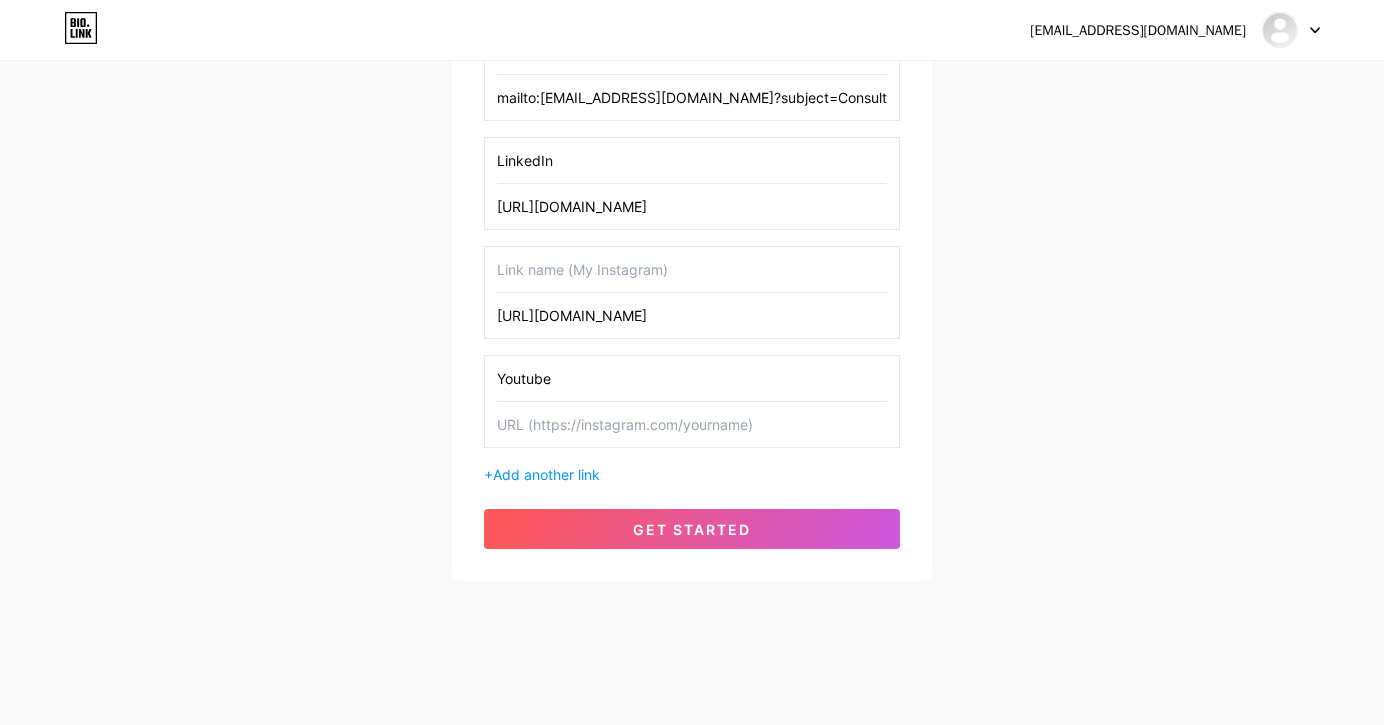 type on "Youtube" 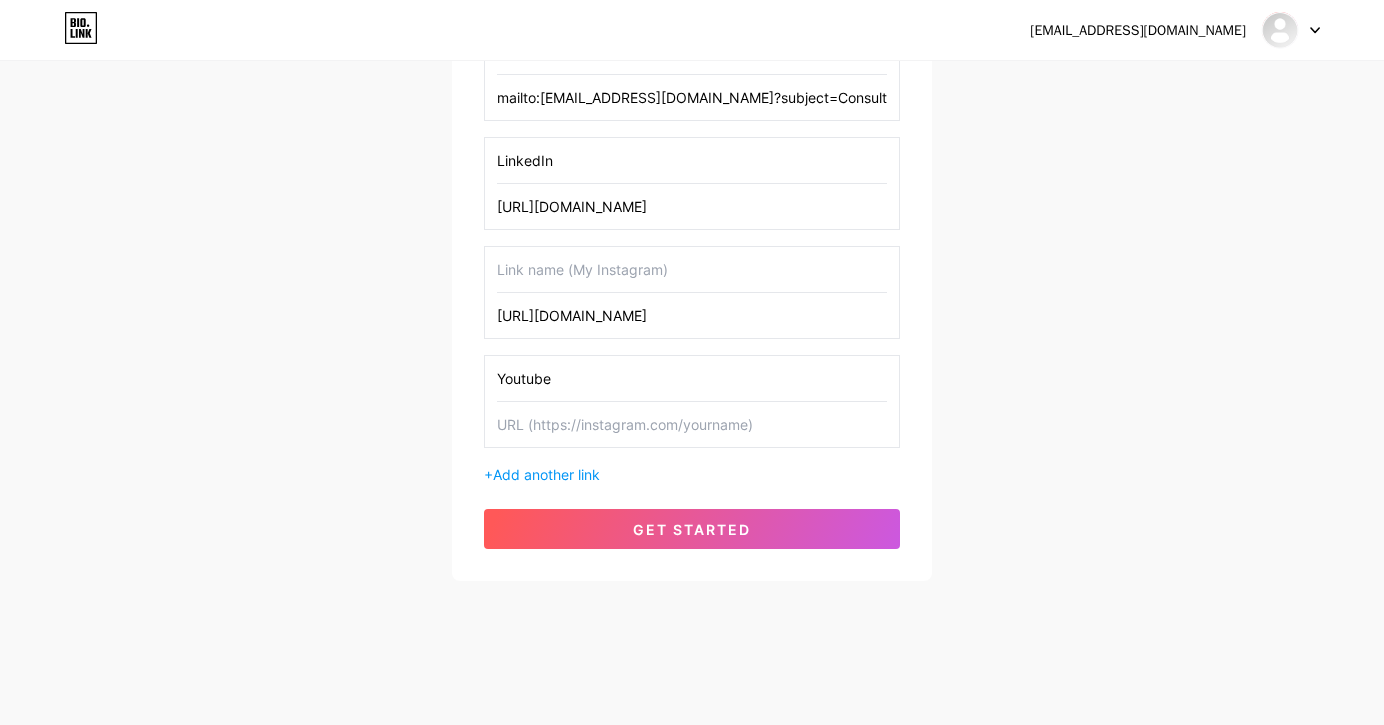 click at bounding box center (692, 269) 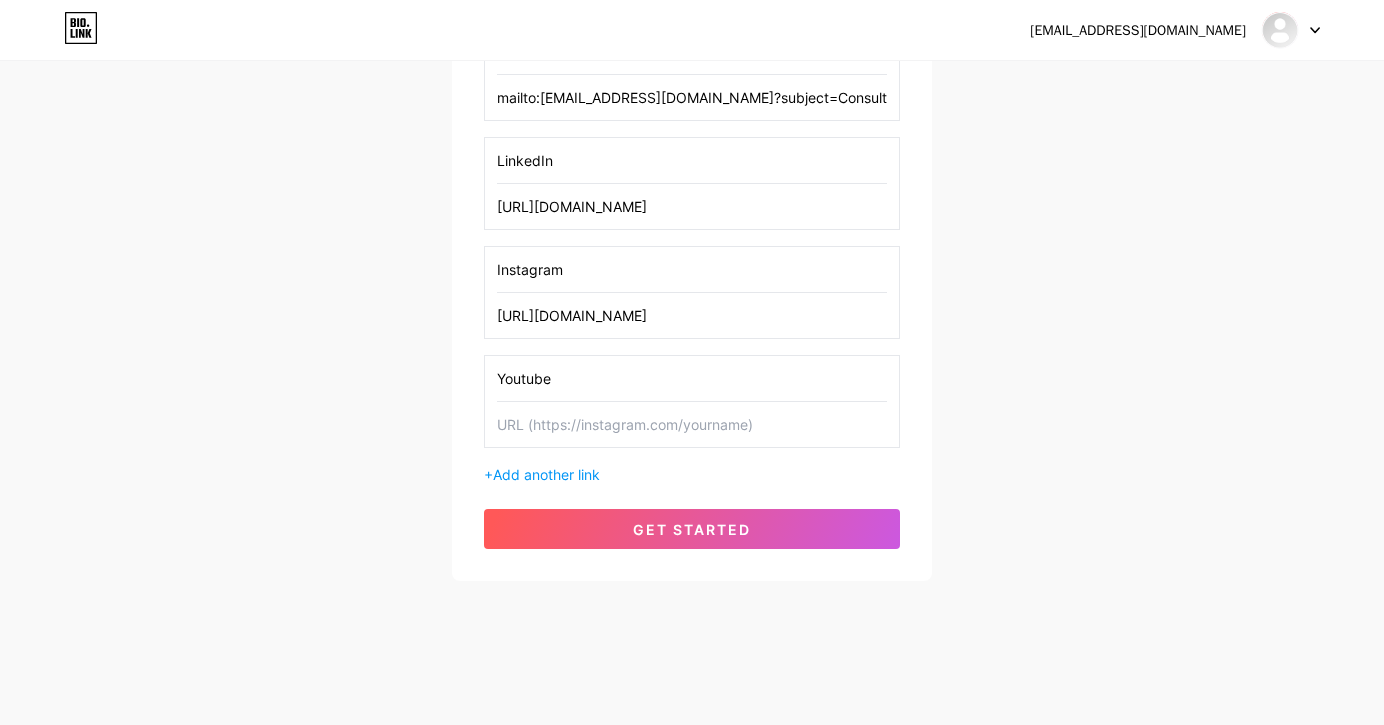 type on "Instagram" 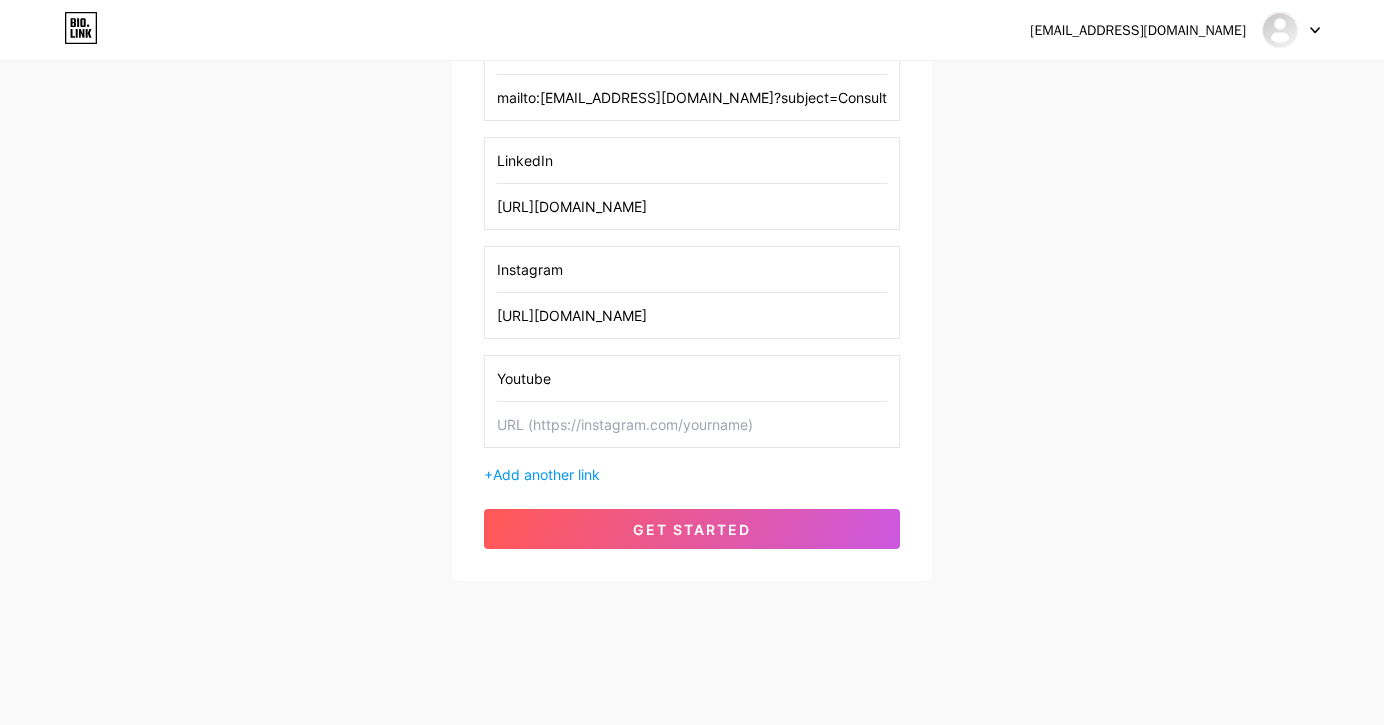 click on "[URL][DOMAIN_NAME]" at bounding box center (692, 315) 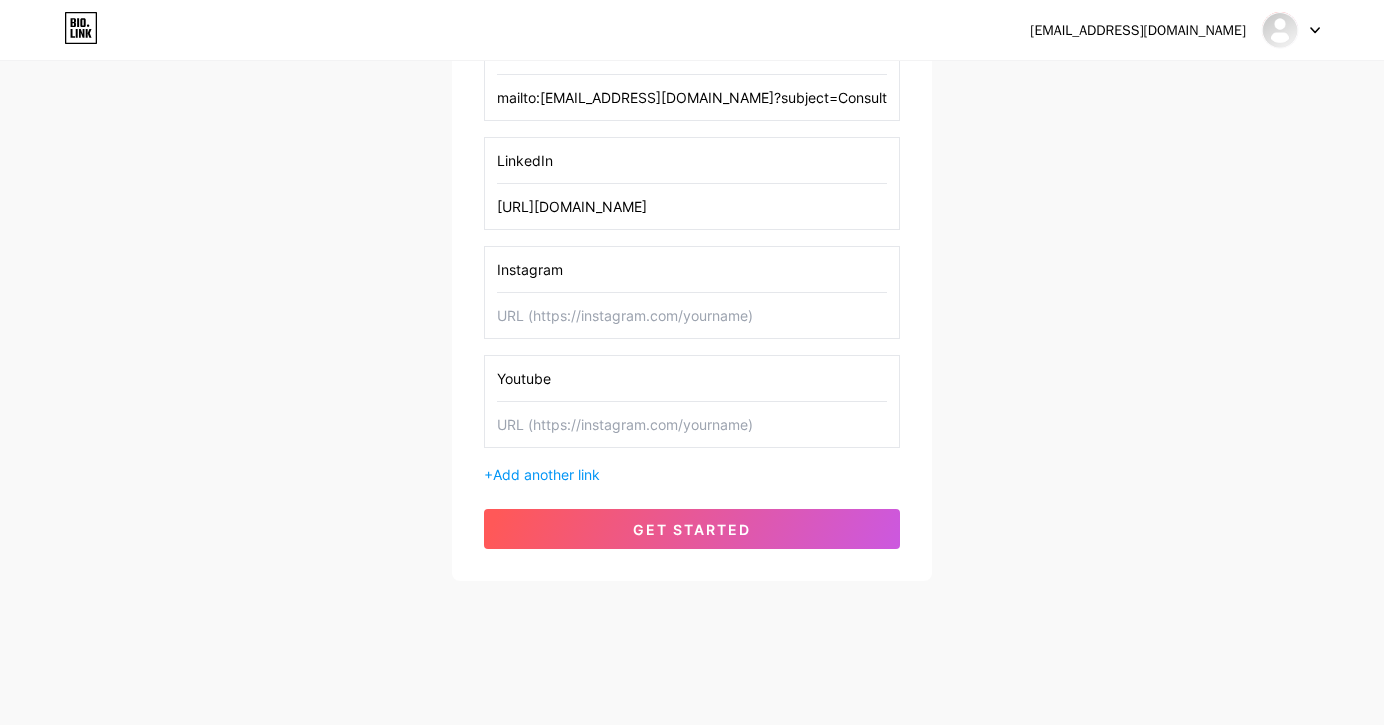 type 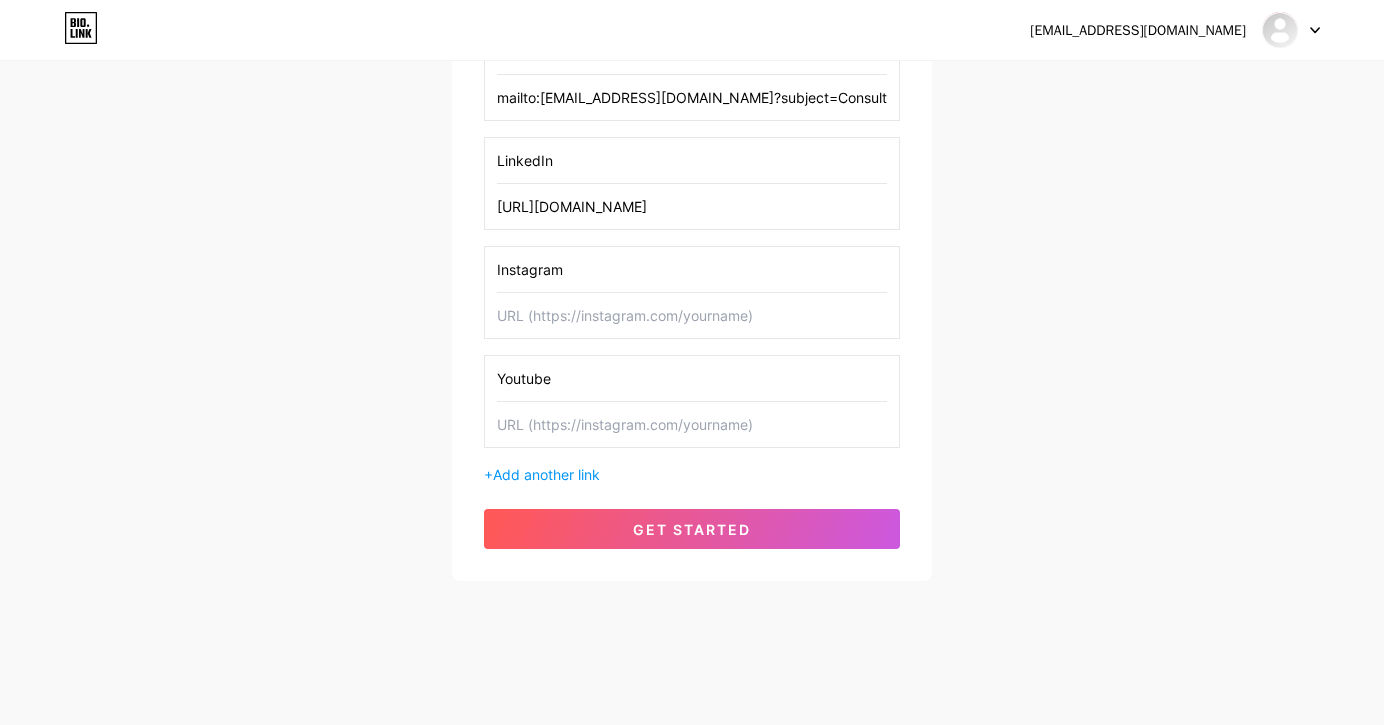 click at bounding box center [692, 424] 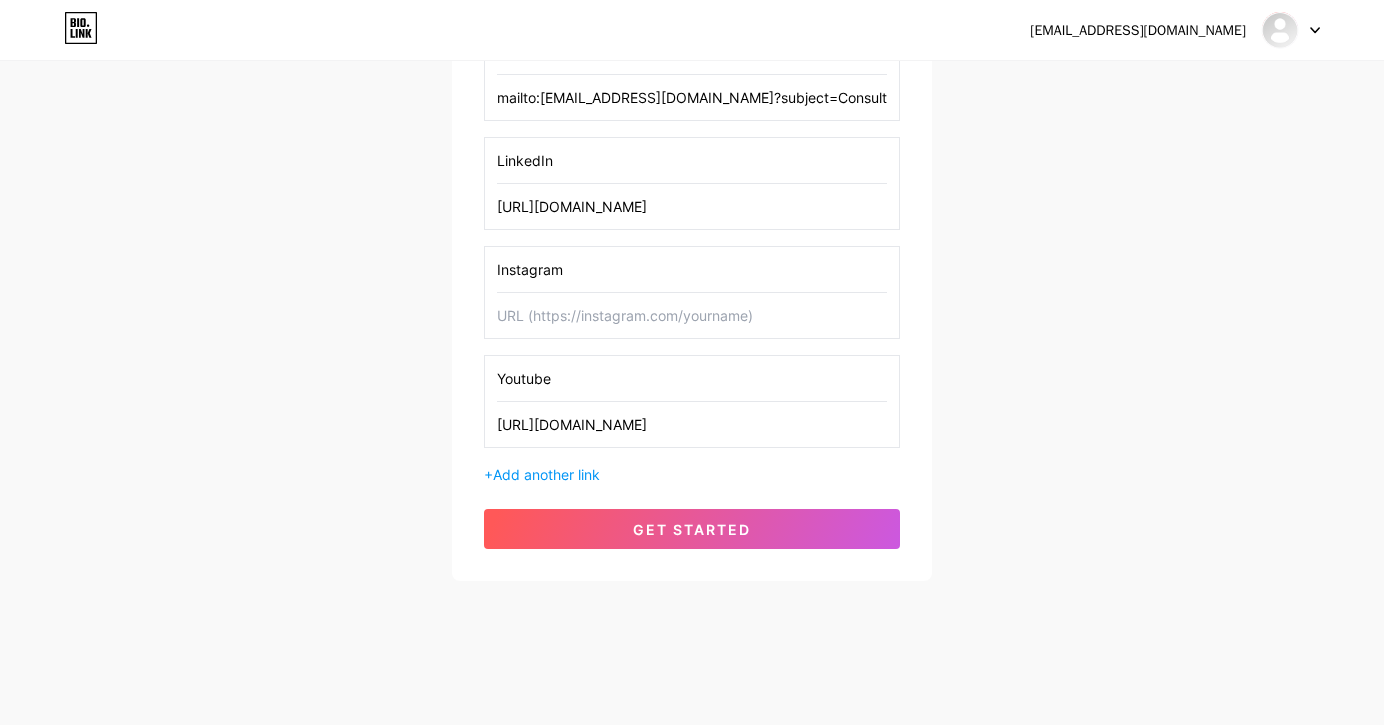 type on "[URL][DOMAIN_NAME]" 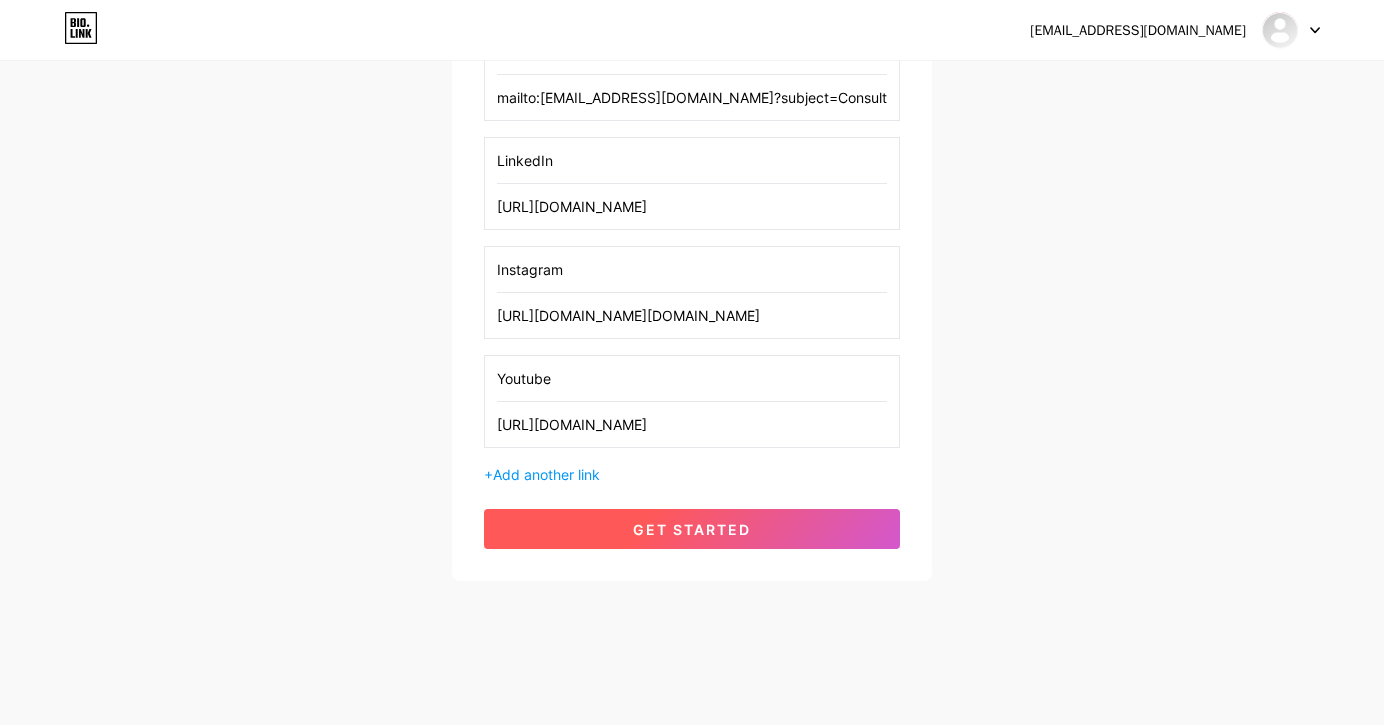 type on "[URL][DOMAIN_NAME][DOMAIN_NAME]" 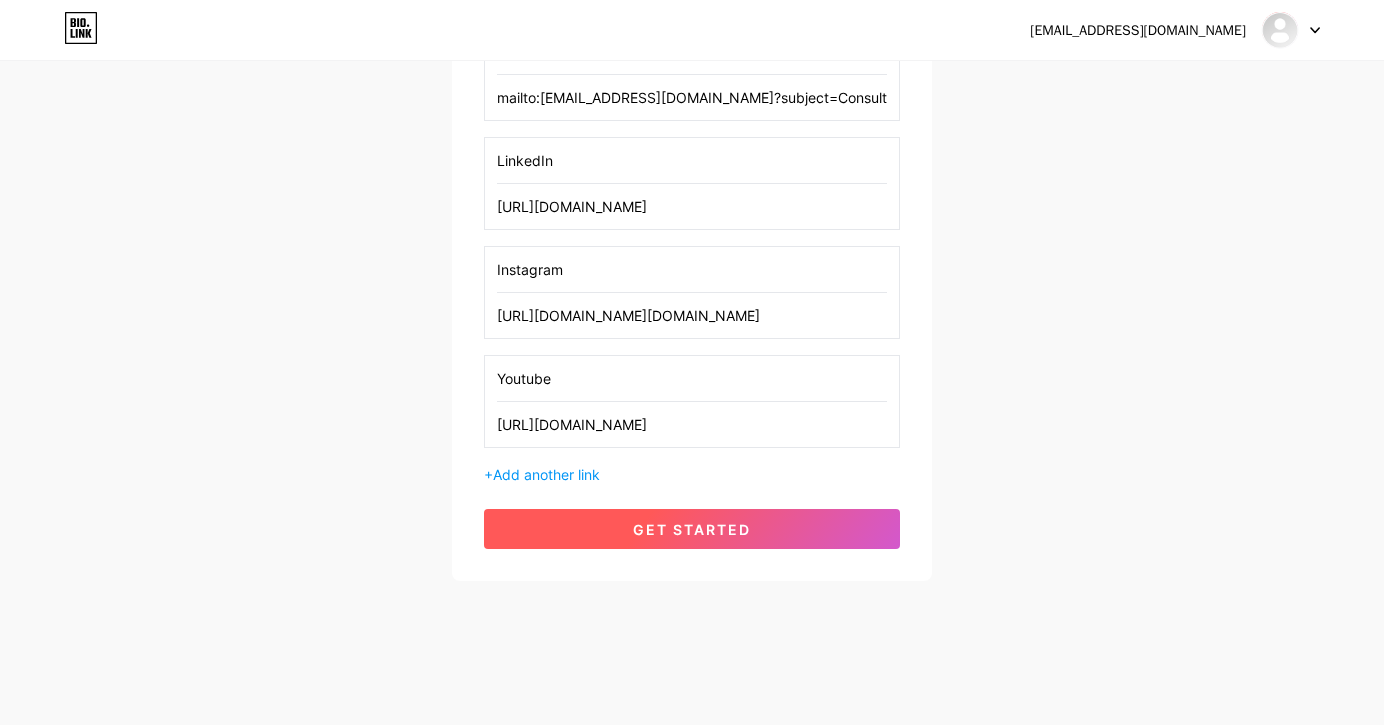 click on "get started" at bounding box center (692, 529) 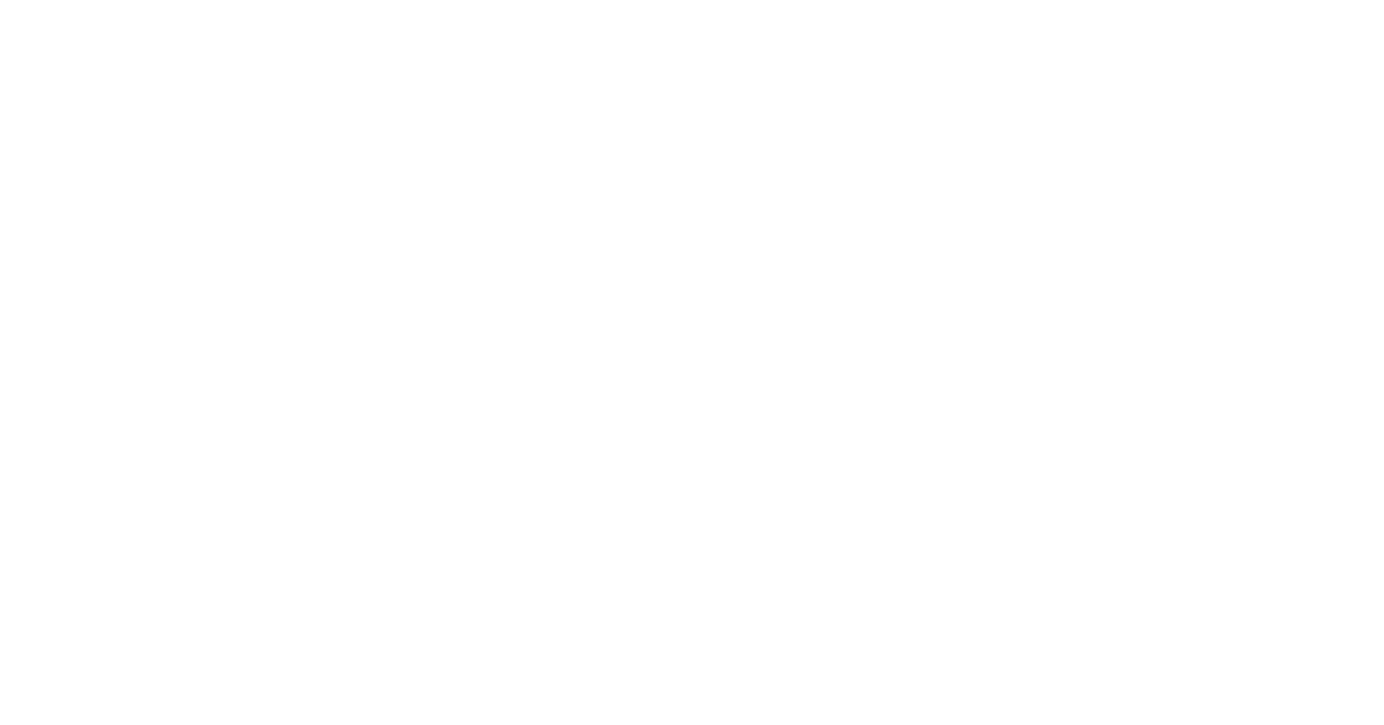 scroll, scrollTop: 0, scrollLeft: 0, axis: both 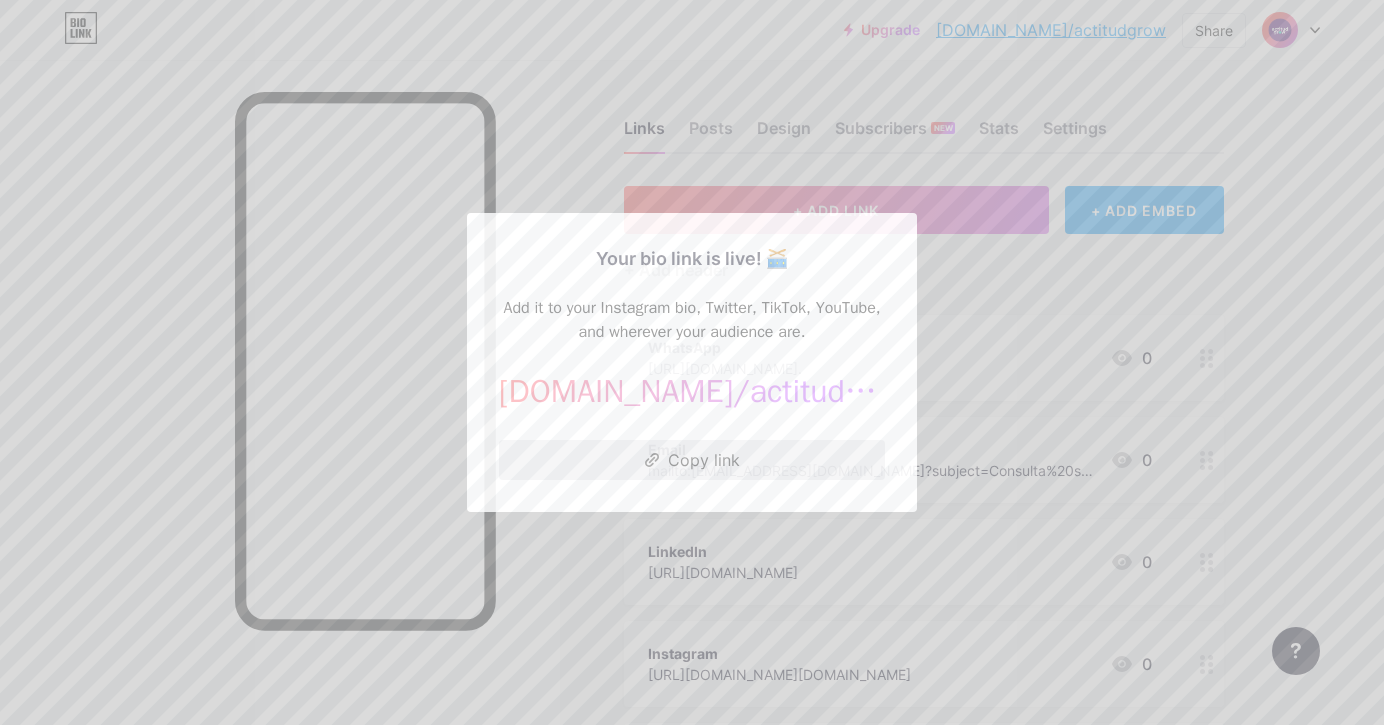 click on "Copy link" at bounding box center [692, 460] 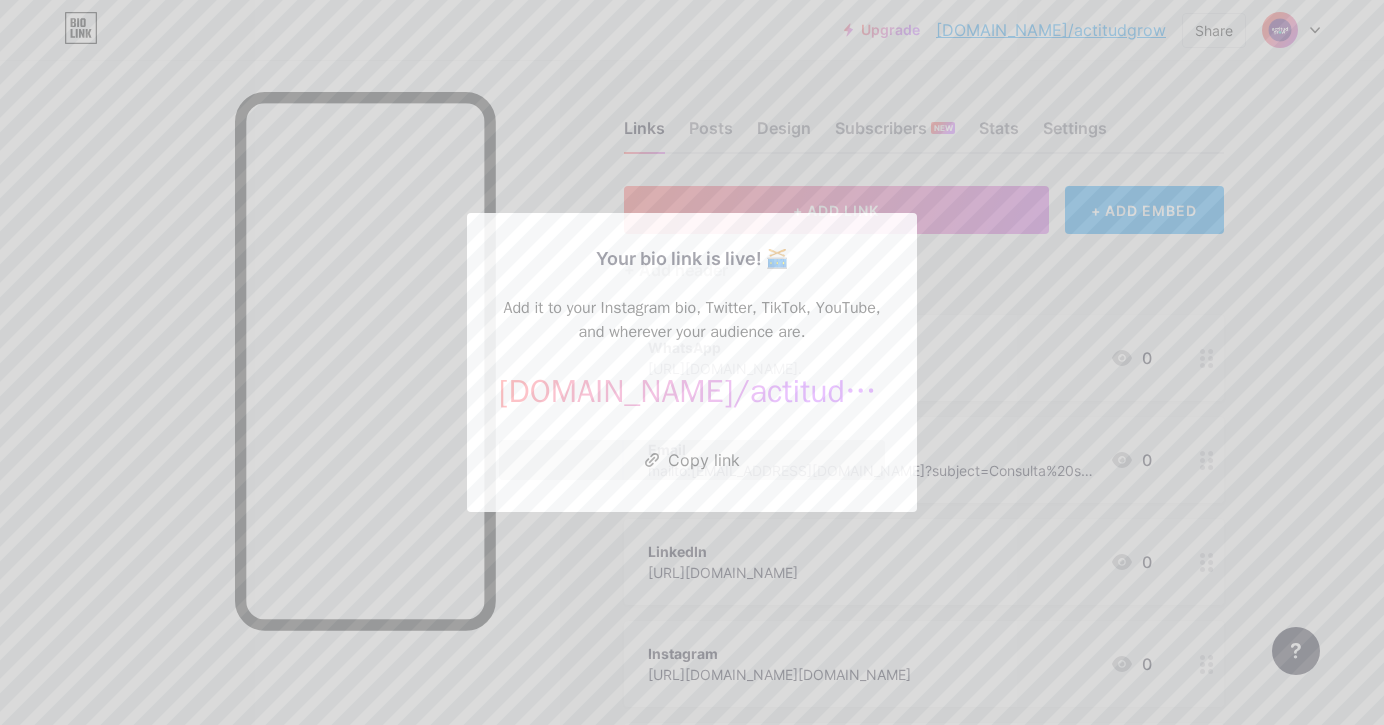 click at bounding box center (692, 362) 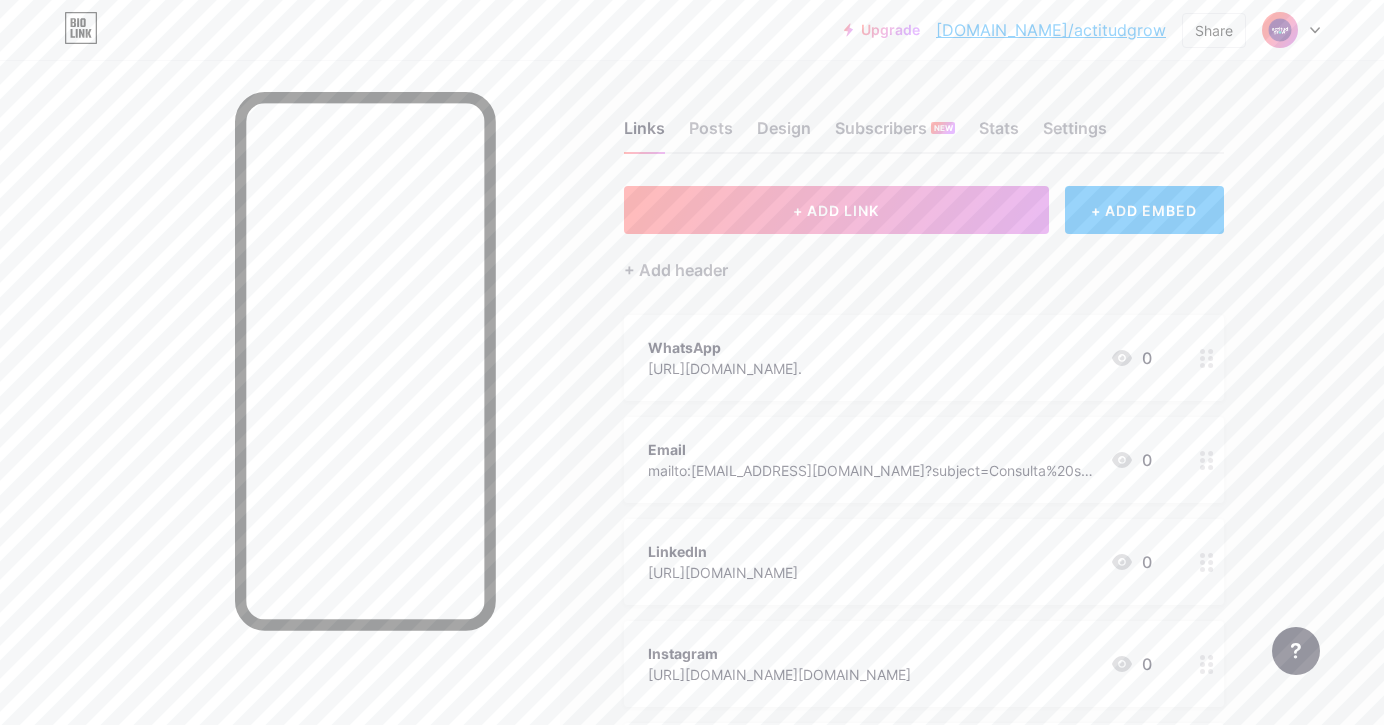 scroll, scrollTop: 0, scrollLeft: 0, axis: both 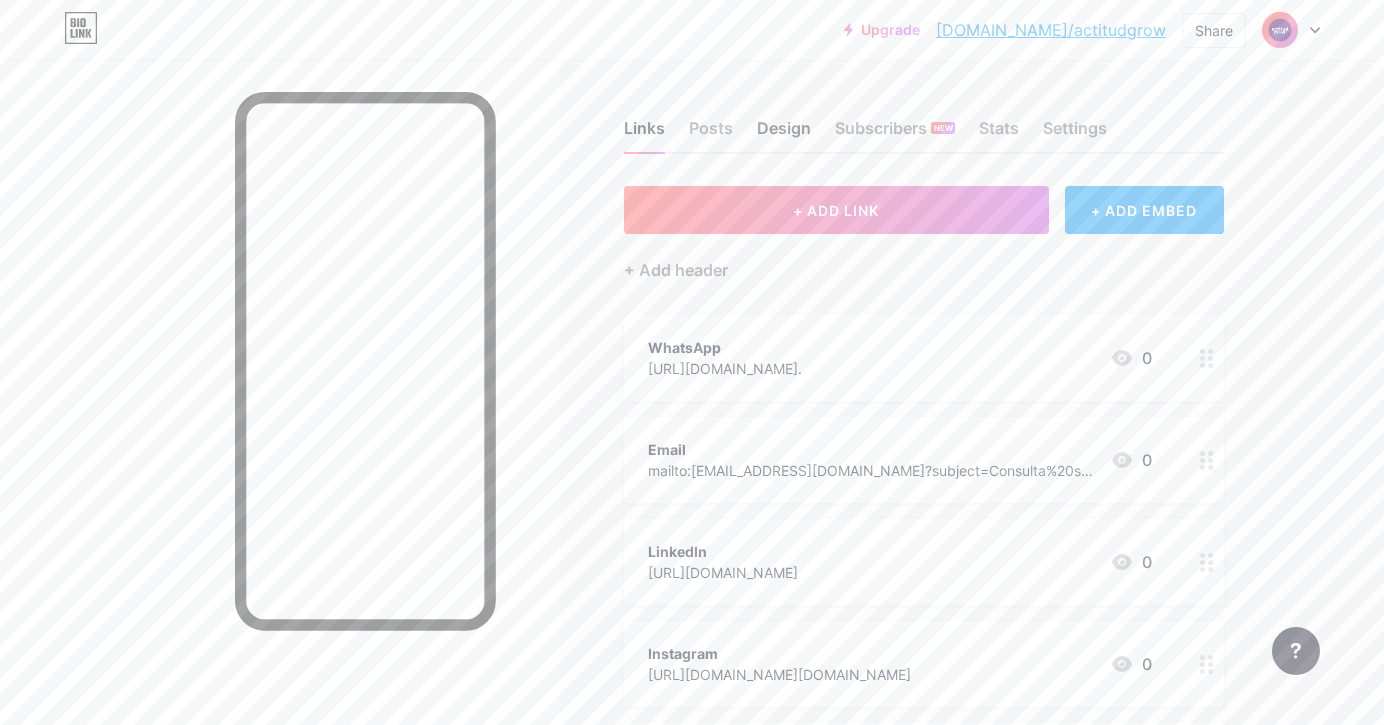 click on "Design" at bounding box center [784, 134] 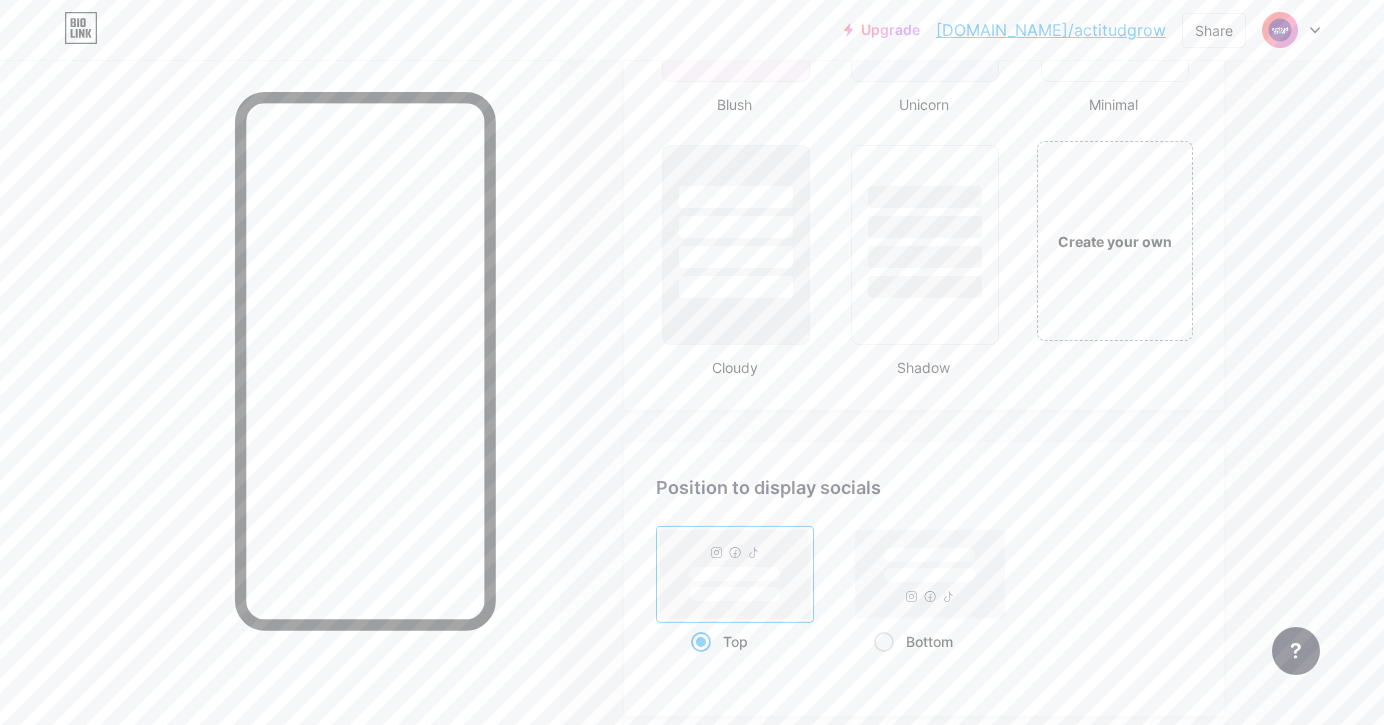 scroll, scrollTop: 2294, scrollLeft: 0, axis: vertical 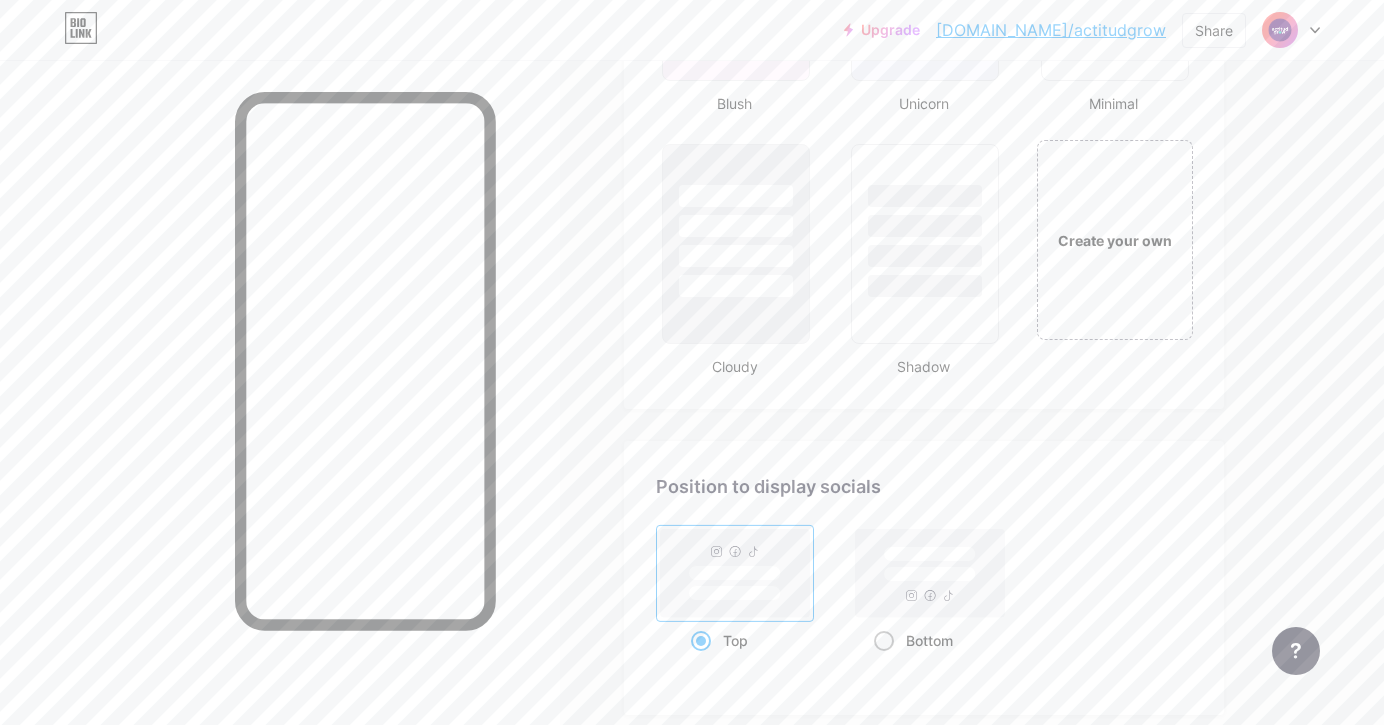 click on "Bottom" at bounding box center (929, 640) 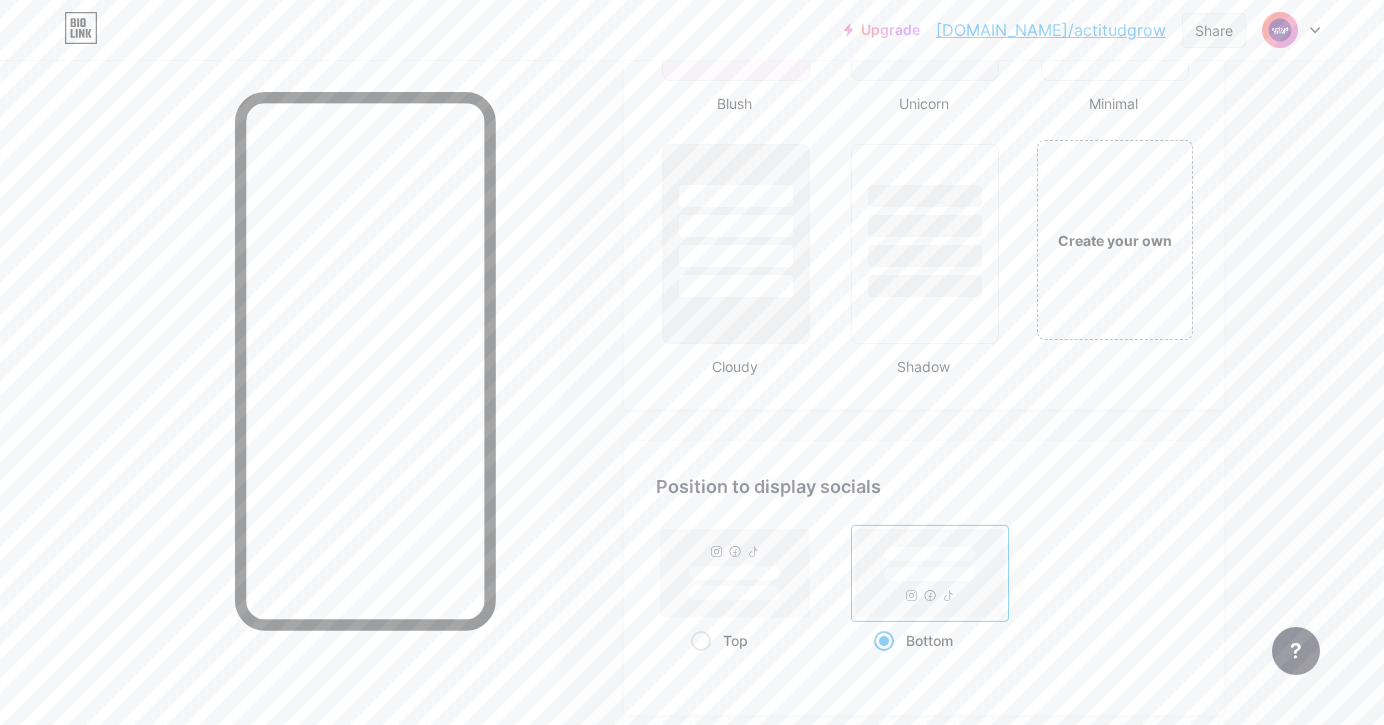 click on "Share" at bounding box center (1214, 30) 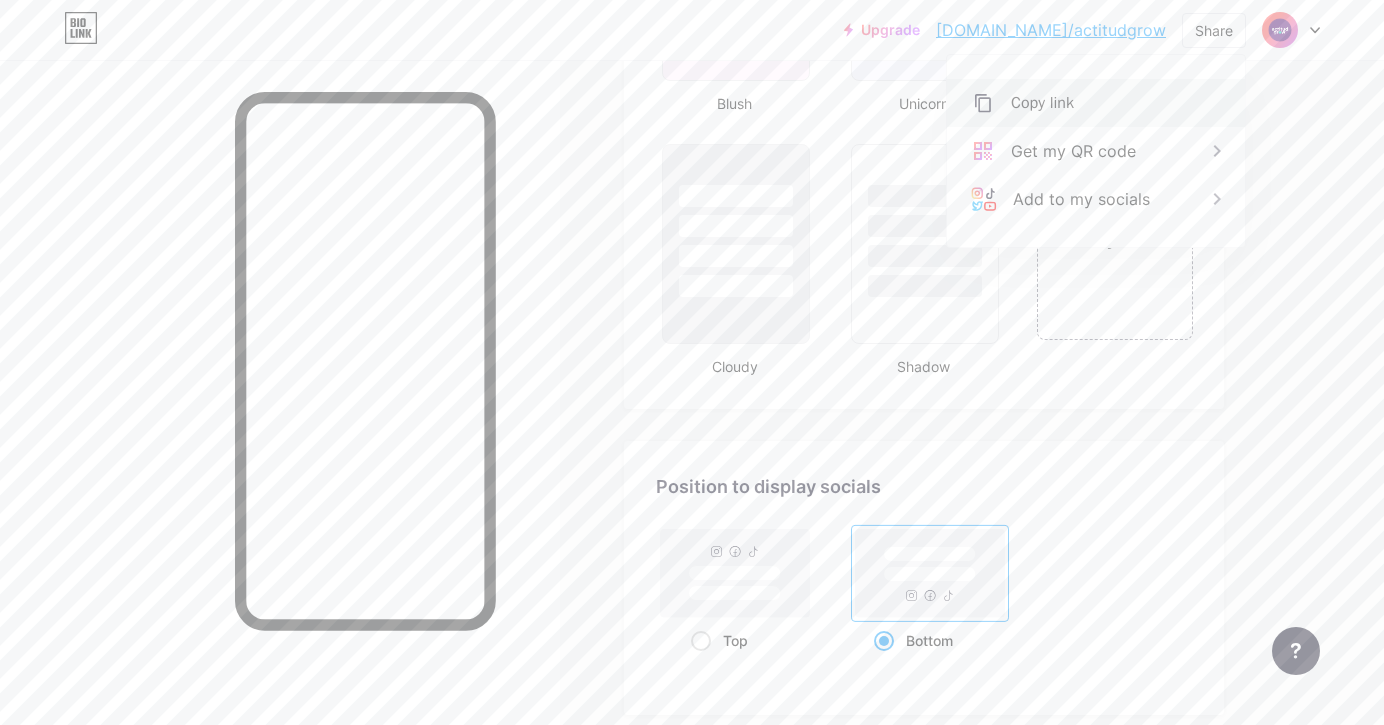 click on "Copy link" at bounding box center [1096, 103] 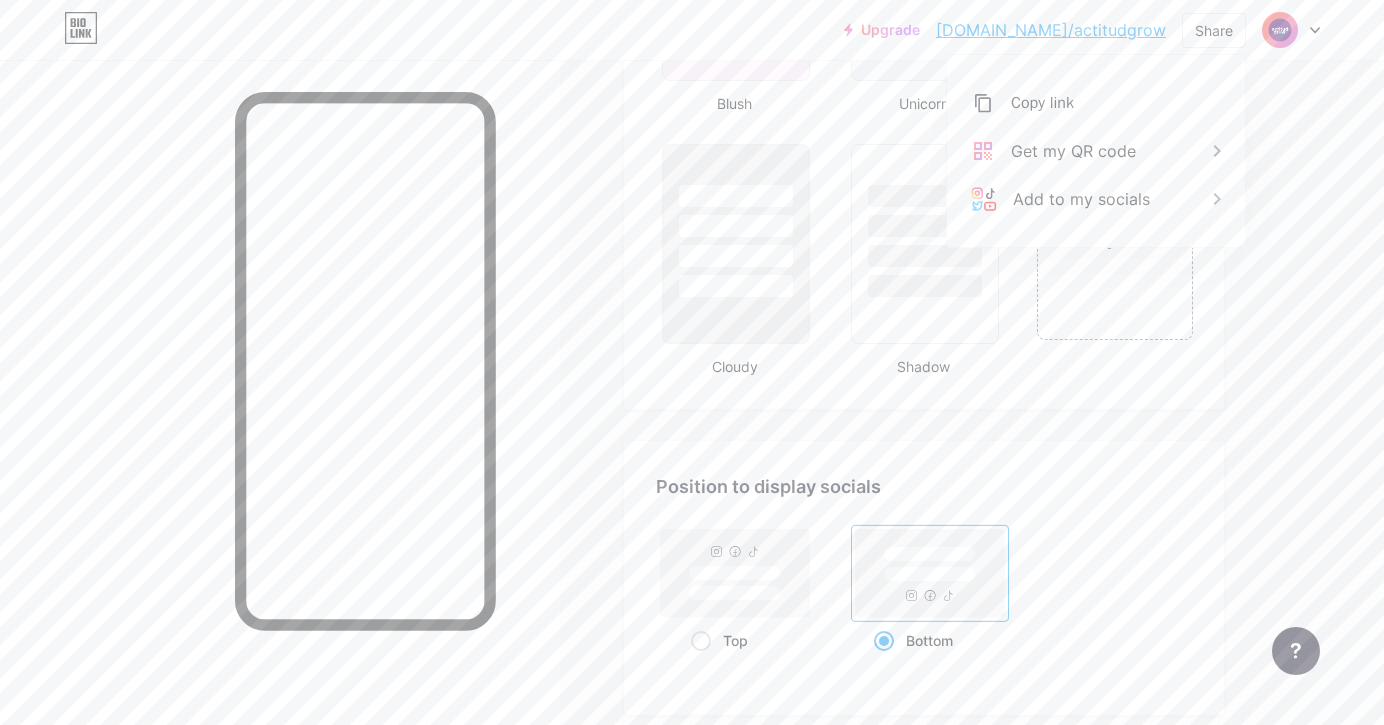 click on "Position to display socials" at bounding box center (924, 486) 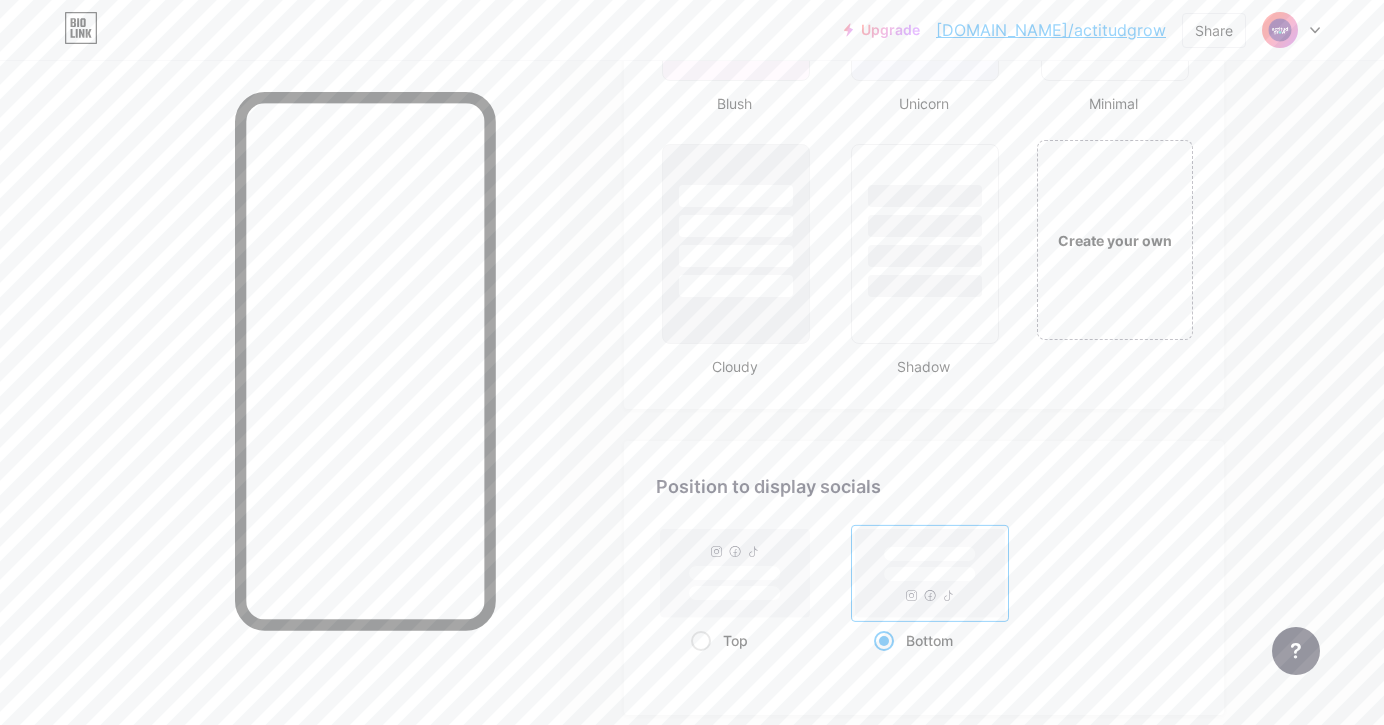 click on "Themes   Link in bio   Blog   Shop       Basics       Carbon       Xmas 23       Pride       Glitch       Winter · Live       Glassy · Live       Chameleon · Live       Rainy Night · Live       Neon · Live       Summer       Retro       Strawberry · Live       Desert       Sunny       Autumn       Leaf       Clear Sky       Blush       Unicorn       Minimal       Cloudy       Shadow     Create your own           Changes saved" at bounding box center [924, -715] 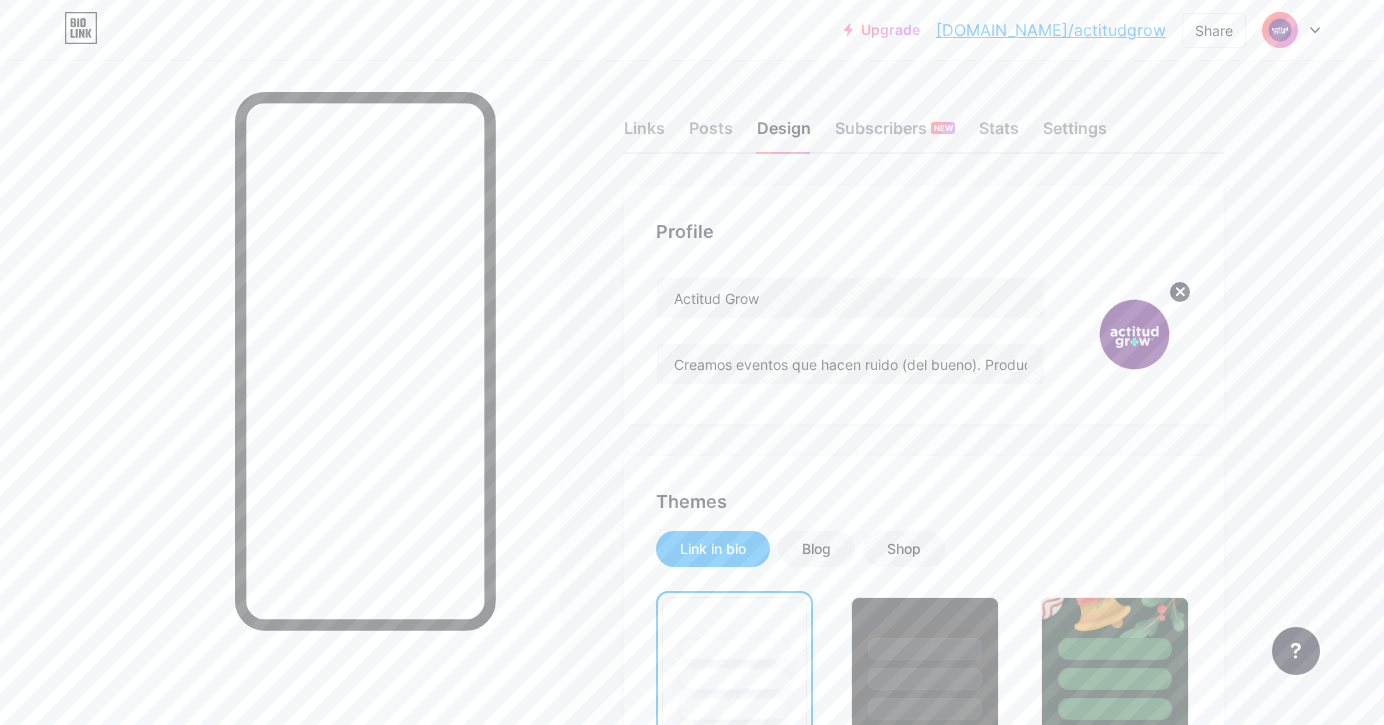 scroll, scrollTop: 0, scrollLeft: 0, axis: both 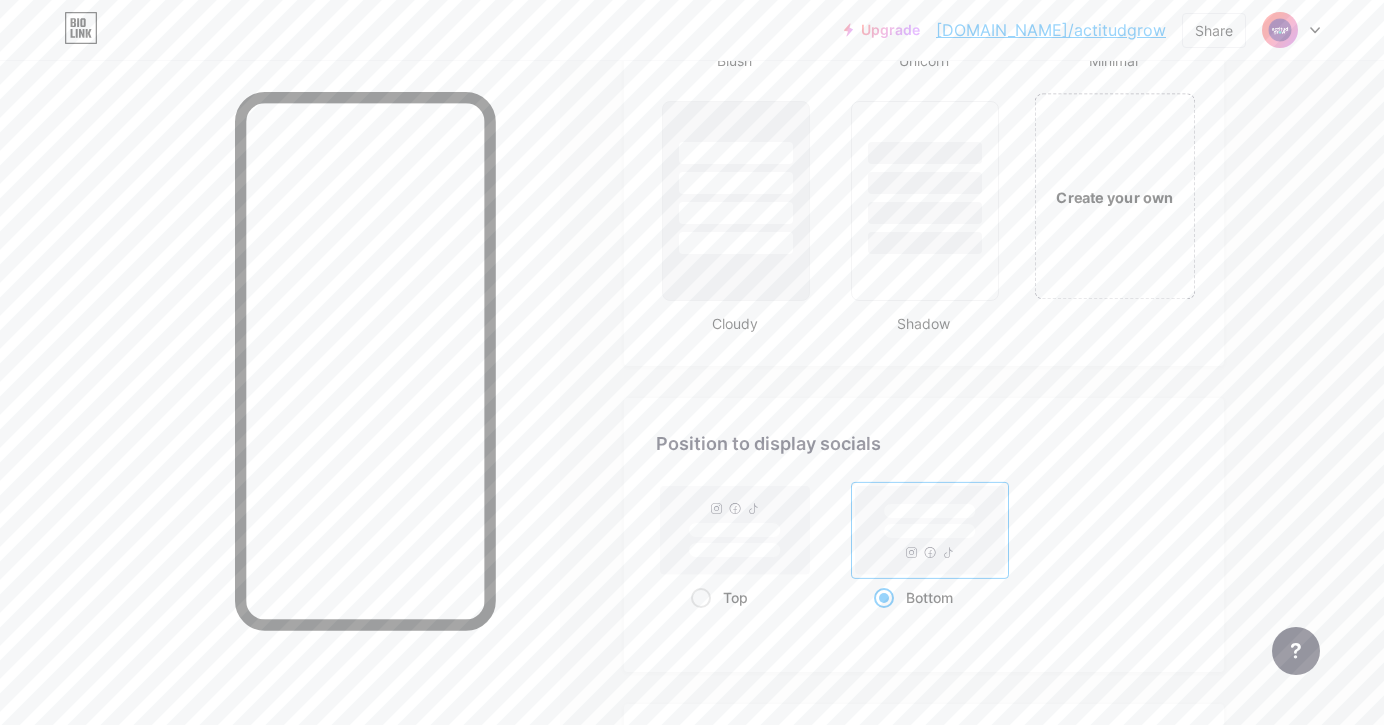 click on "Create your own" at bounding box center [1114, 197] 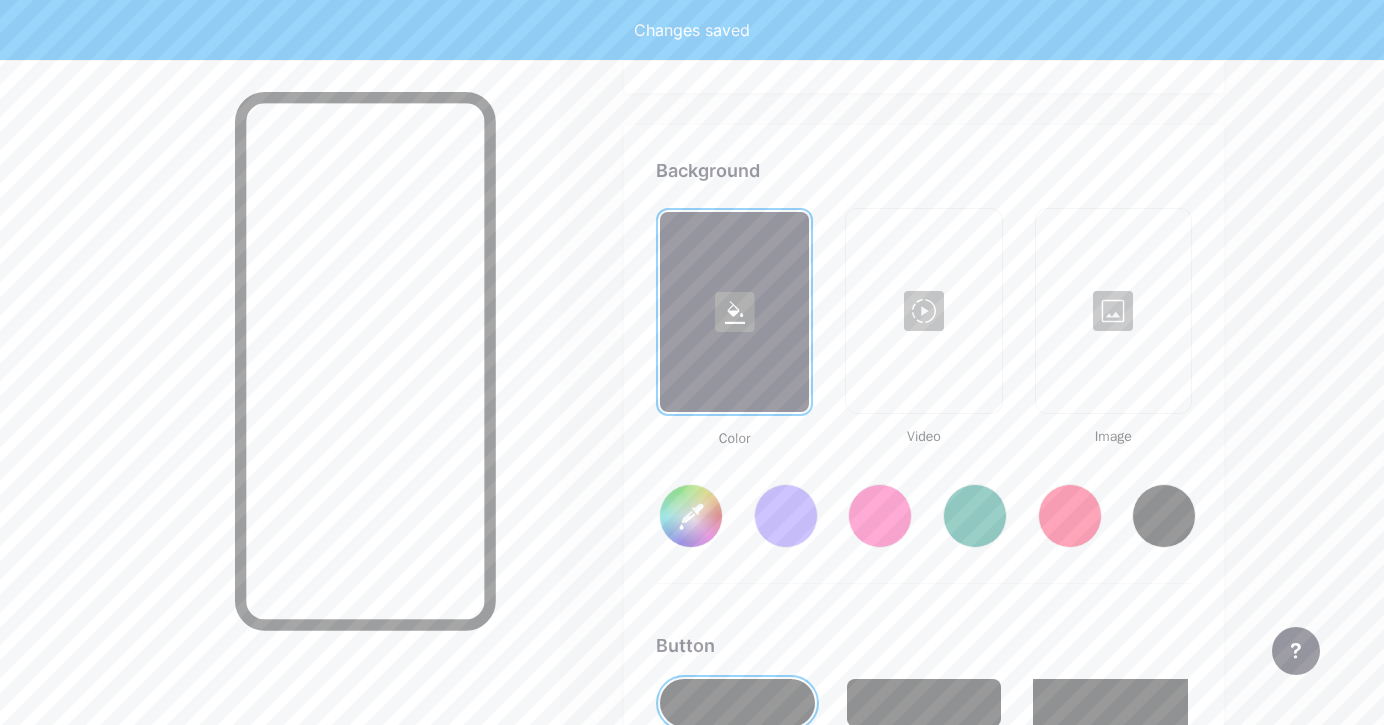 scroll, scrollTop: 2655, scrollLeft: 0, axis: vertical 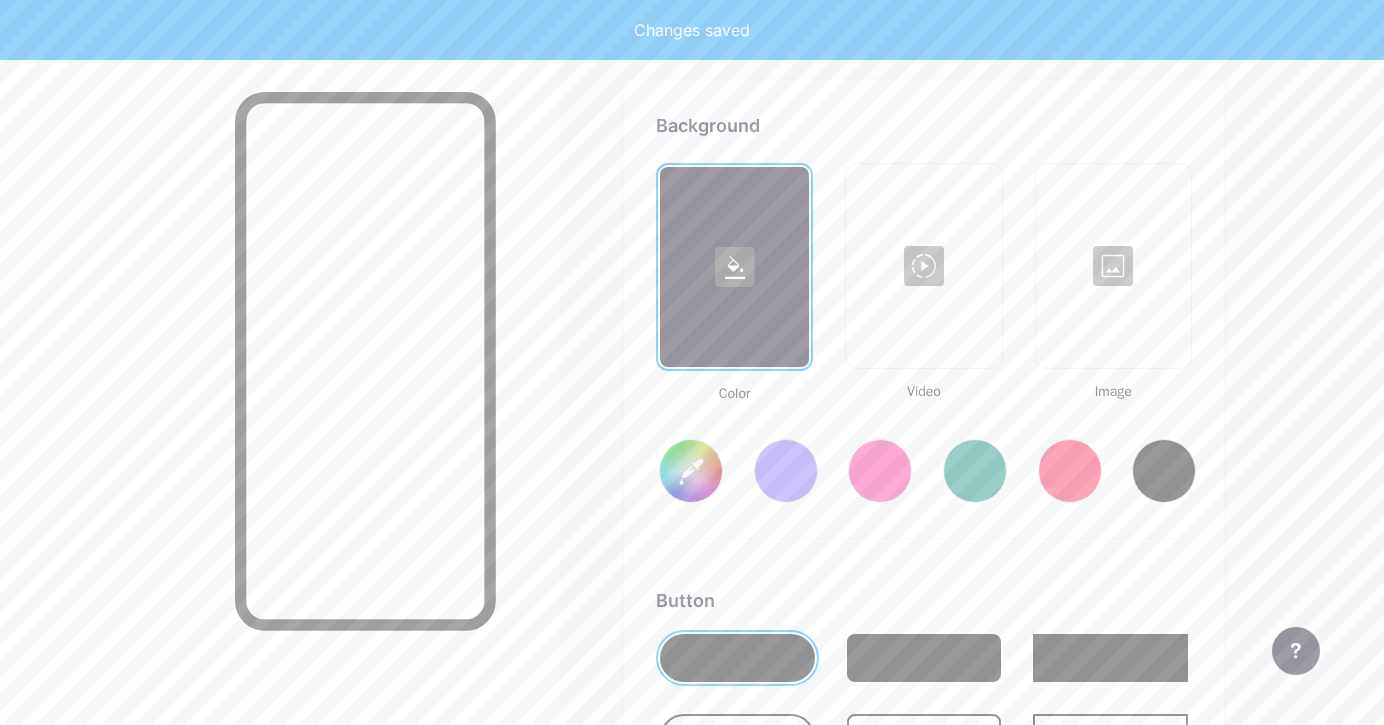 click at bounding box center (1113, 266) 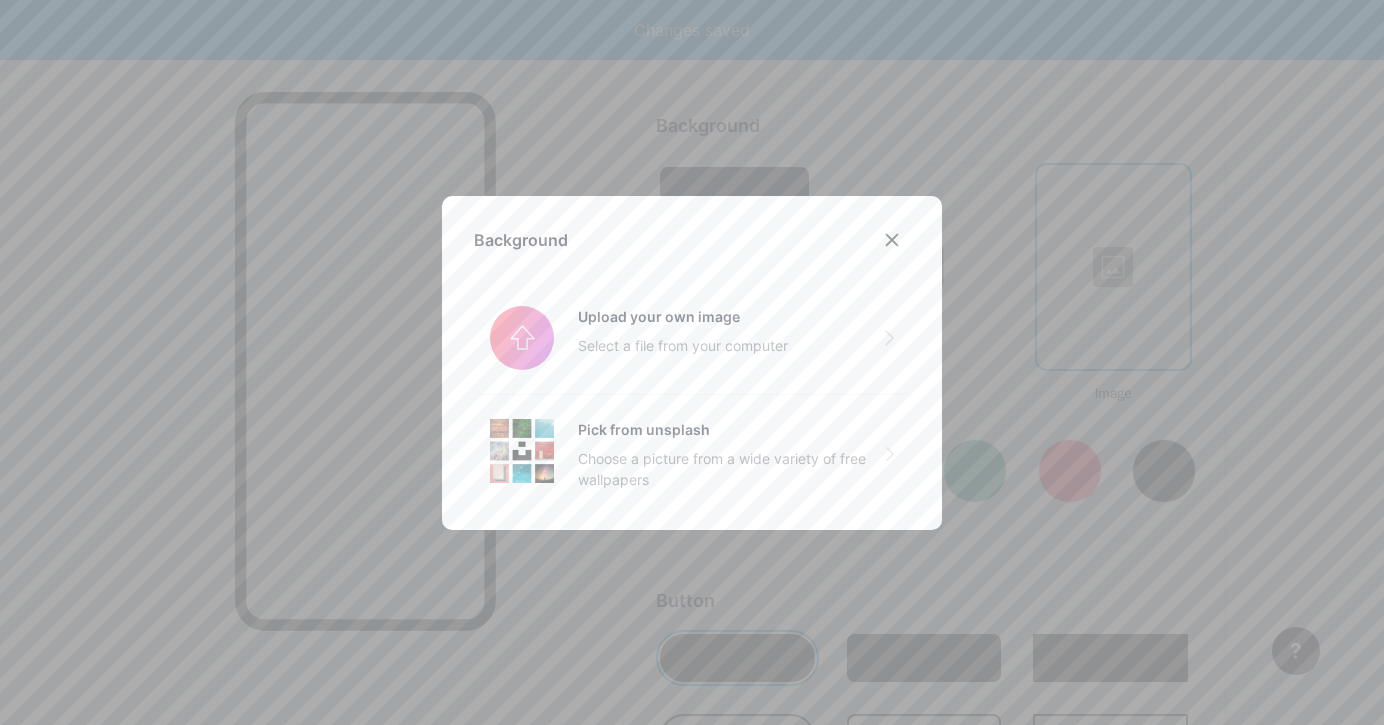 type on "#ffffff" 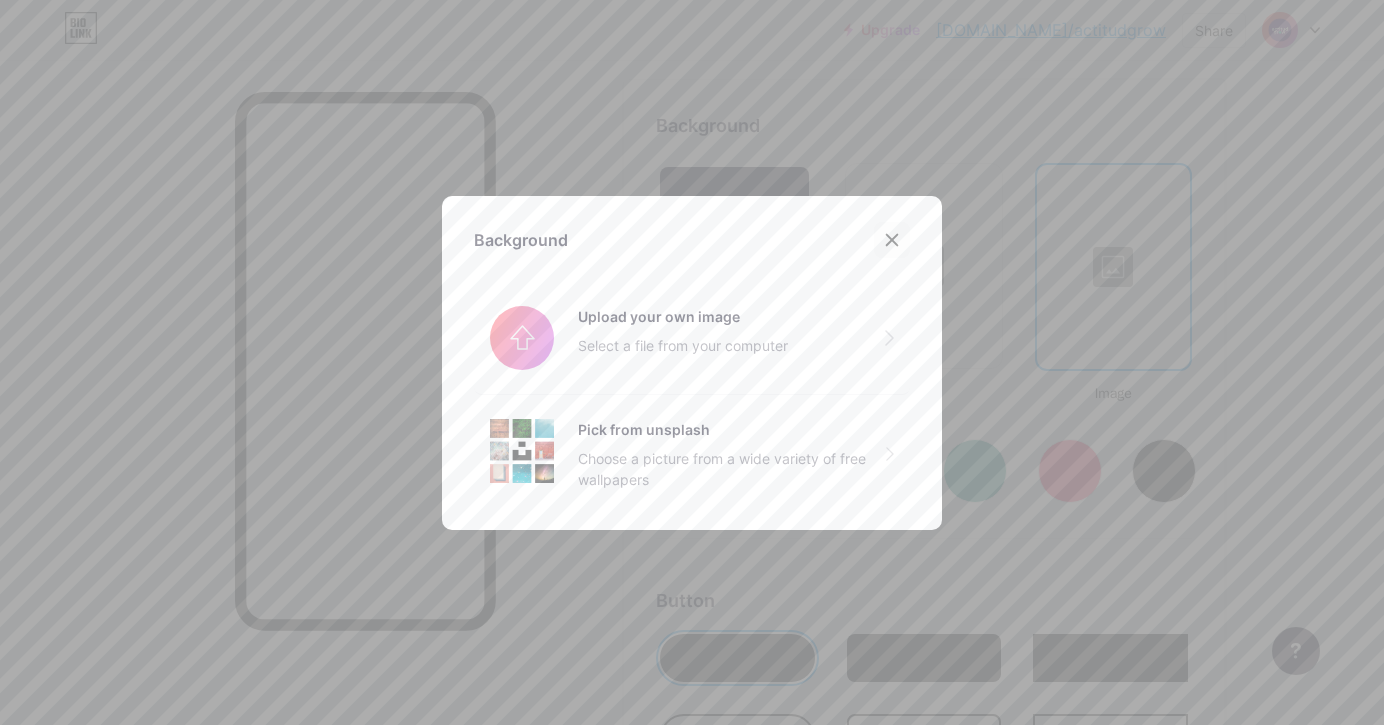 click 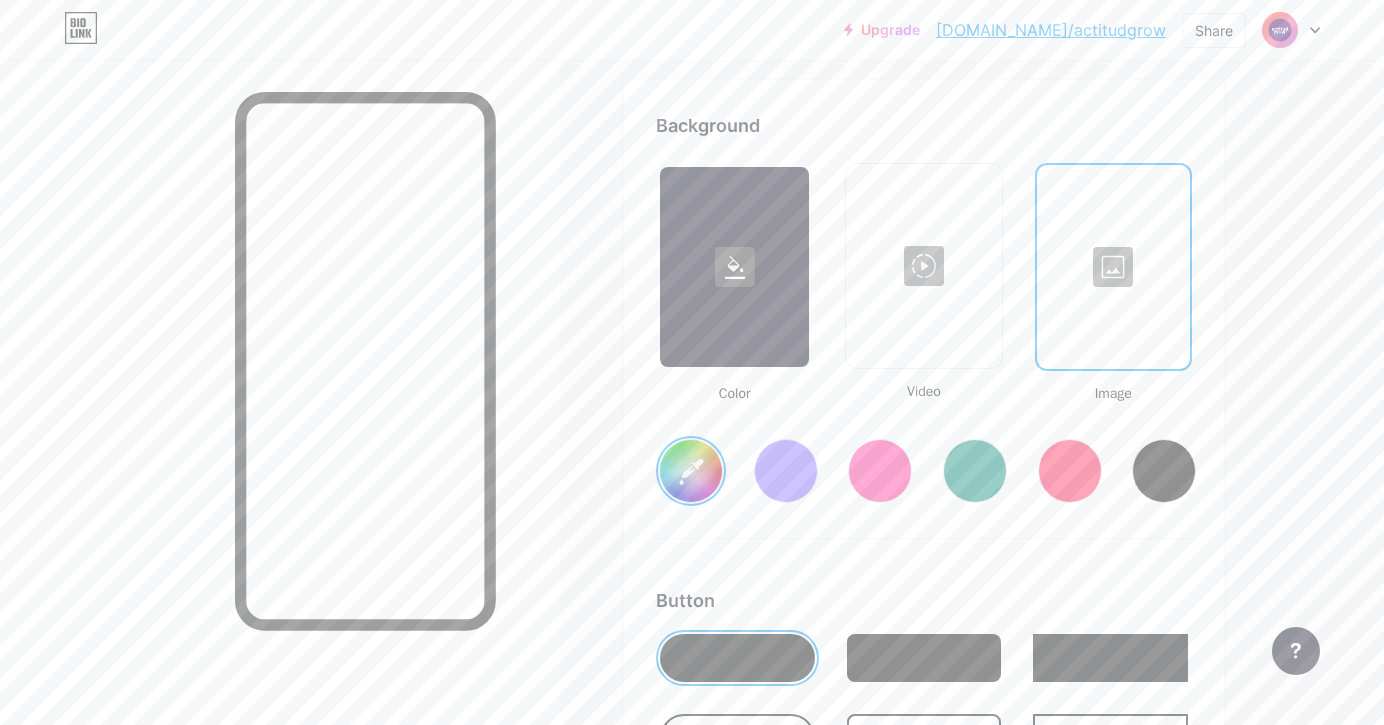 click at bounding box center [1113, 267] 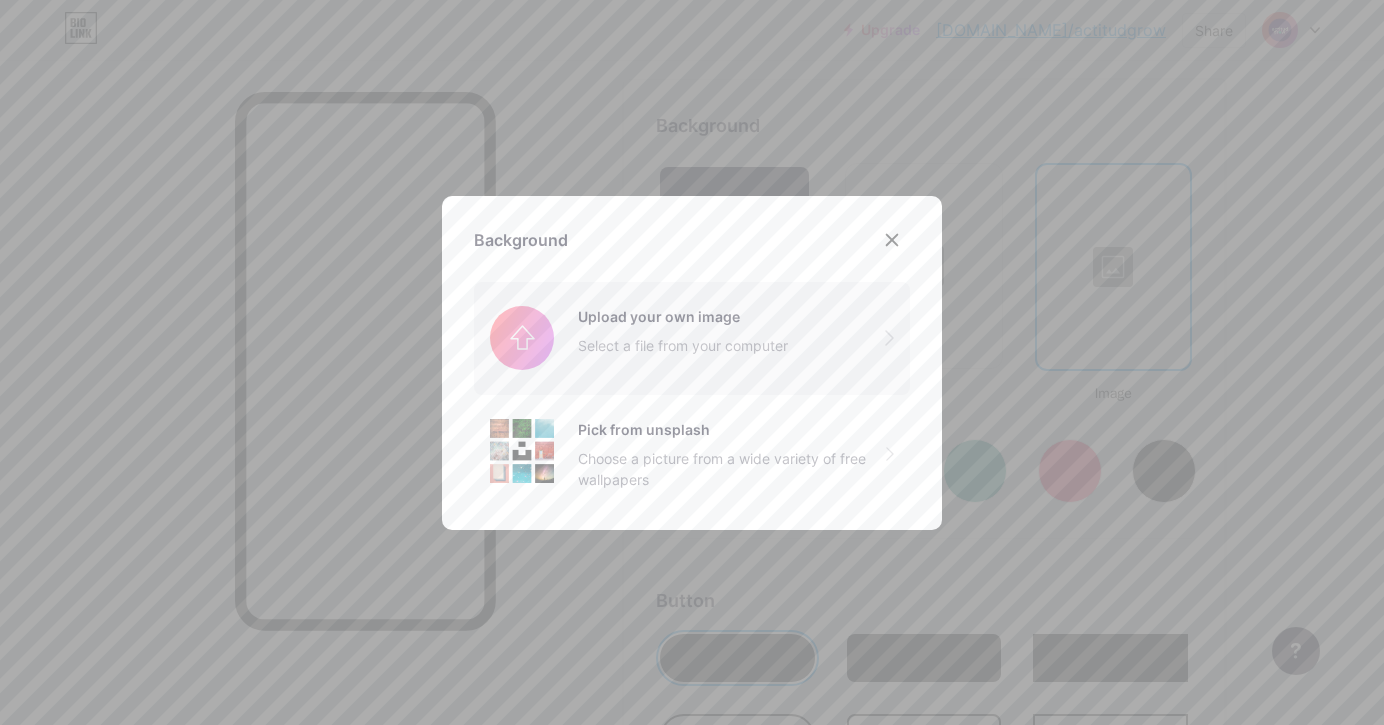 click at bounding box center (692, 338) 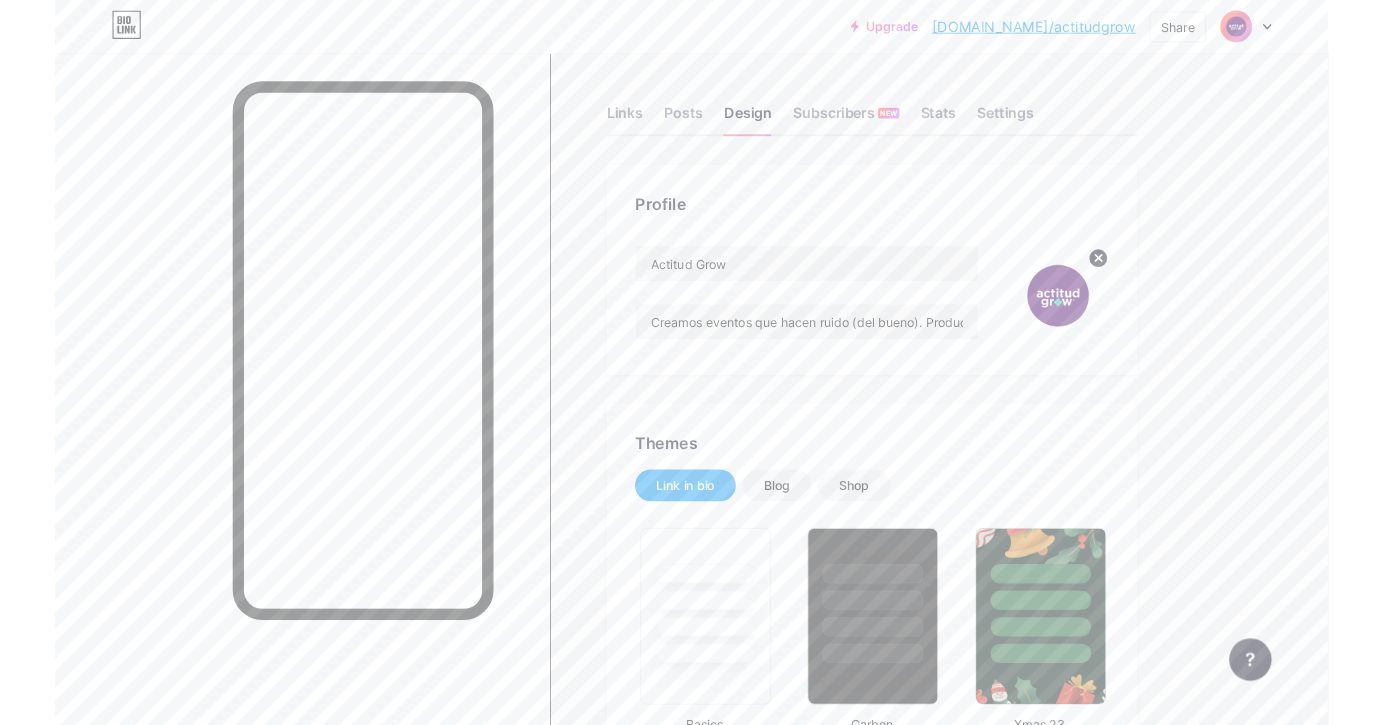 scroll, scrollTop: 0, scrollLeft: 0, axis: both 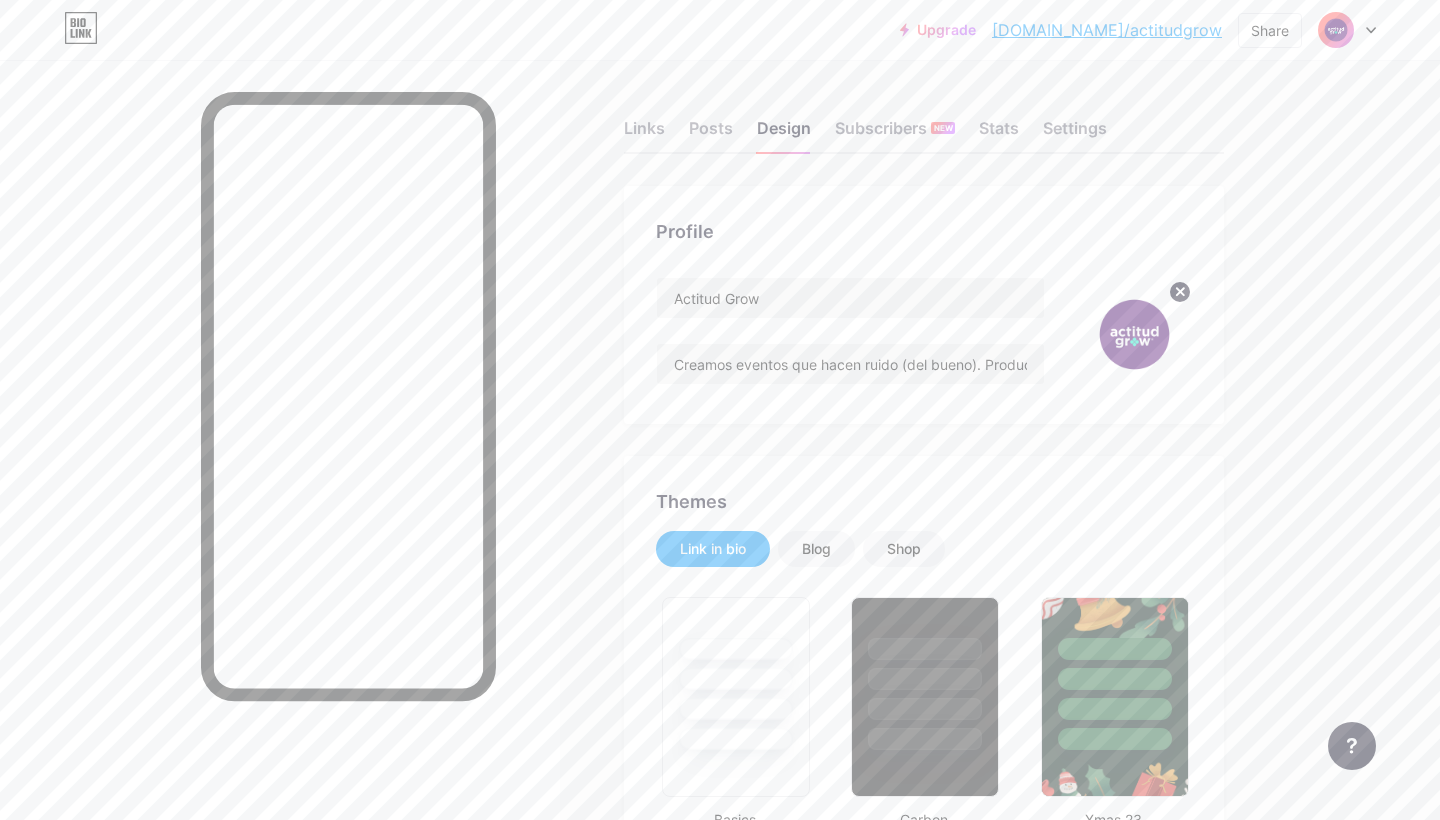 click at bounding box center [1134, 334] 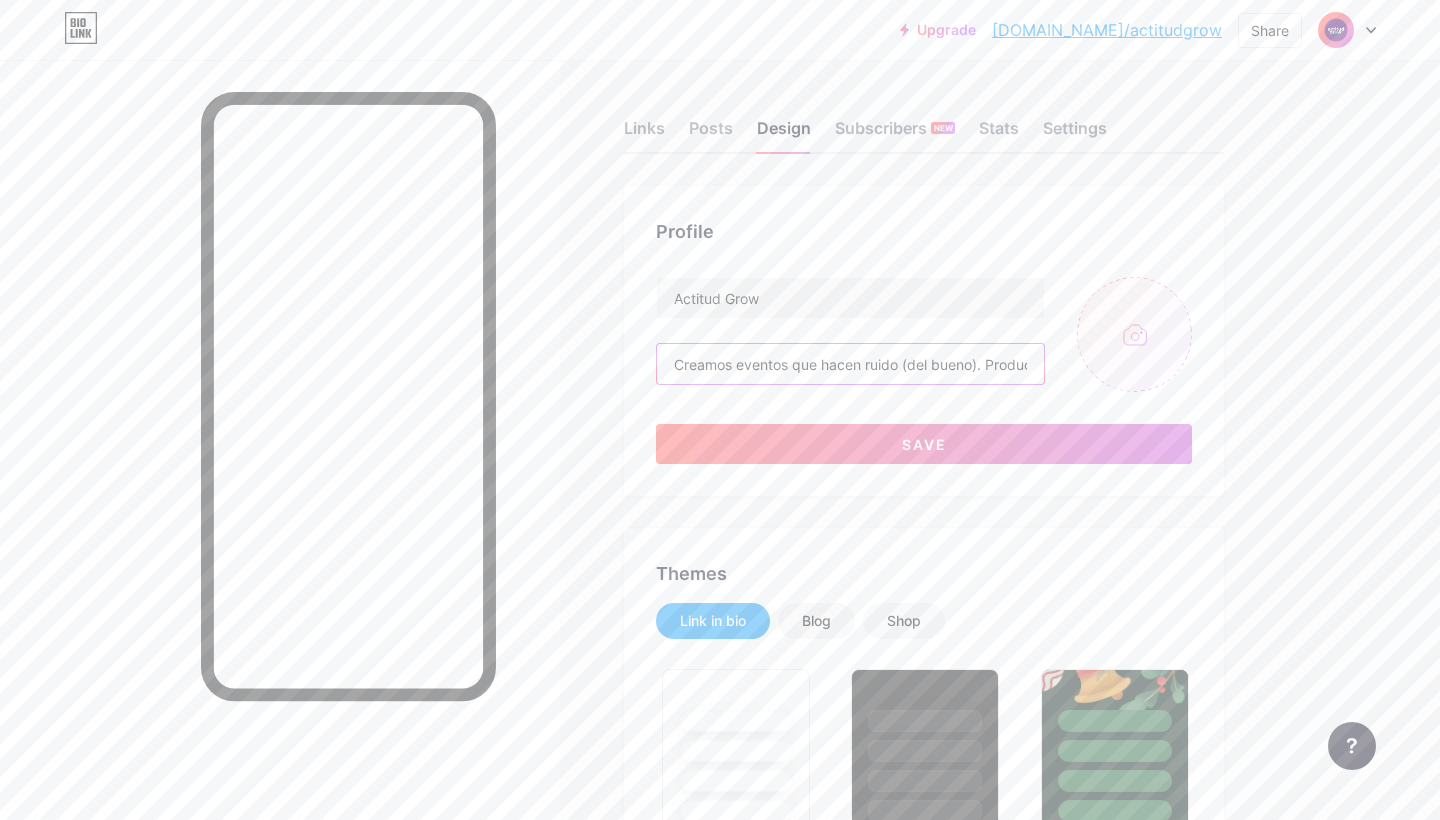 click on "Creamos eventos que hacen ruido (del bueno). Producción + estrategia + ACTITUD ⚡" at bounding box center [850, 364] 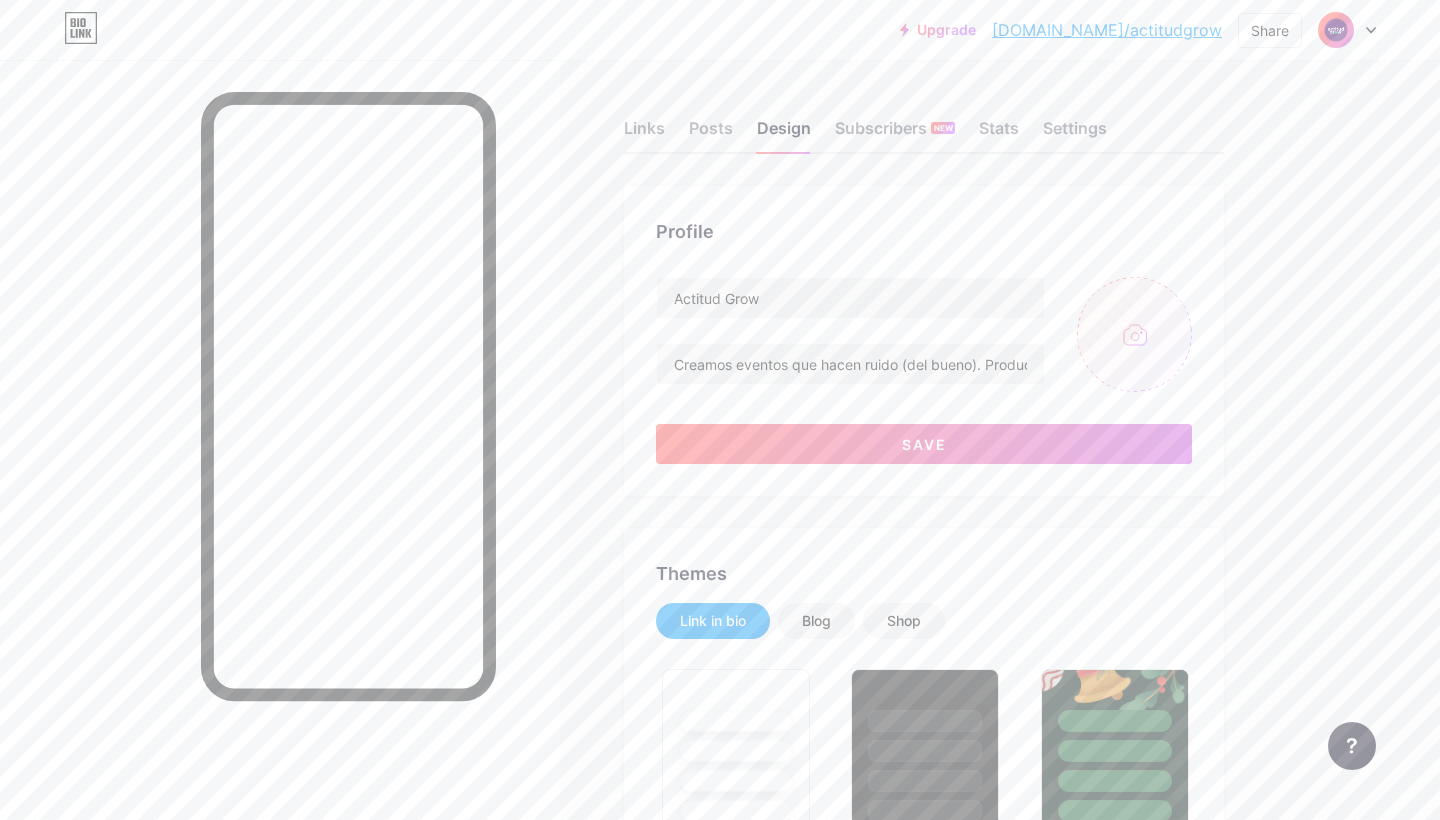 click at bounding box center [1134, 334] 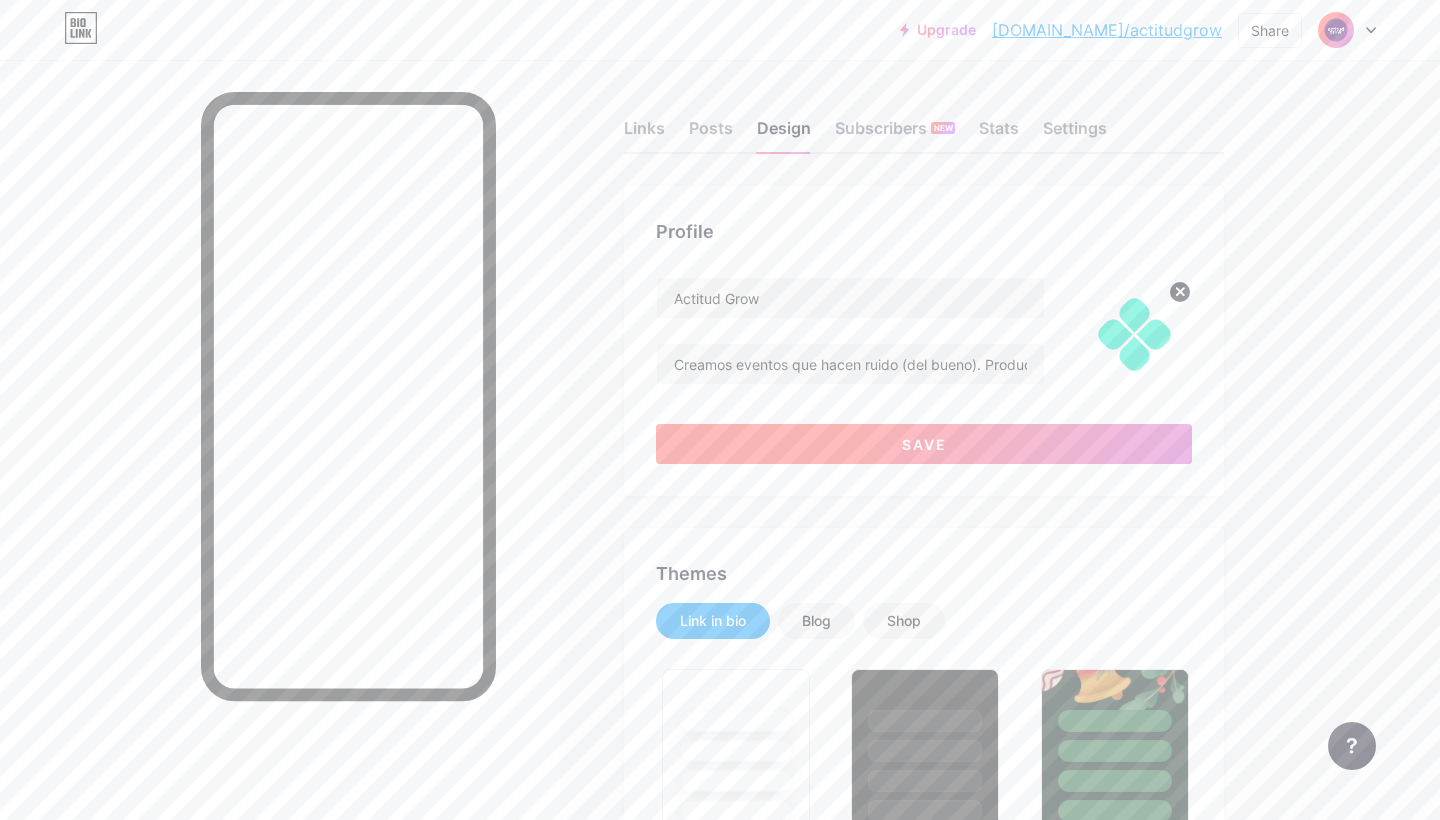 click on "Save" at bounding box center (924, 444) 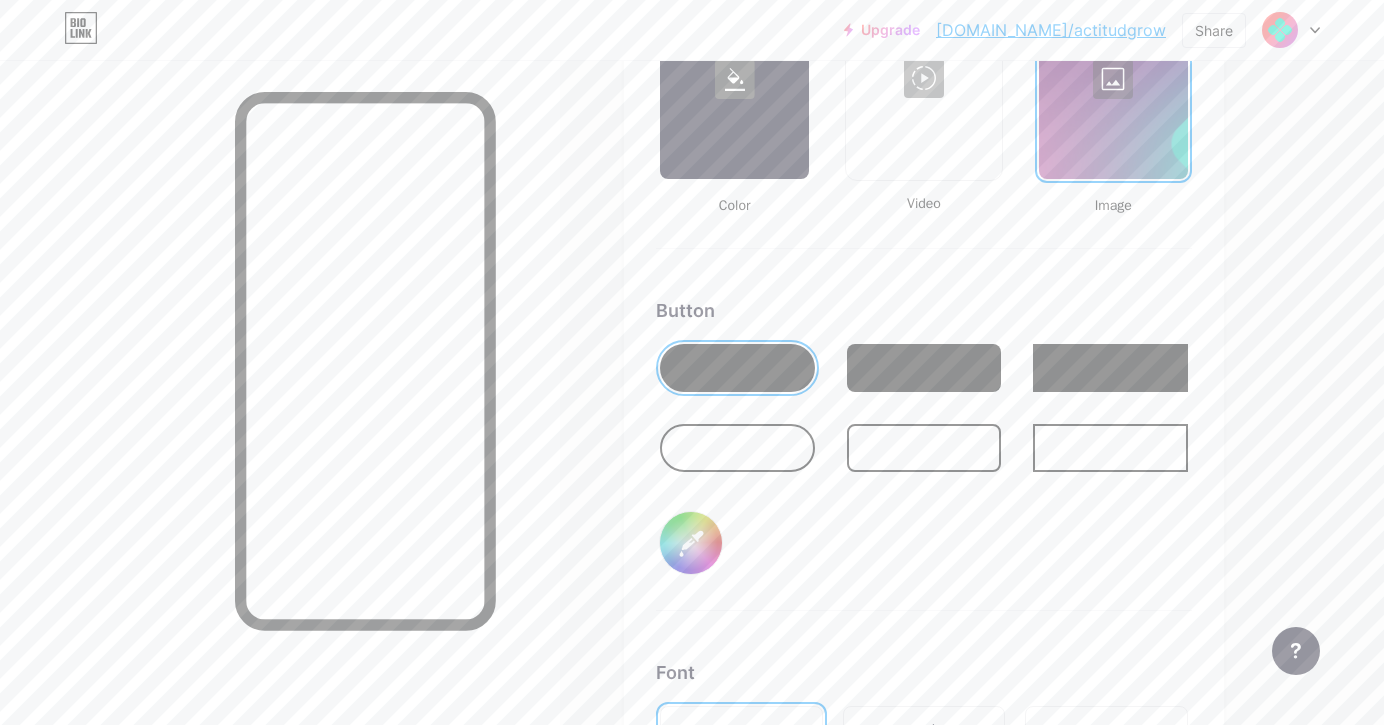 scroll, scrollTop: 2841, scrollLeft: 0, axis: vertical 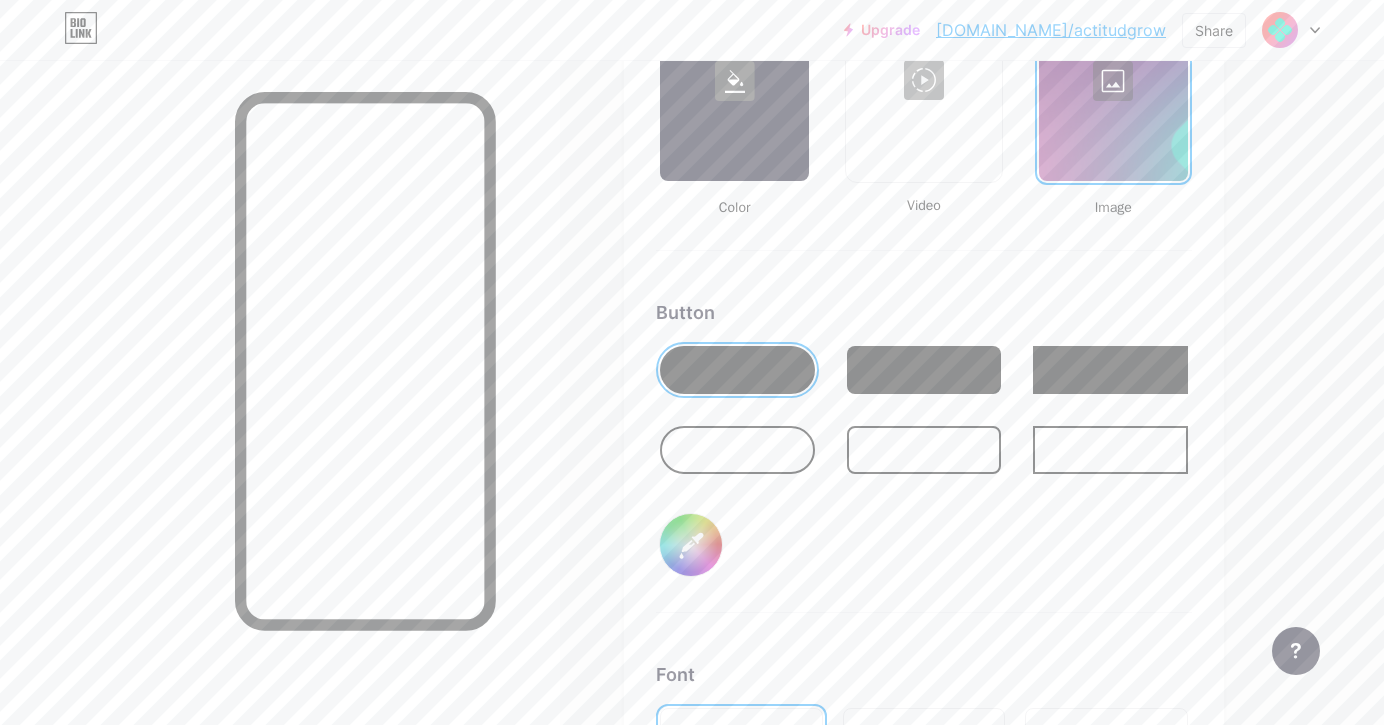 click on "#000000" at bounding box center [691, 545] 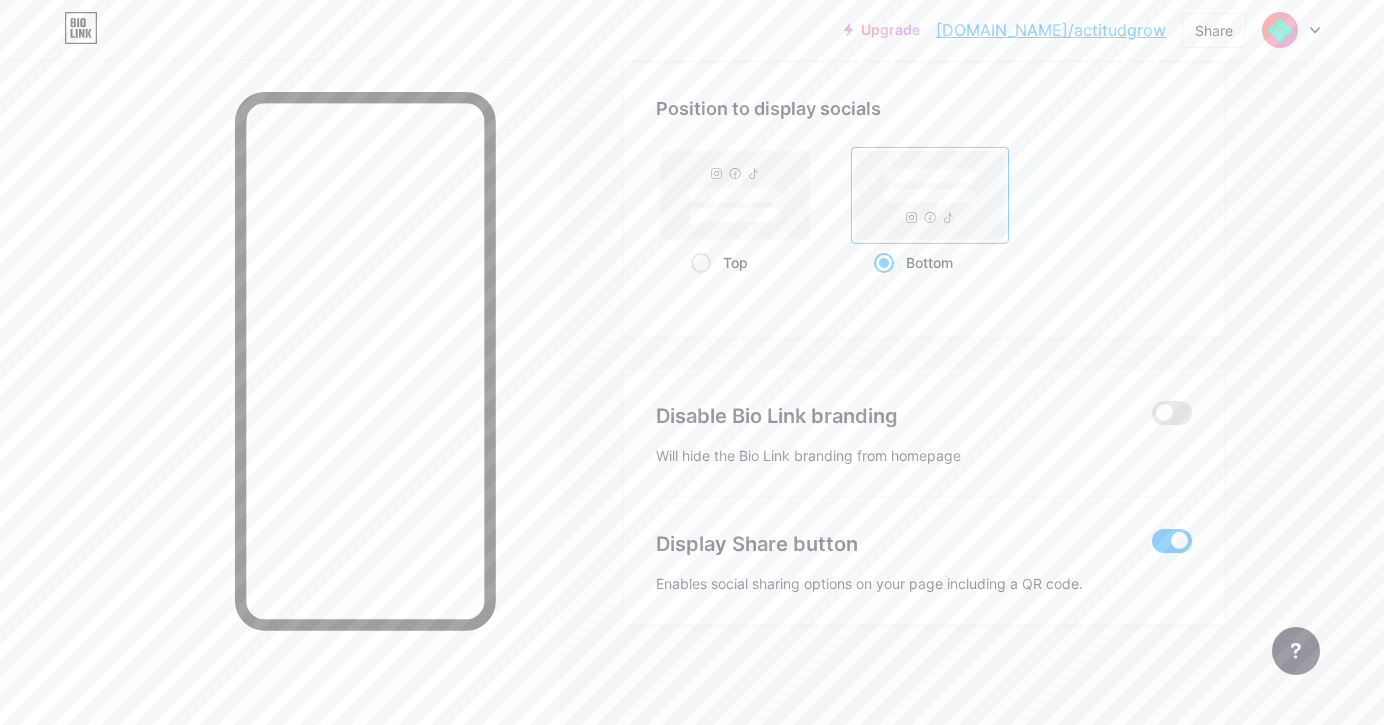 scroll, scrollTop: 3850, scrollLeft: 0, axis: vertical 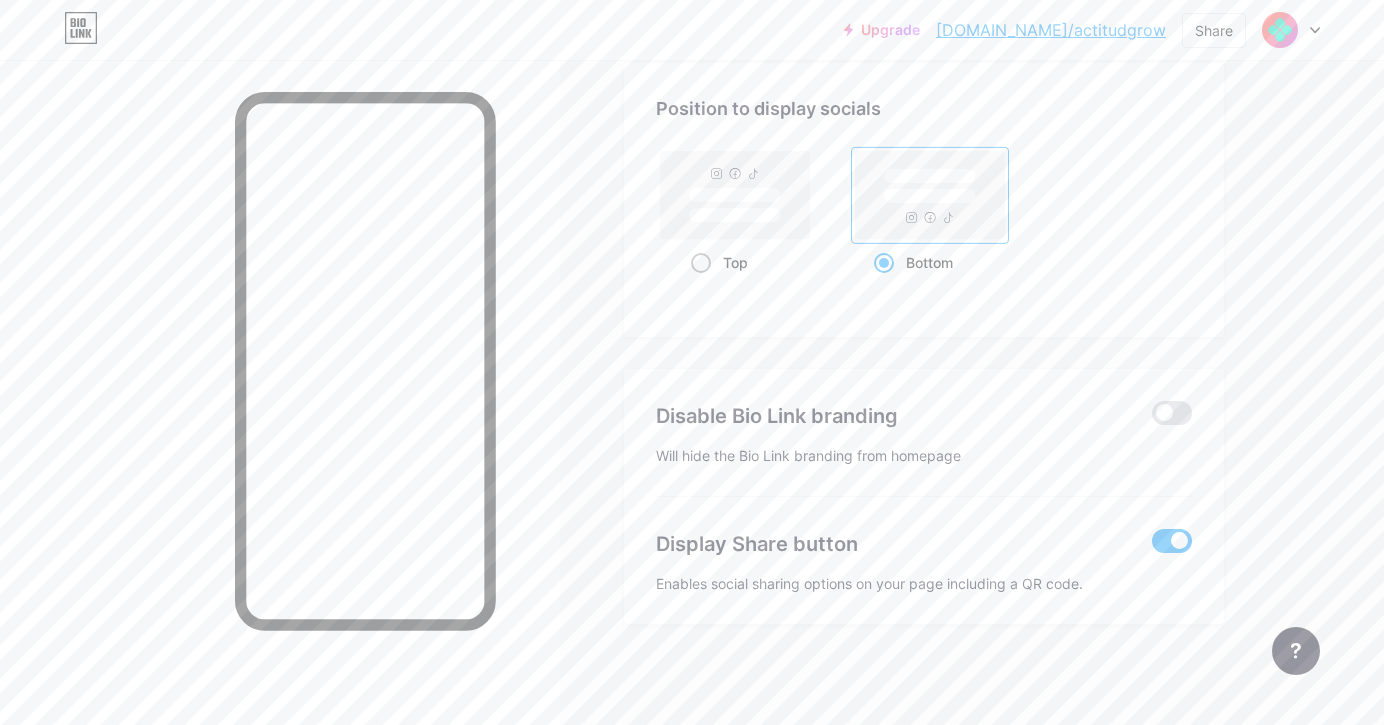 click on "Top" at bounding box center [735, 262] 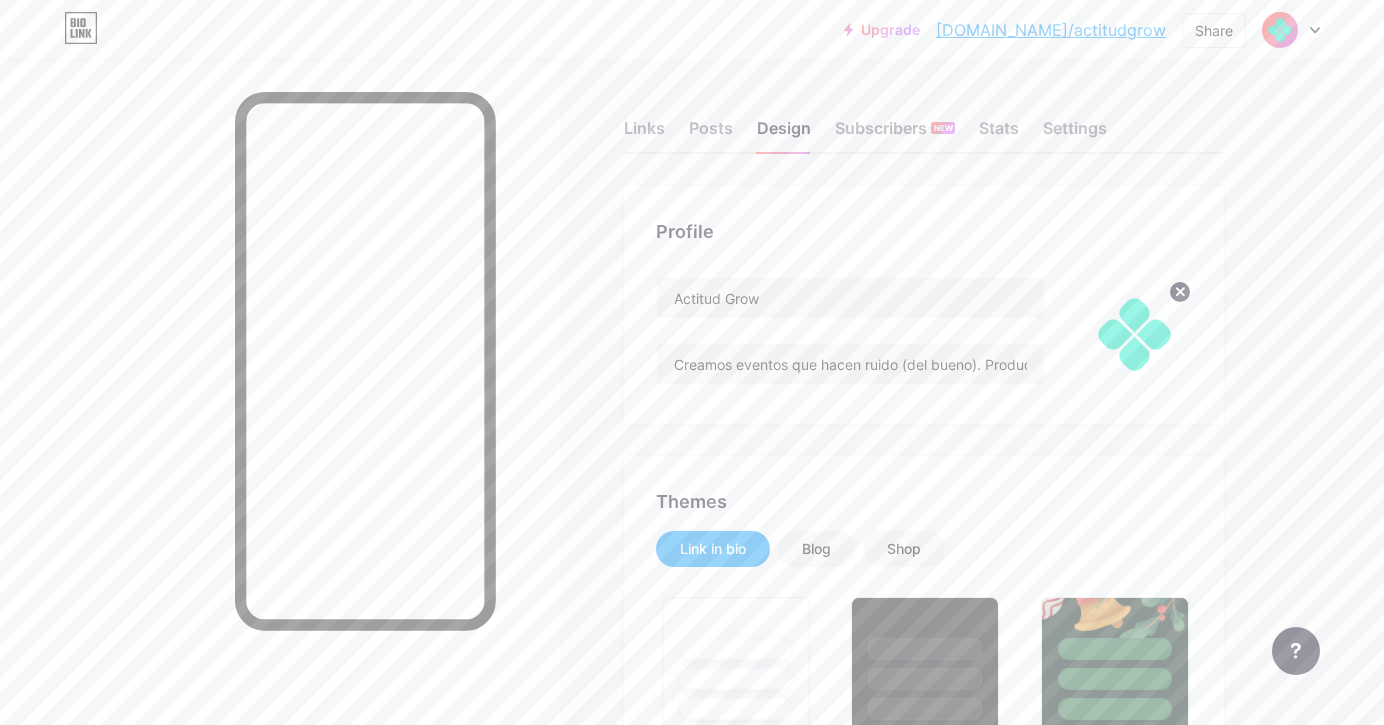 scroll, scrollTop: 0, scrollLeft: 0, axis: both 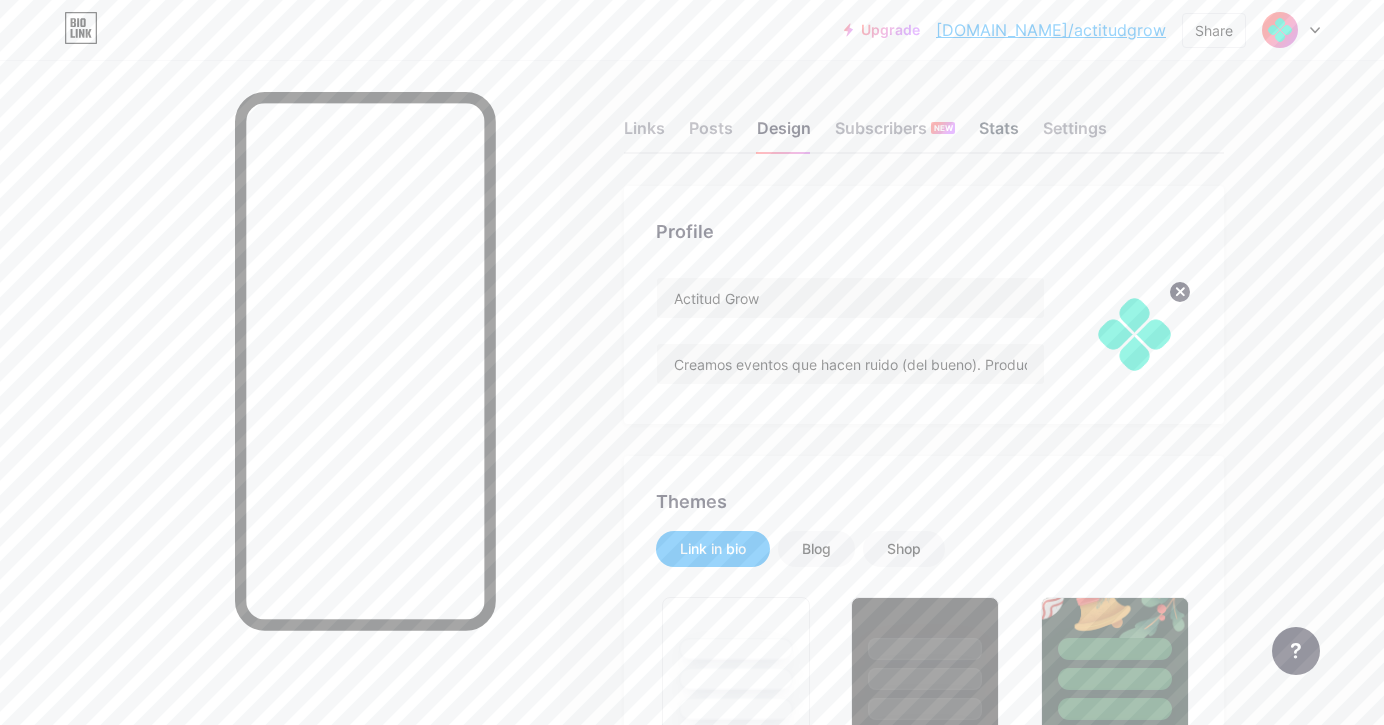 click on "Stats" at bounding box center (999, 134) 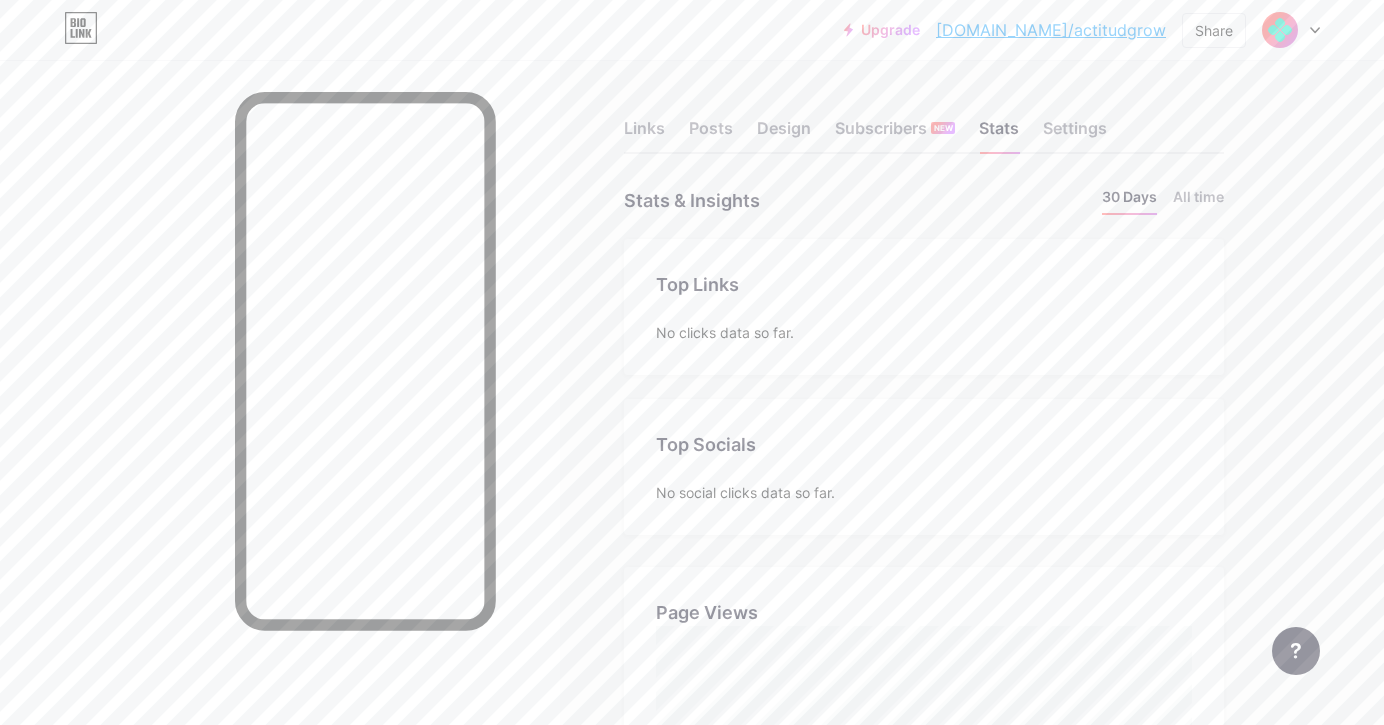 scroll, scrollTop: 999275, scrollLeft: 998616, axis: both 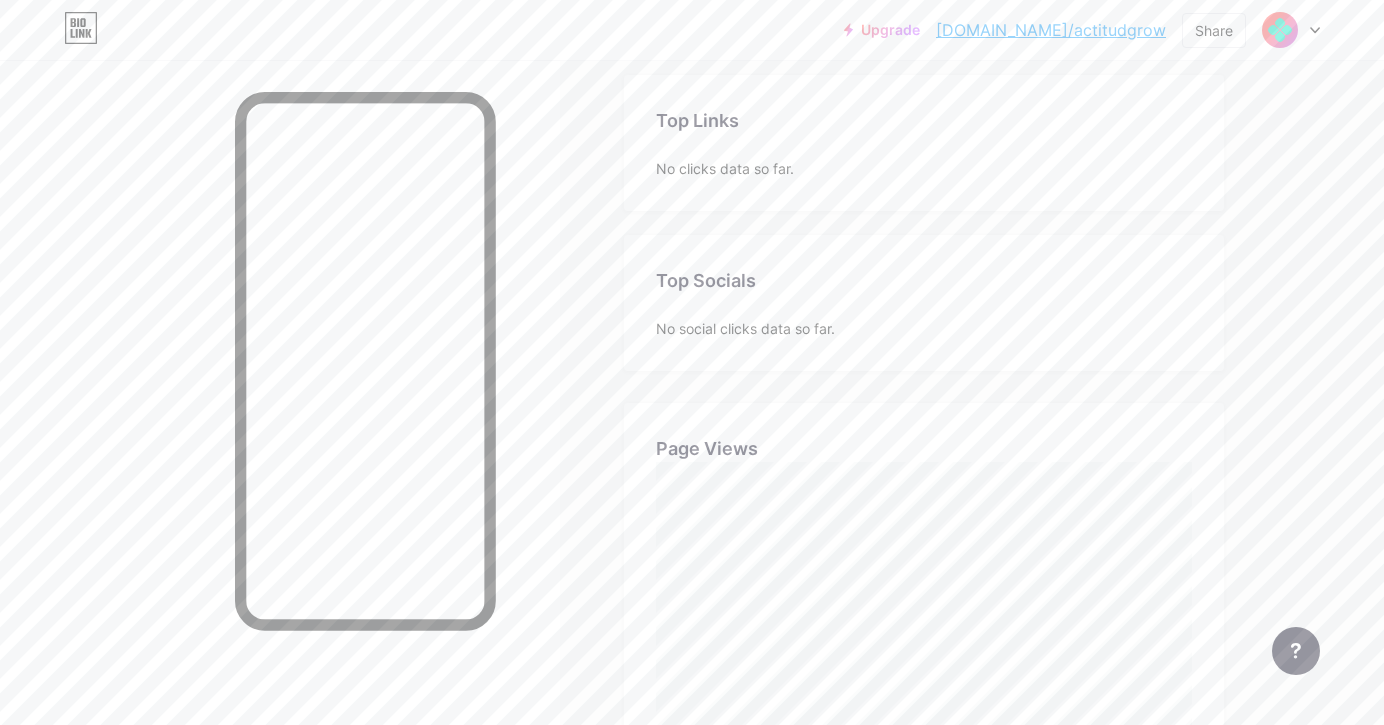 click on "Top Links   Links   No clicks data so far." at bounding box center [924, 143] 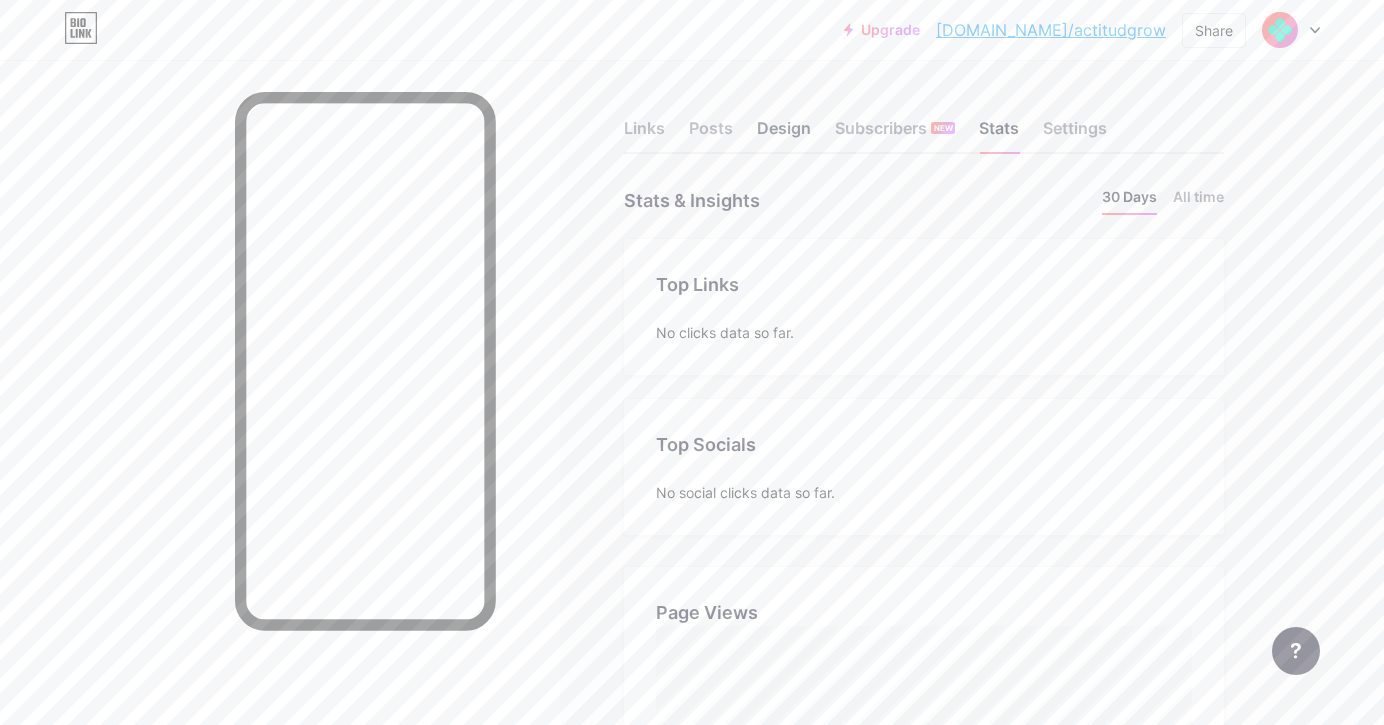 scroll, scrollTop: 0, scrollLeft: 0, axis: both 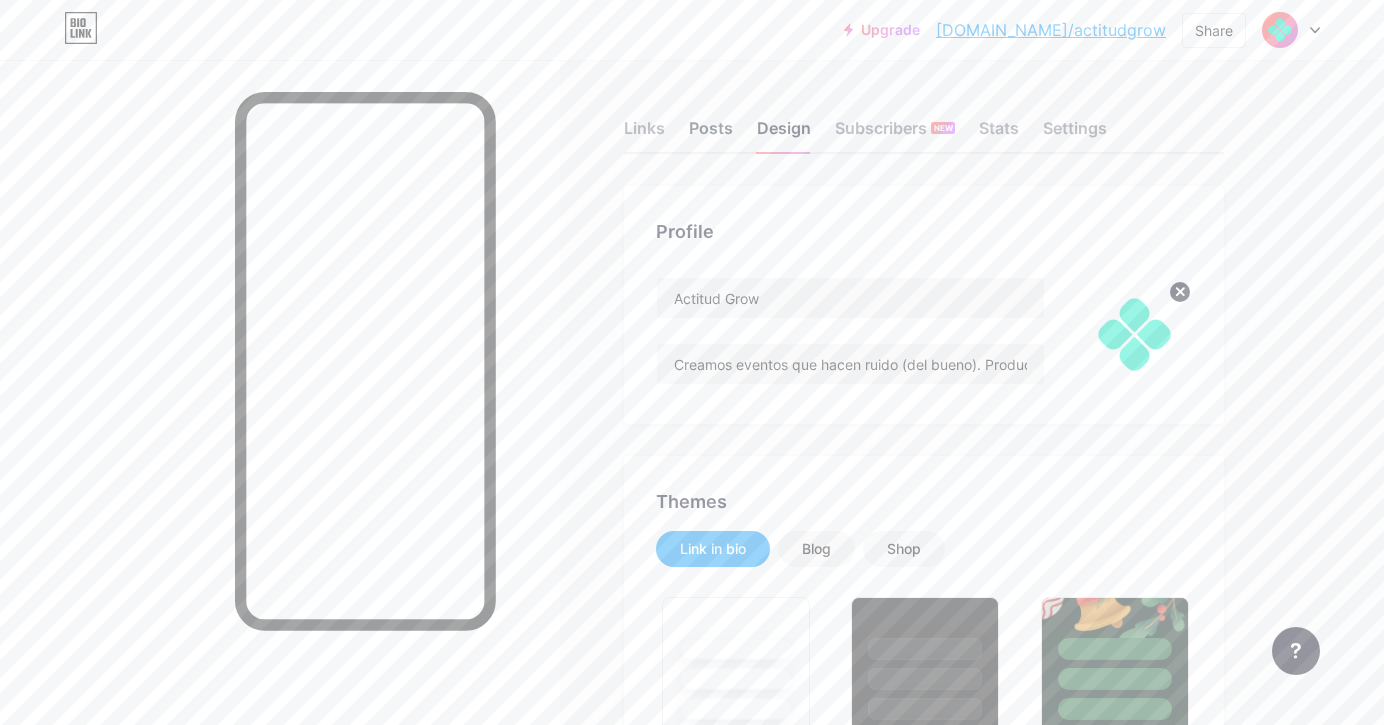 click on "Posts" at bounding box center [711, 134] 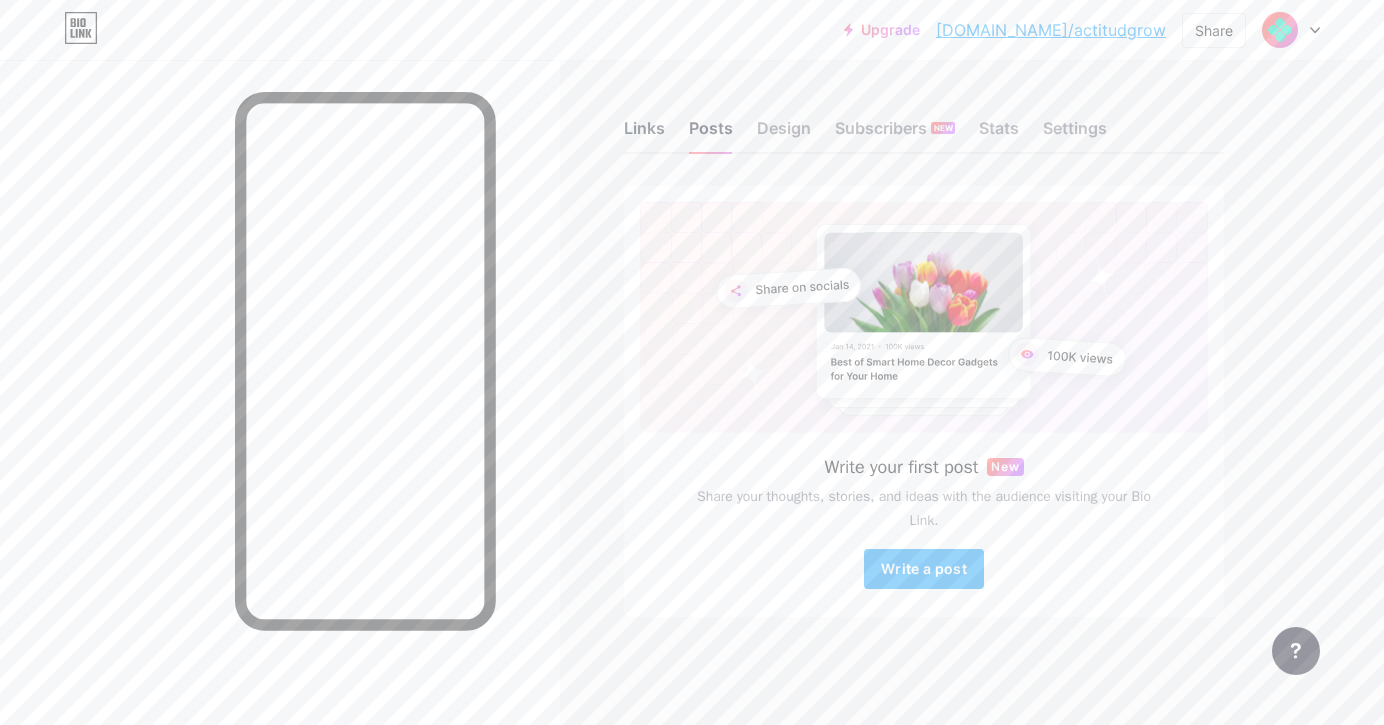 click on "Links" at bounding box center (644, 134) 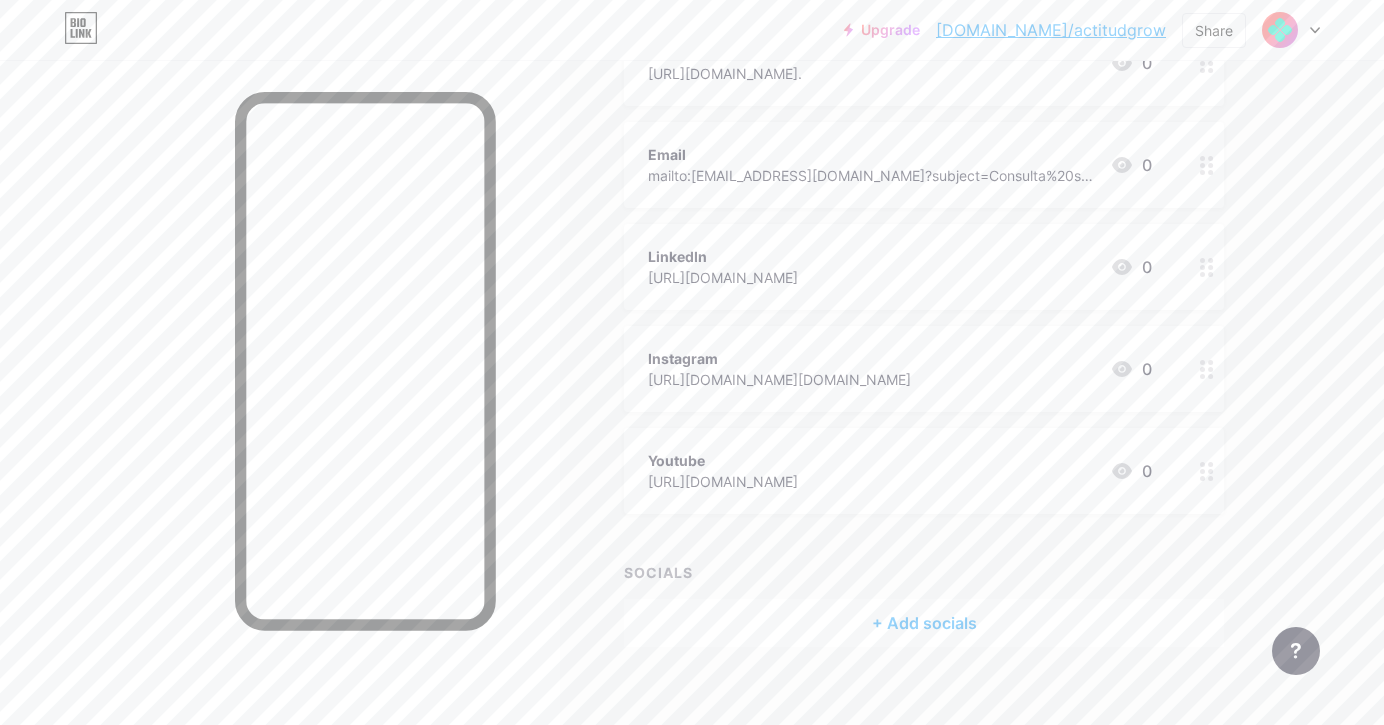 scroll, scrollTop: 296, scrollLeft: 0, axis: vertical 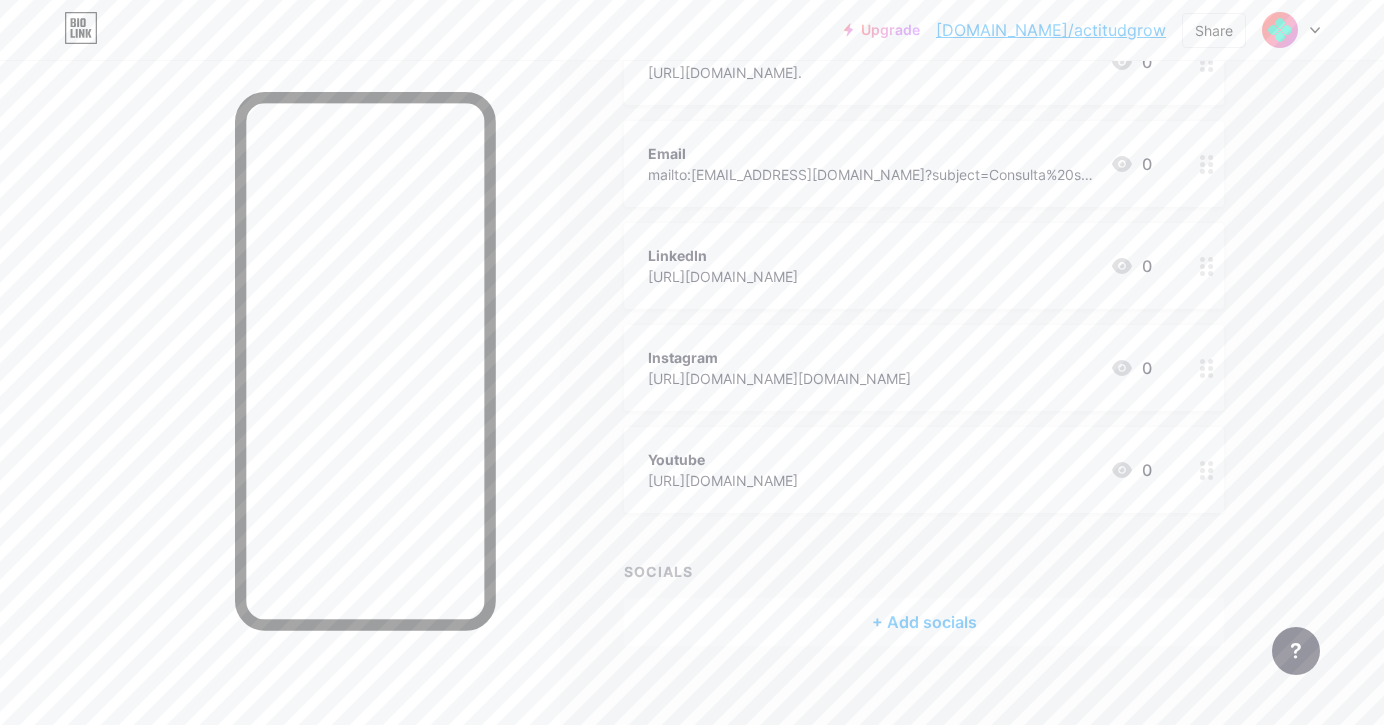 click on "+ Add socials" at bounding box center [924, 622] 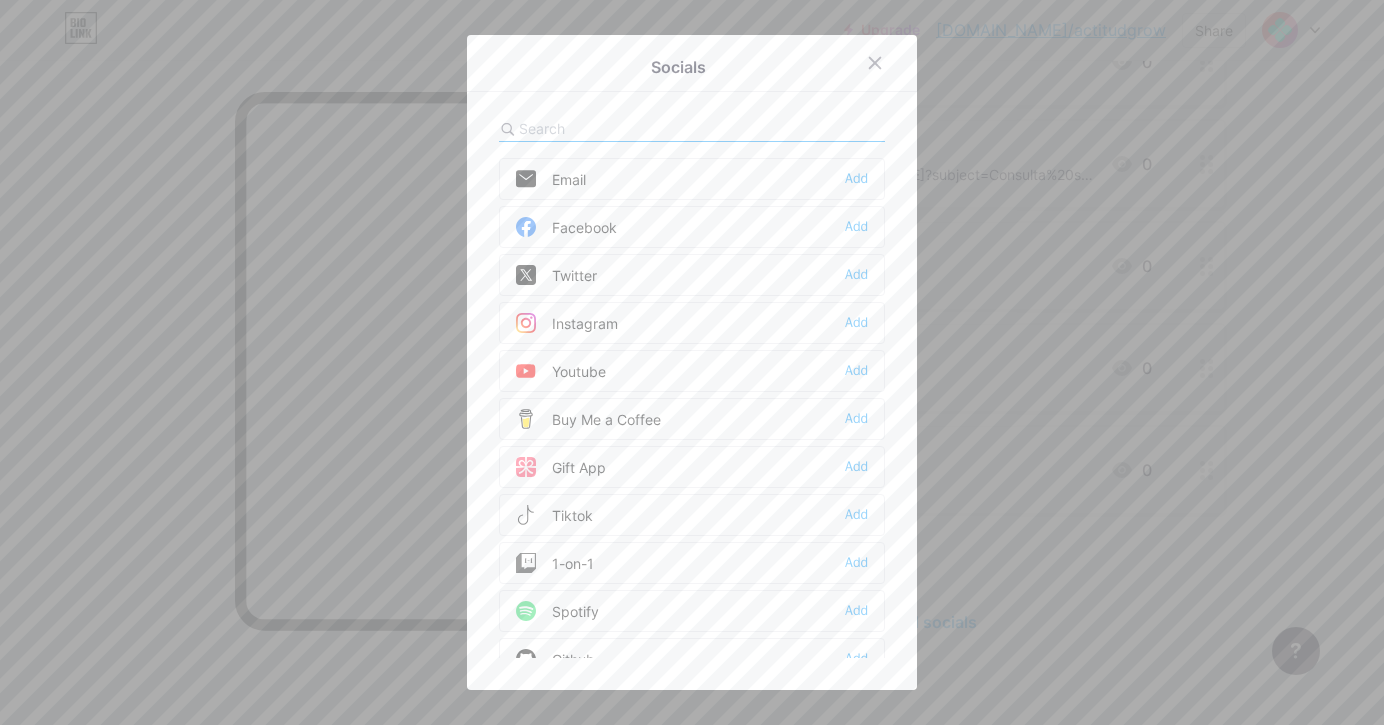click on "Instagram
Add" at bounding box center (692, 323) 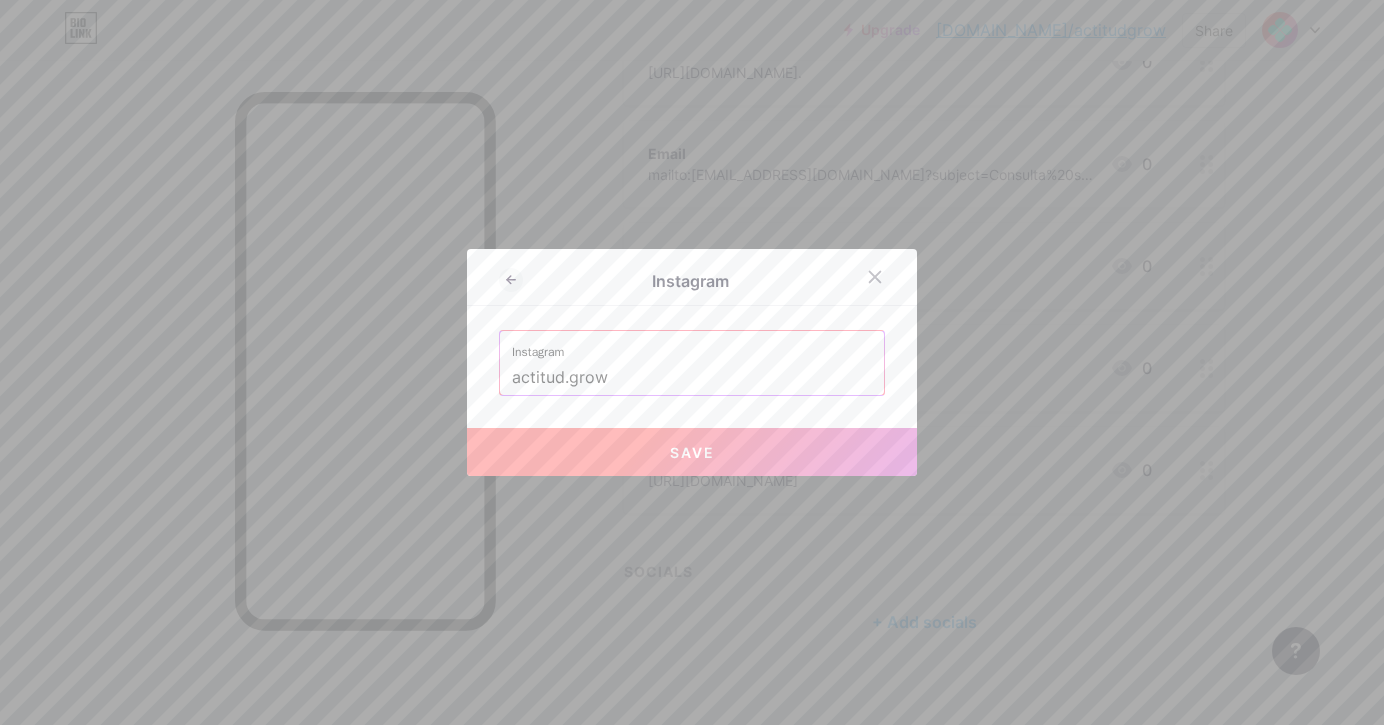 click on "Save" at bounding box center (692, 452) 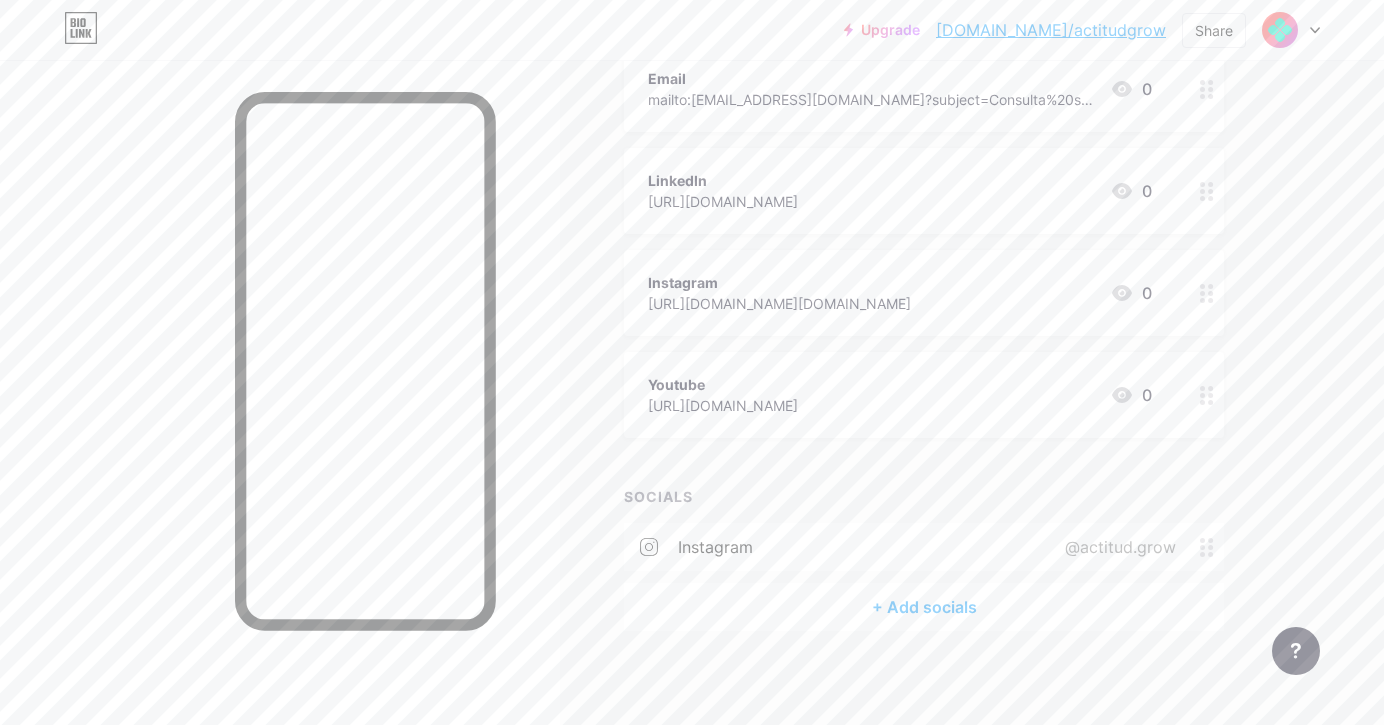 scroll, scrollTop: 370, scrollLeft: 0, axis: vertical 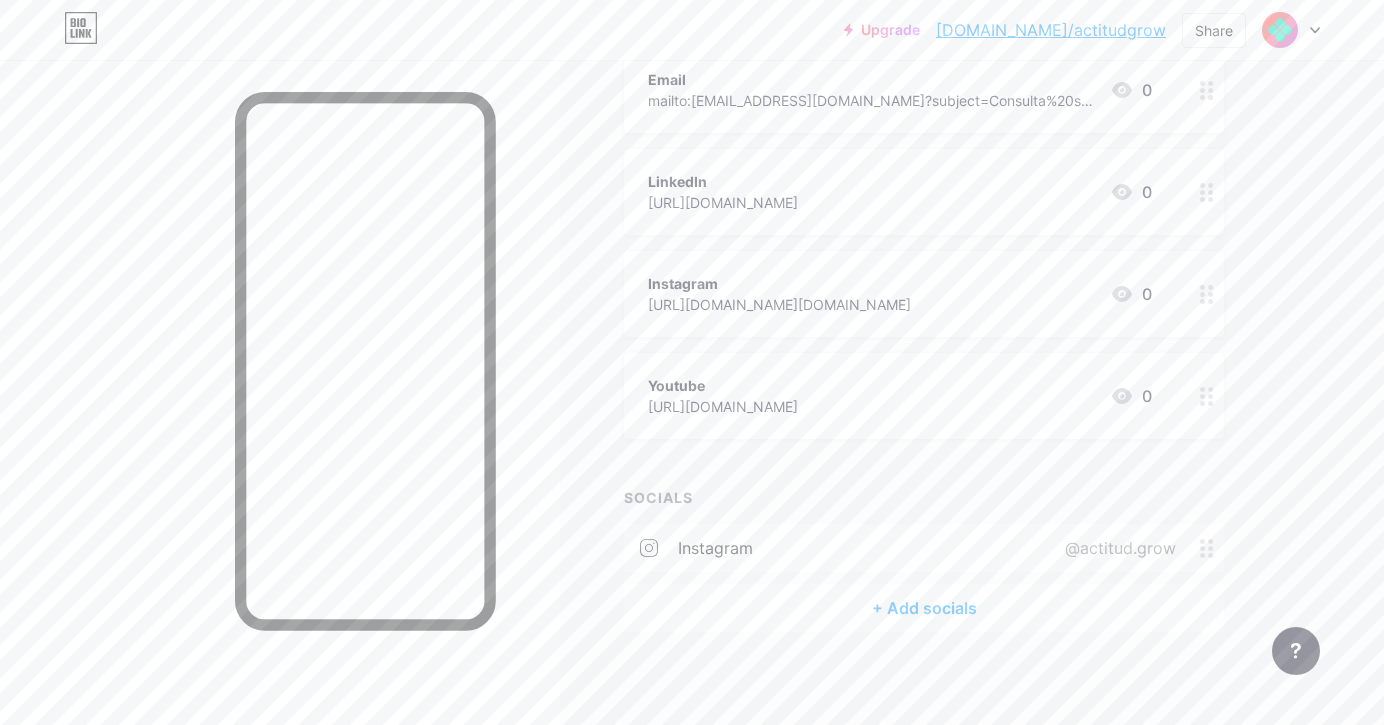 click on "+ Add socials" at bounding box center [924, 608] 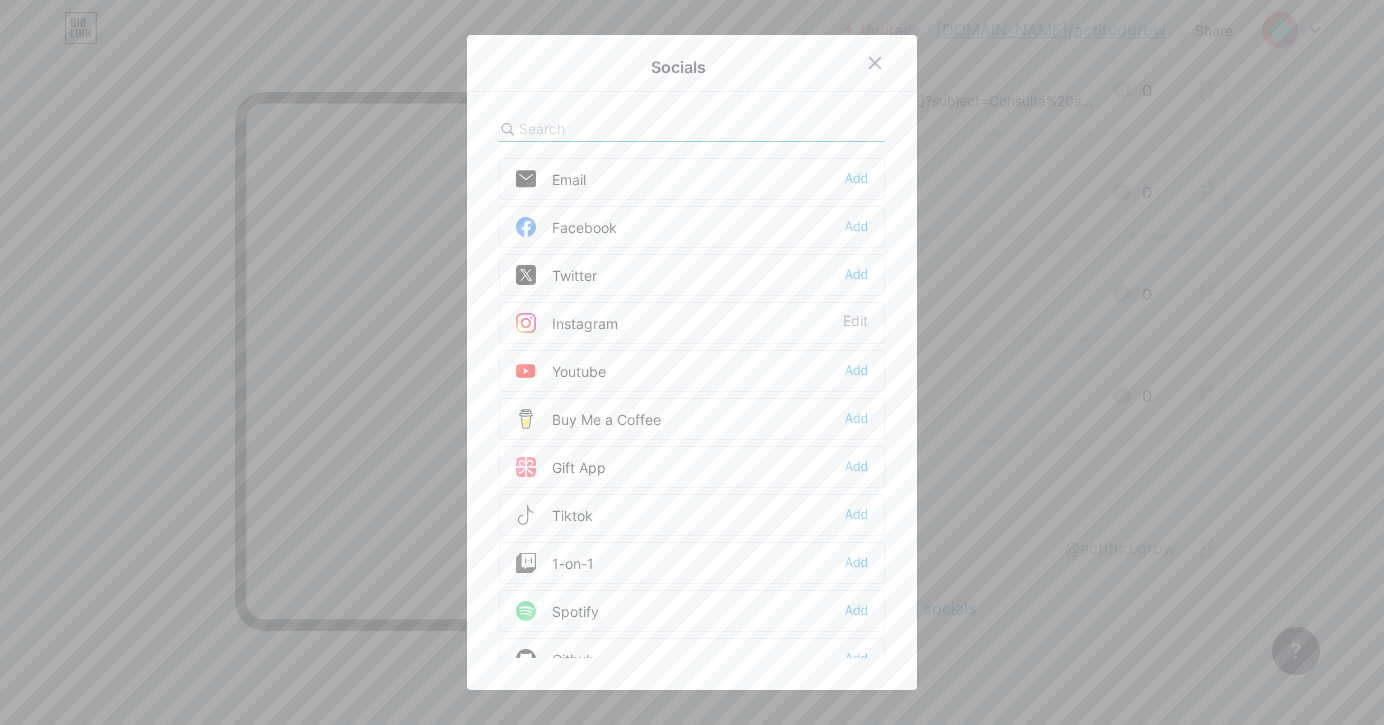 click at bounding box center [629, 128] 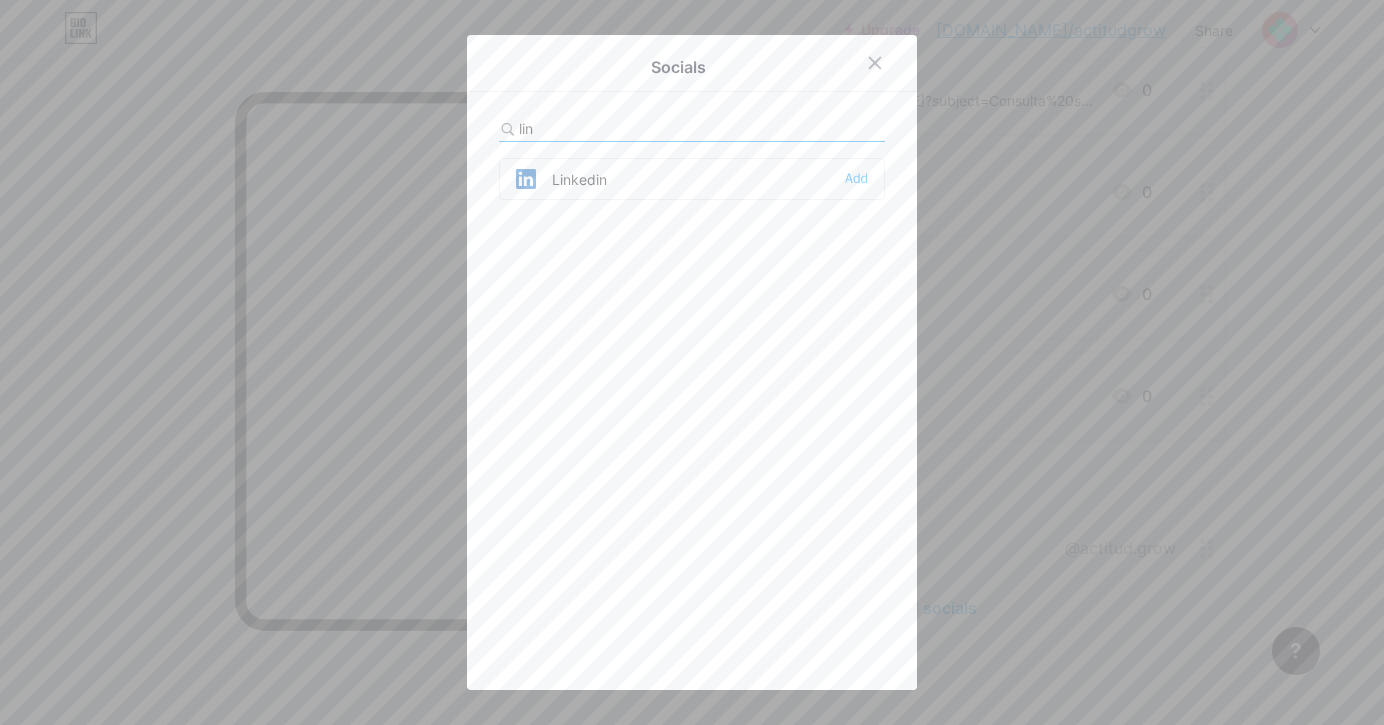 type on "link" 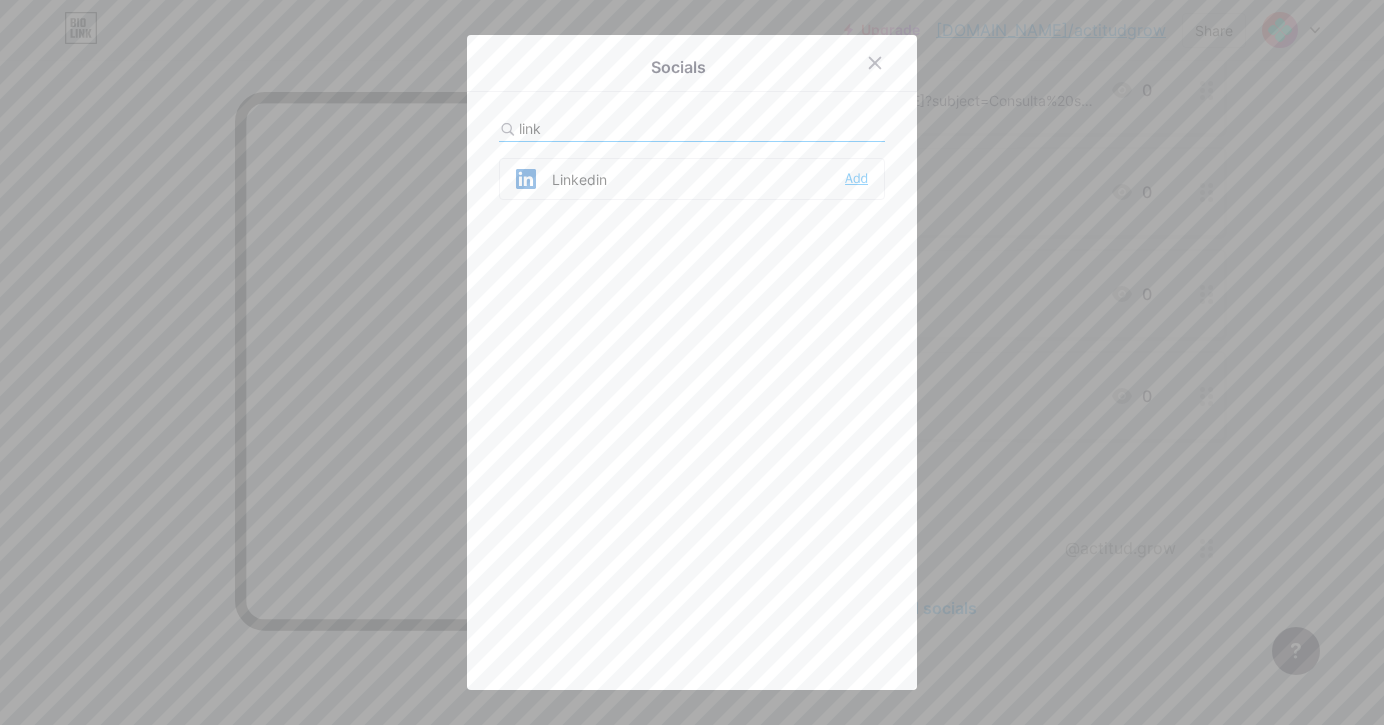 click on "Add" at bounding box center [856, 179] 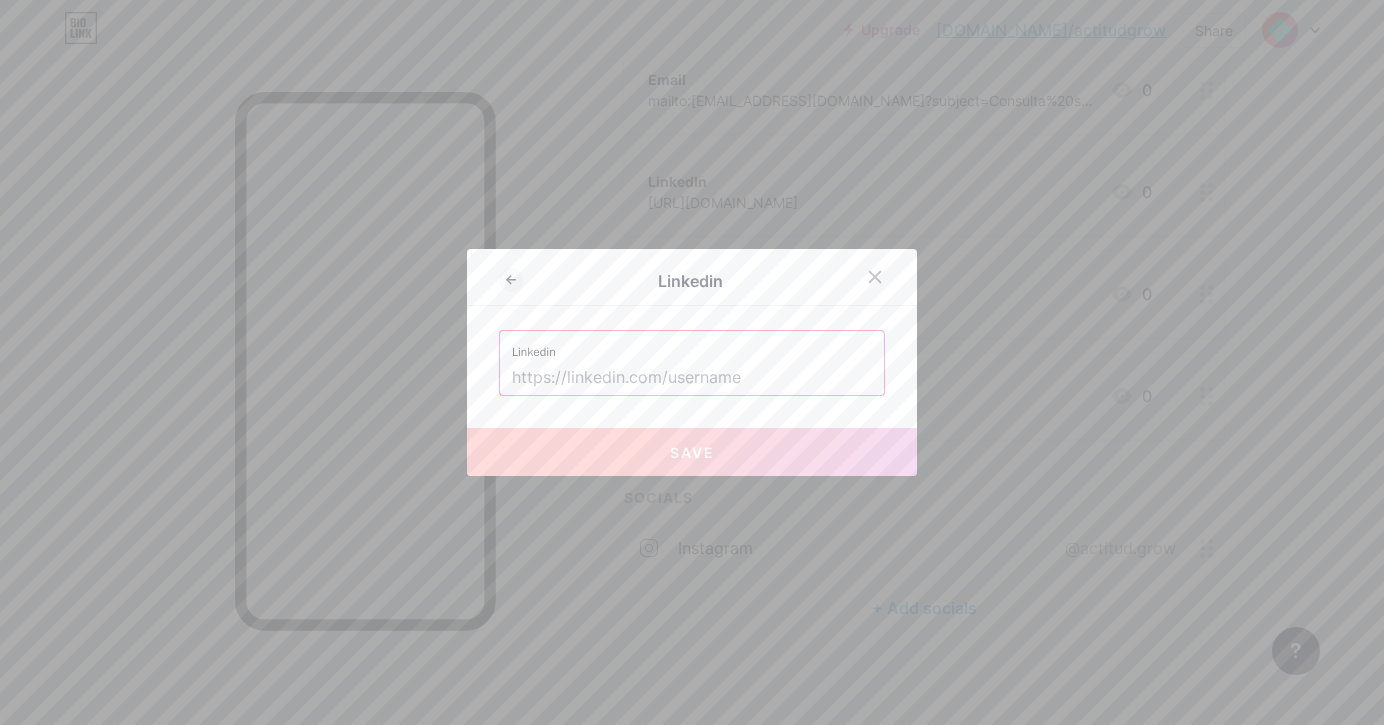paste on "[URL][DOMAIN_NAME]" 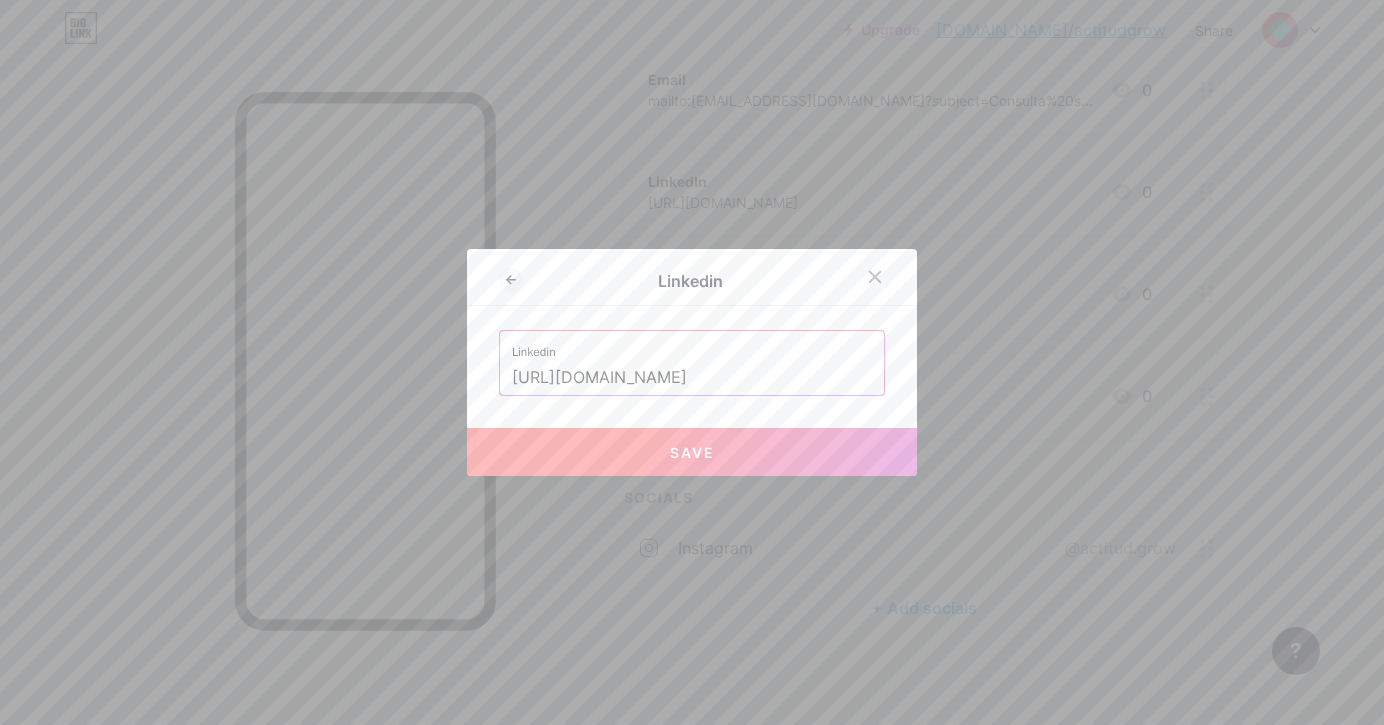 type on "[URL][DOMAIN_NAME]" 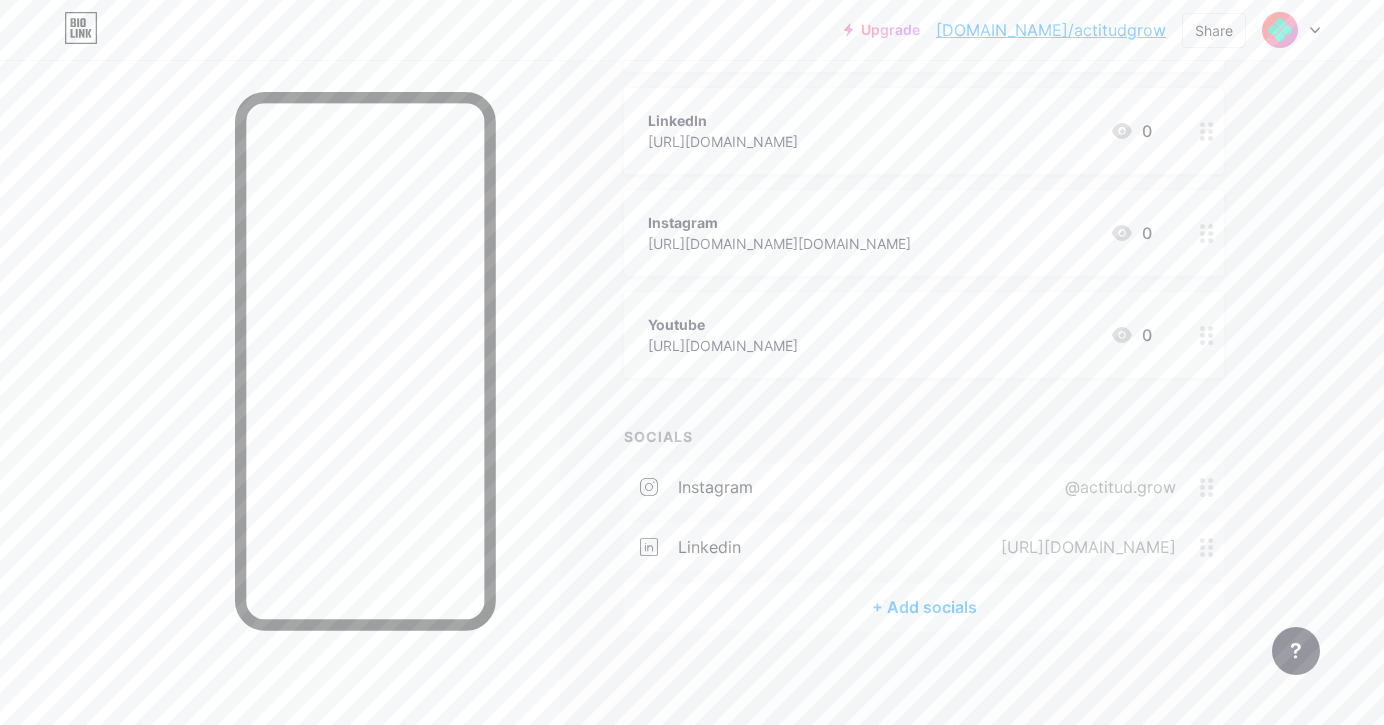 scroll, scrollTop: 430, scrollLeft: 0, axis: vertical 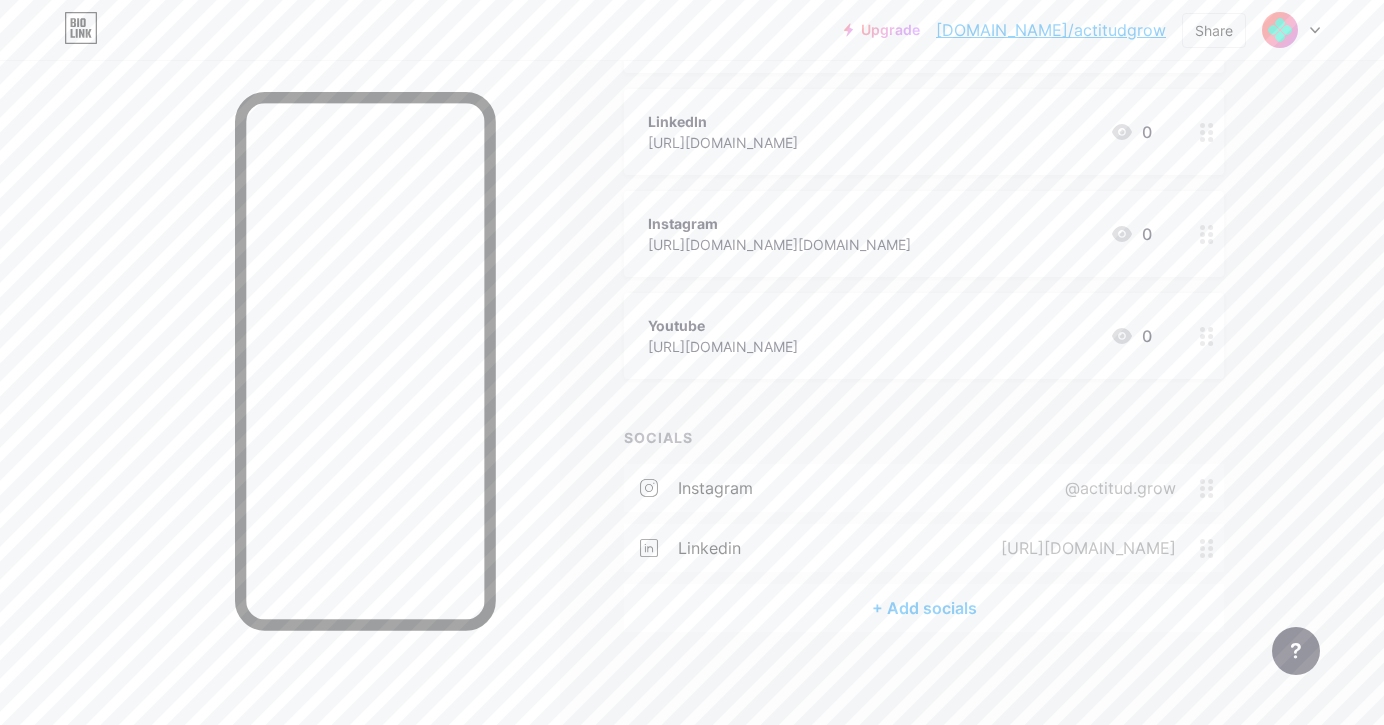 click on "+ Add socials" at bounding box center (924, 608) 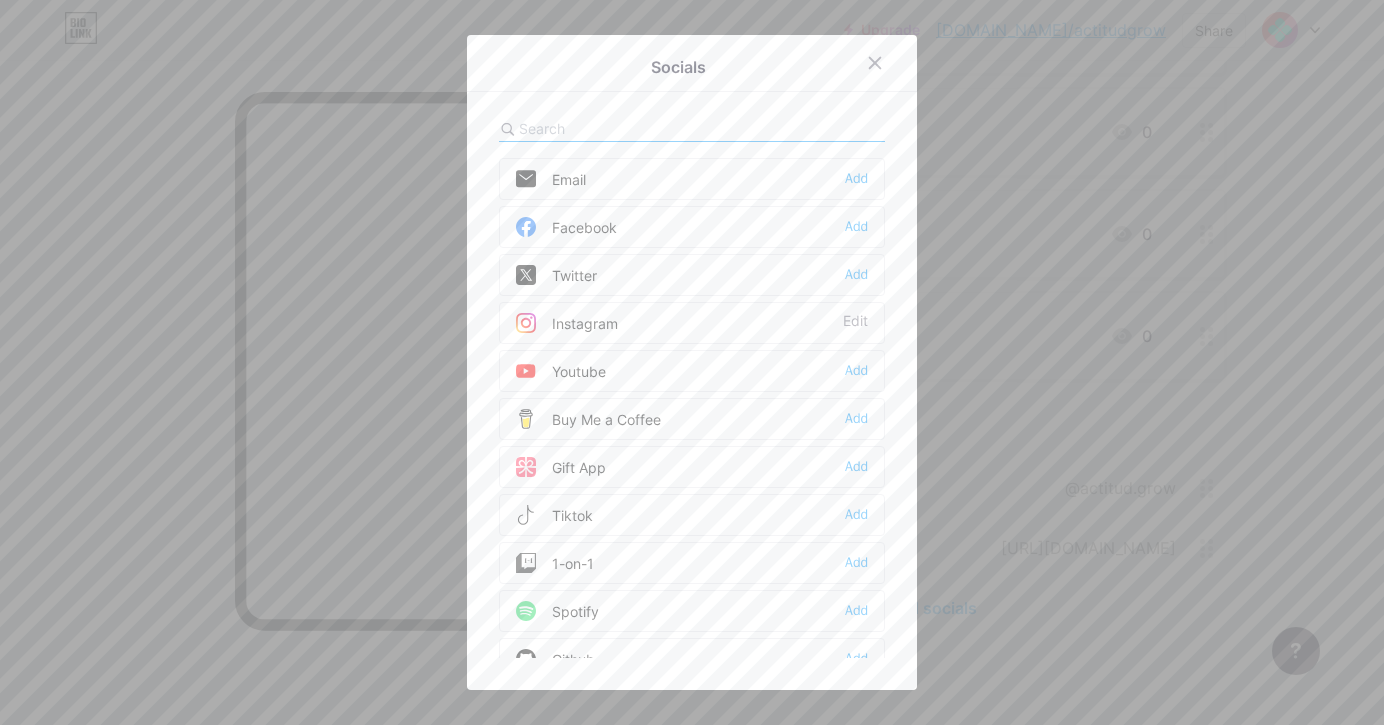click on "Youtube
Add" at bounding box center (692, 371) 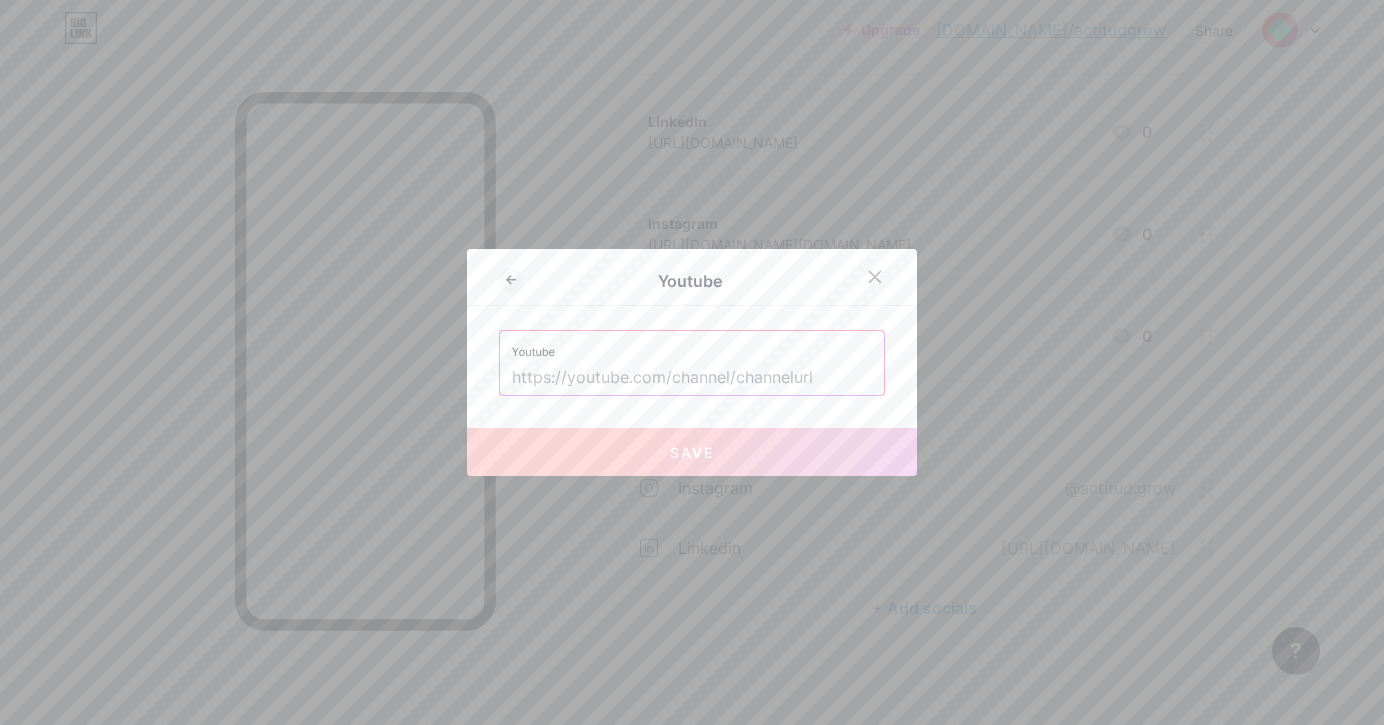 click at bounding box center [692, 378] 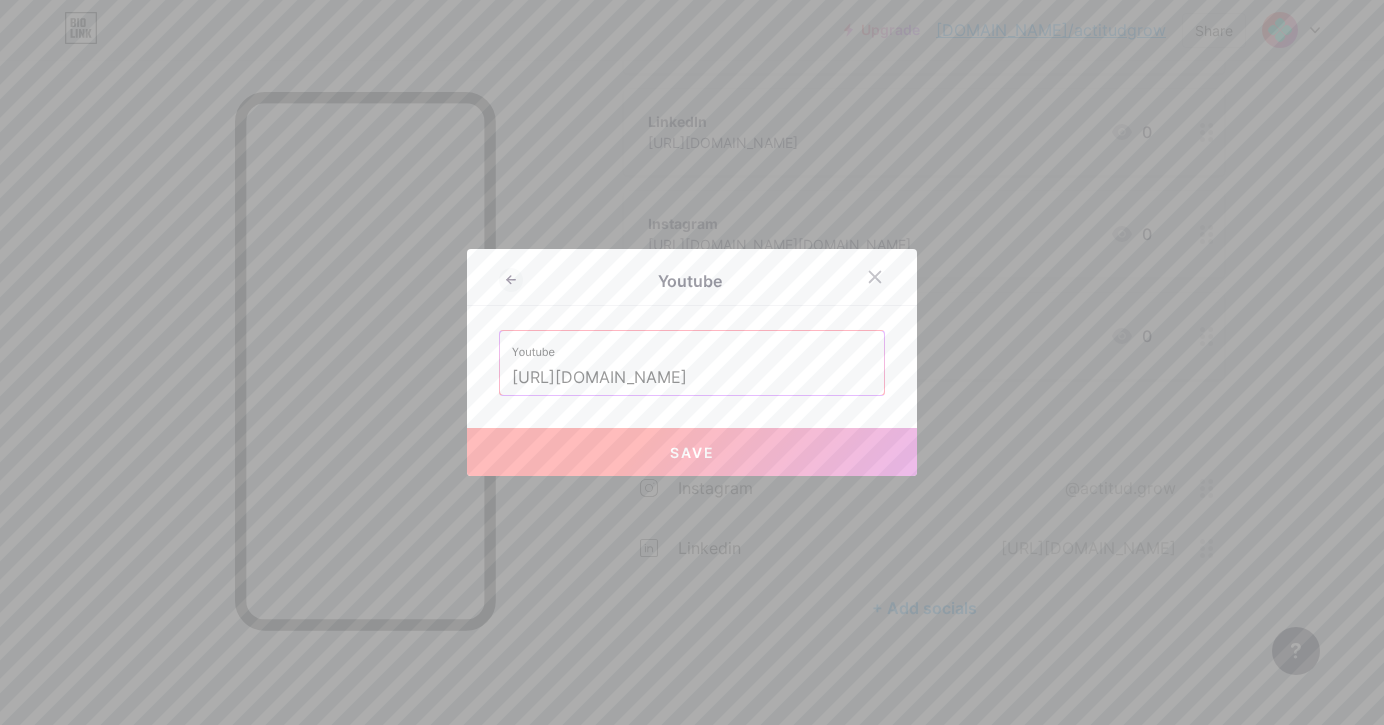 type on "[URL][DOMAIN_NAME]" 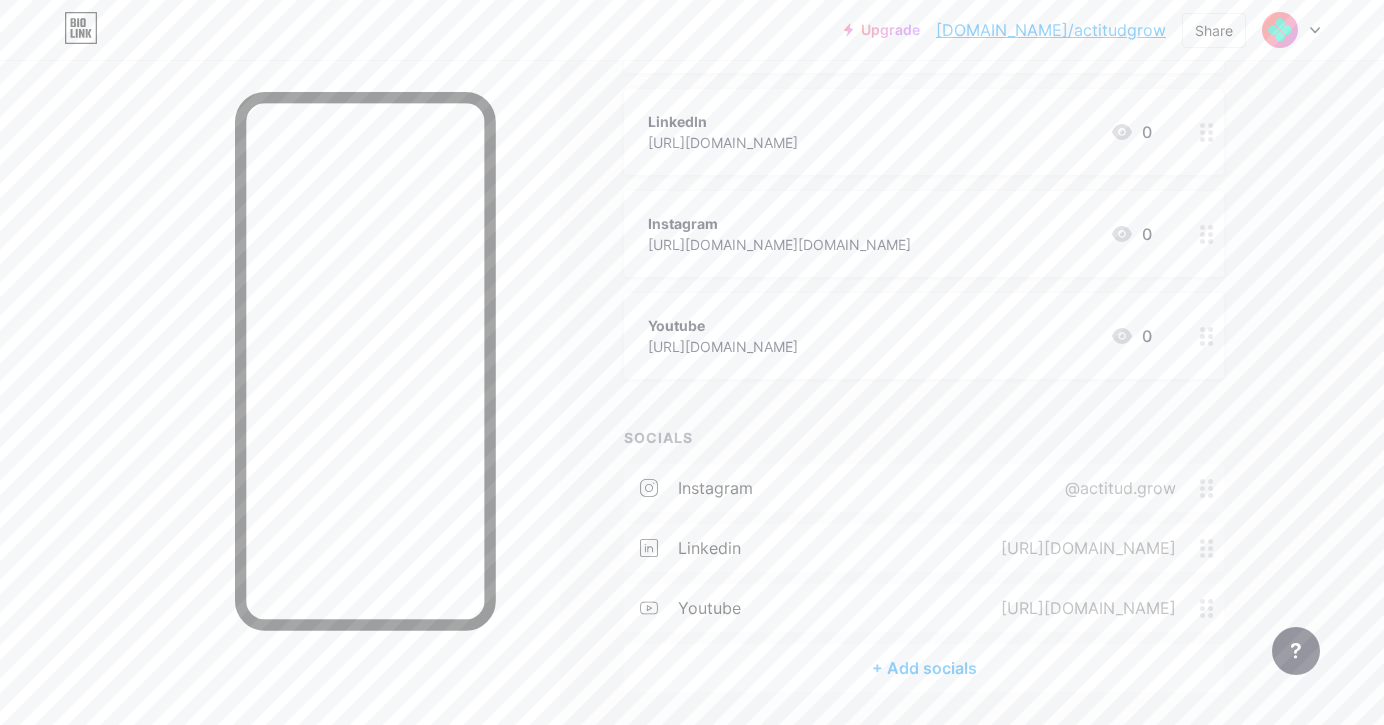 click 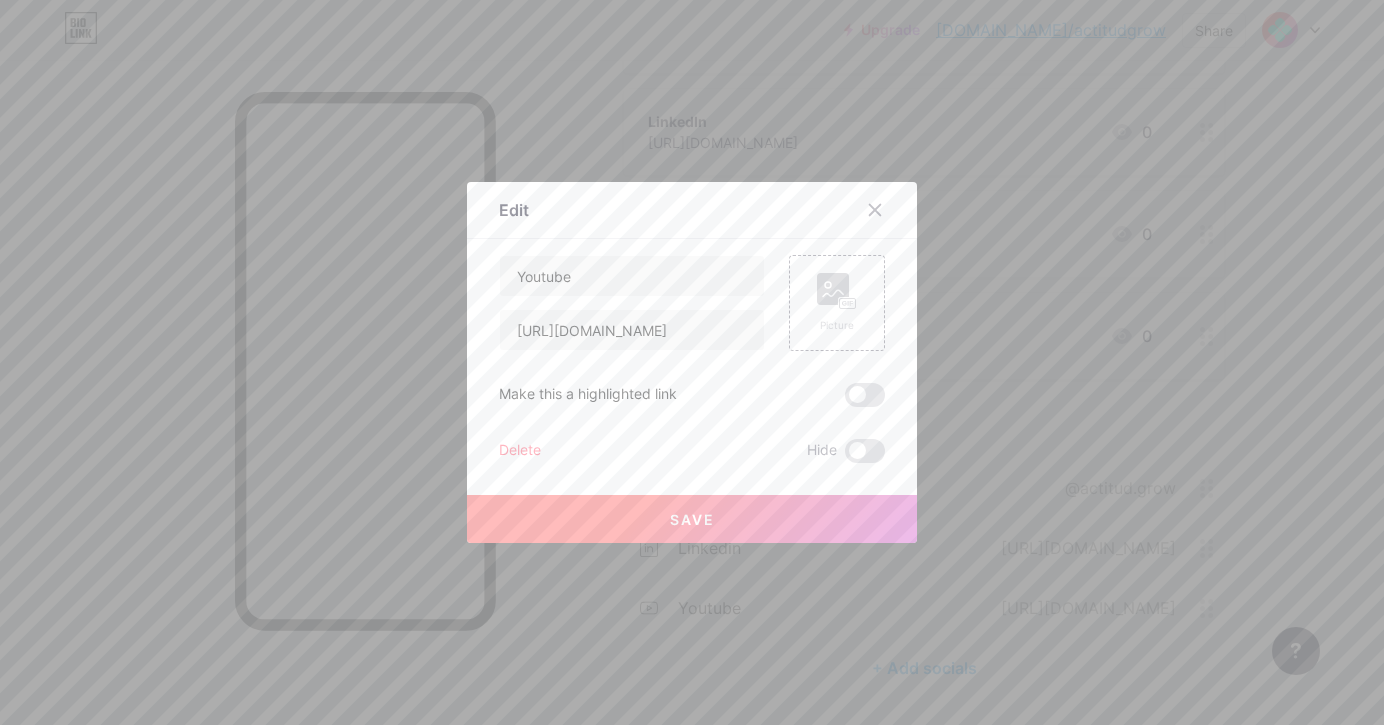 click on "Delete" at bounding box center (520, 451) 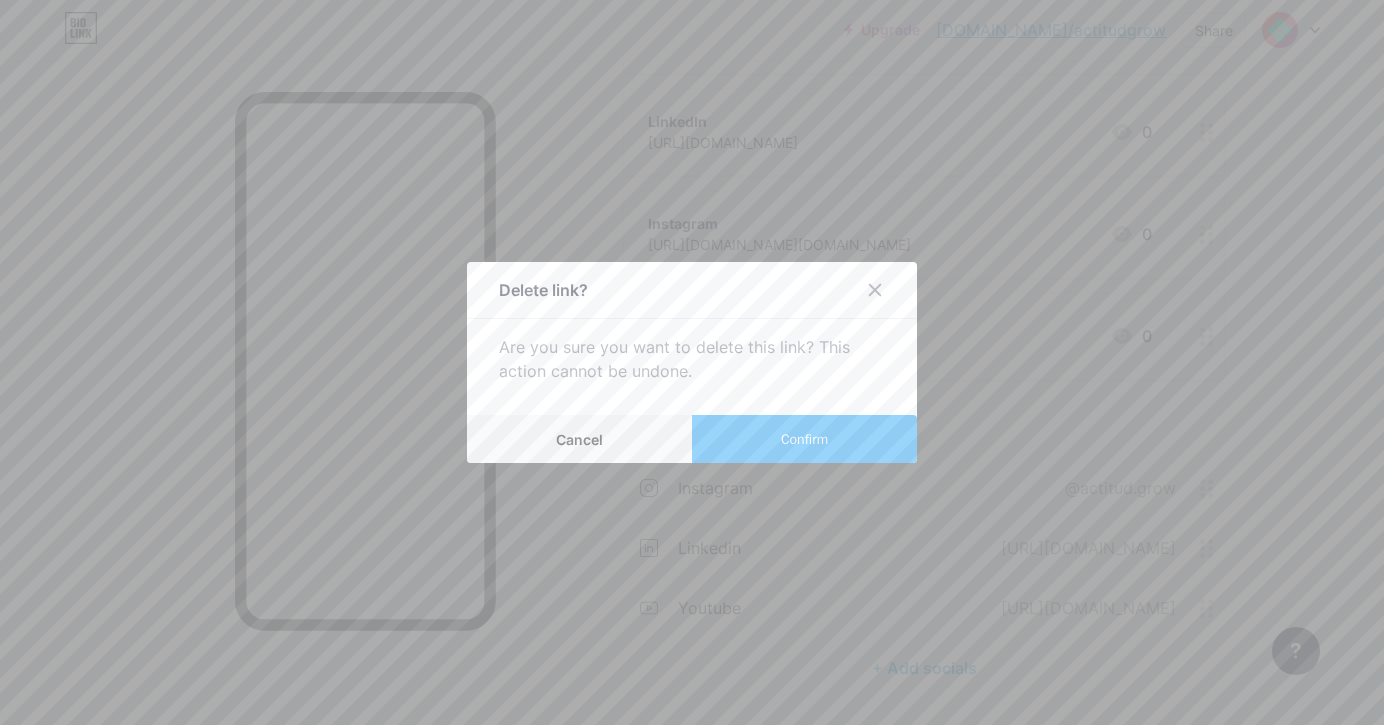 click on "Confirm" at bounding box center [804, 439] 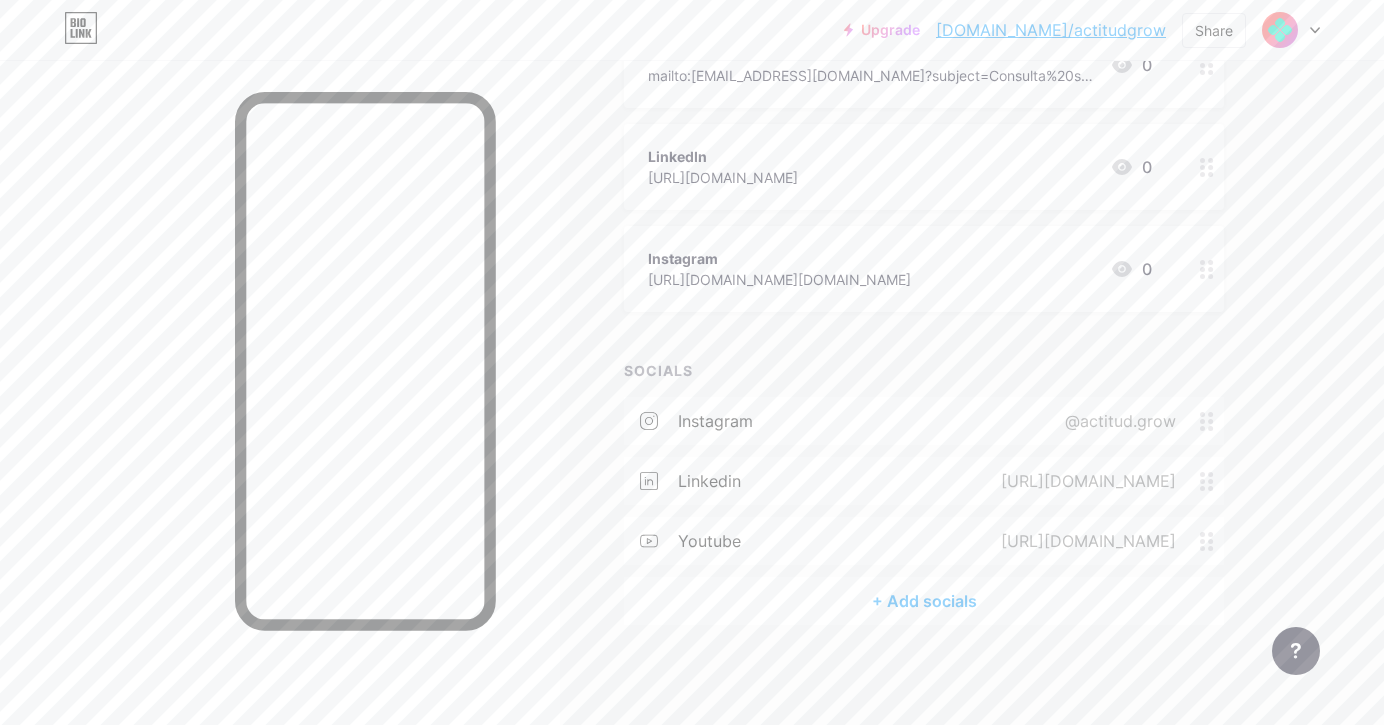 scroll, scrollTop: 388, scrollLeft: 0, axis: vertical 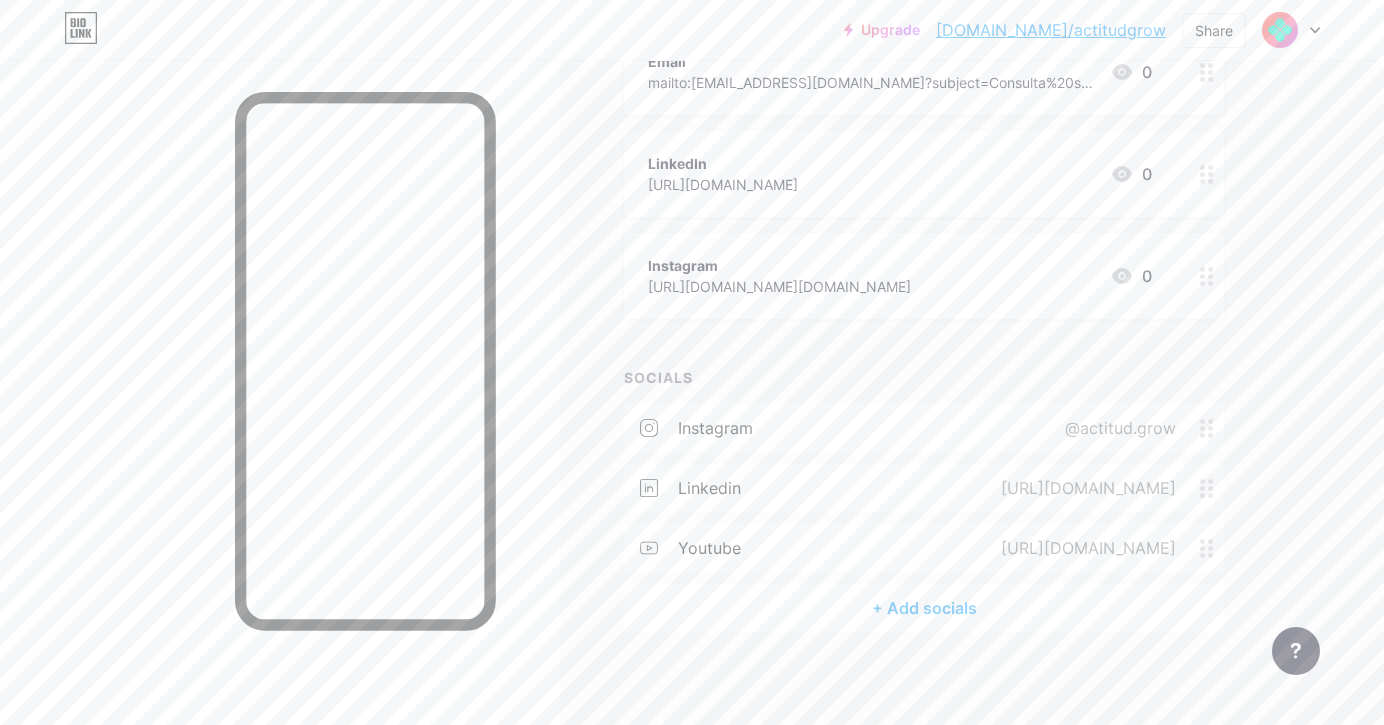 click 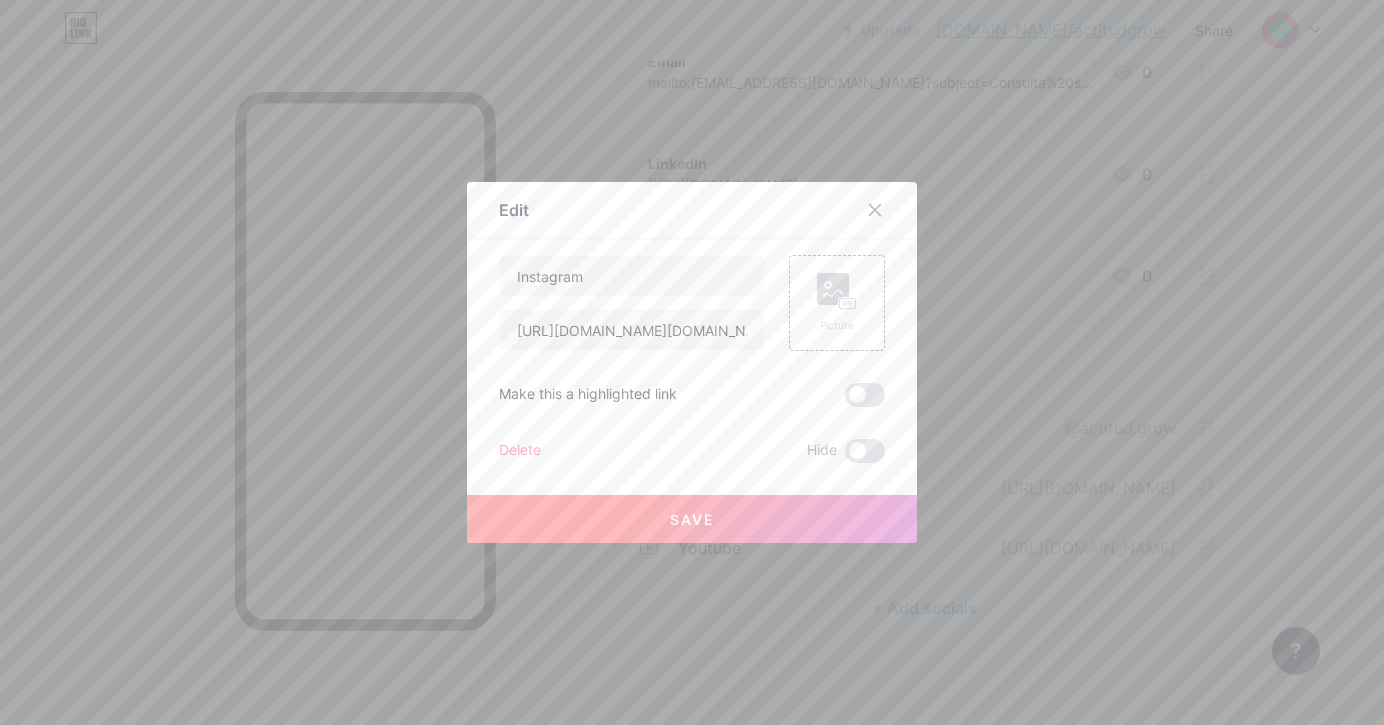 click on "Delete" at bounding box center [520, 451] 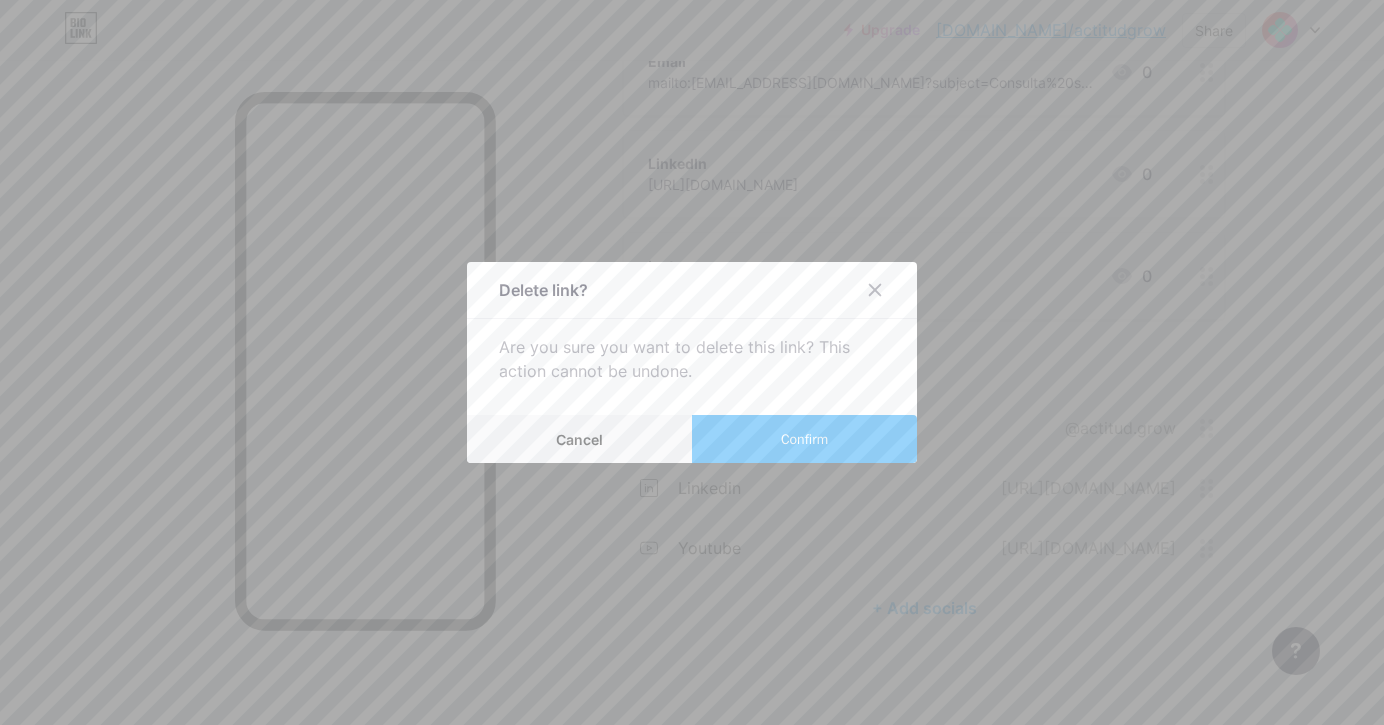 click on "Confirm" at bounding box center [804, 439] 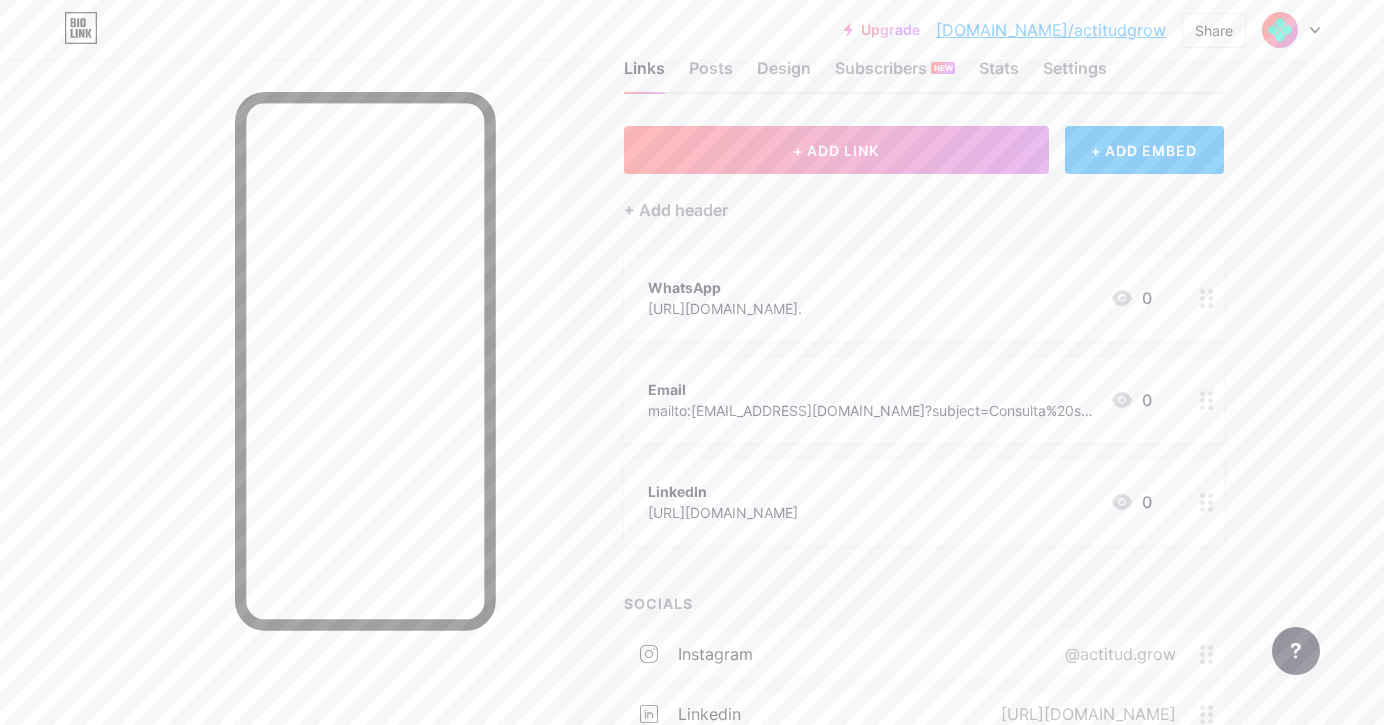 scroll, scrollTop: 68, scrollLeft: 0, axis: vertical 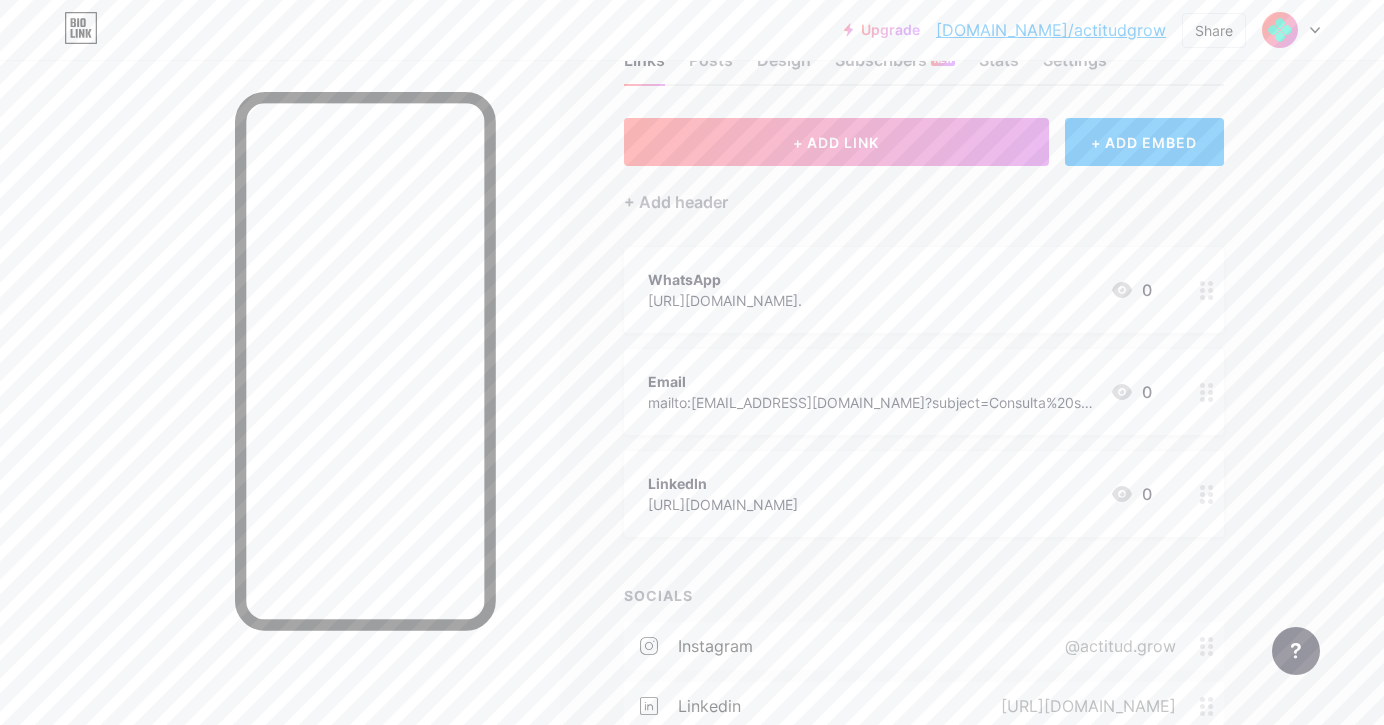 click 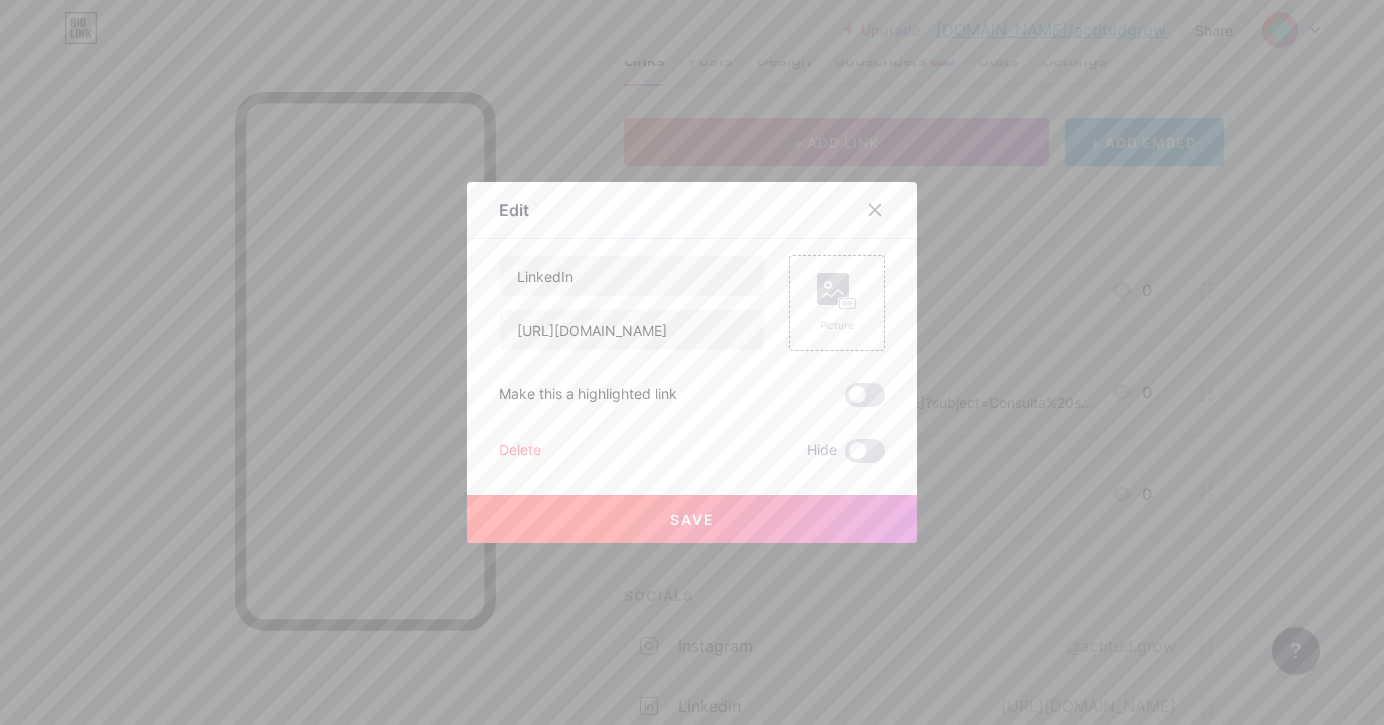 click on "Delete" at bounding box center (520, 451) 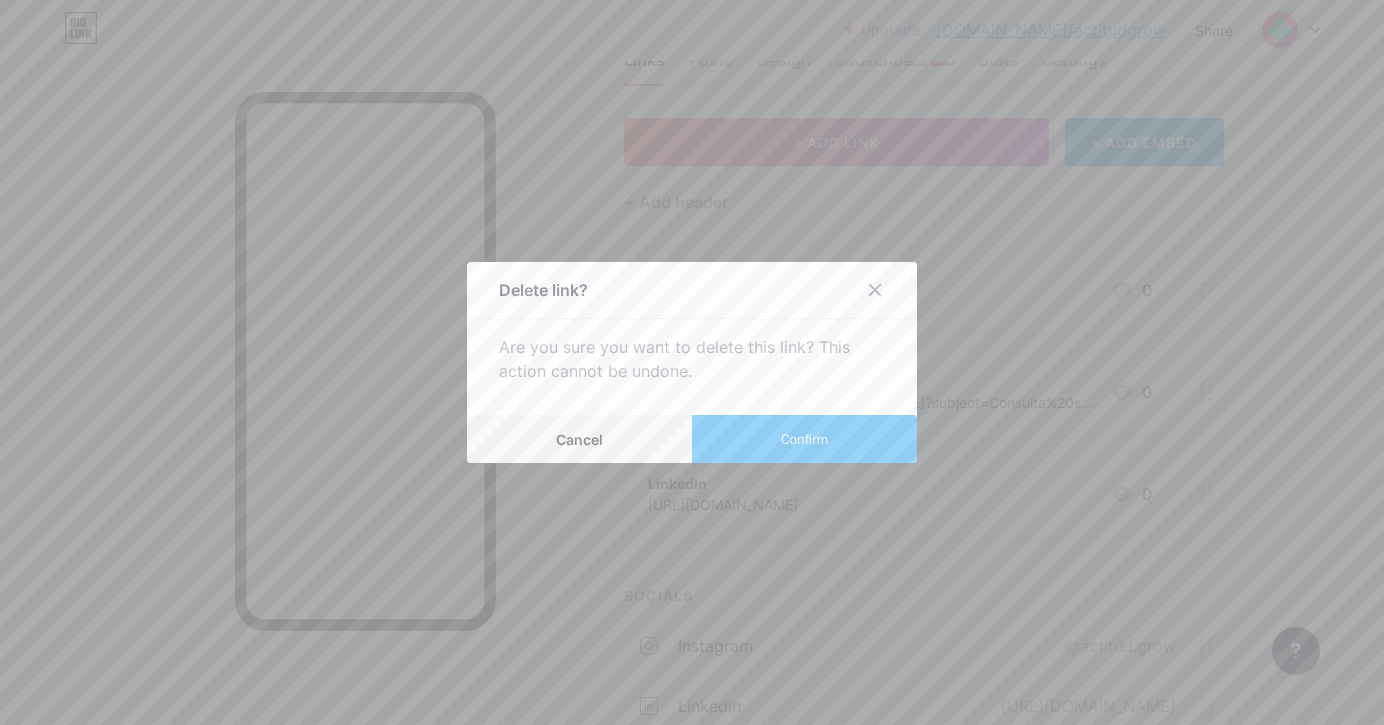 click on "Confirm" at bounding box center (804, 439) 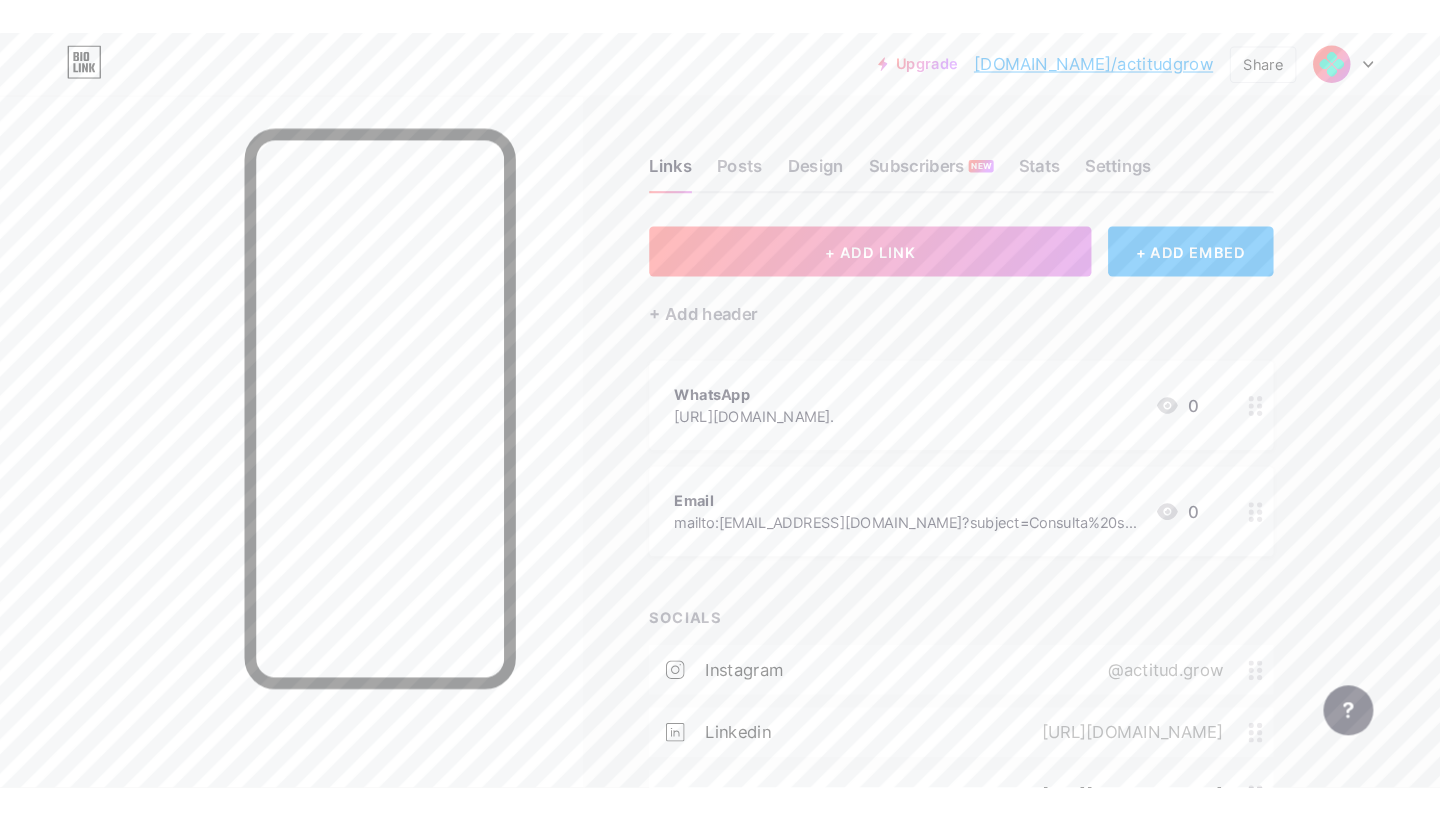 scroll, scrollTop: 0, scrollLeft: 0, axis: both 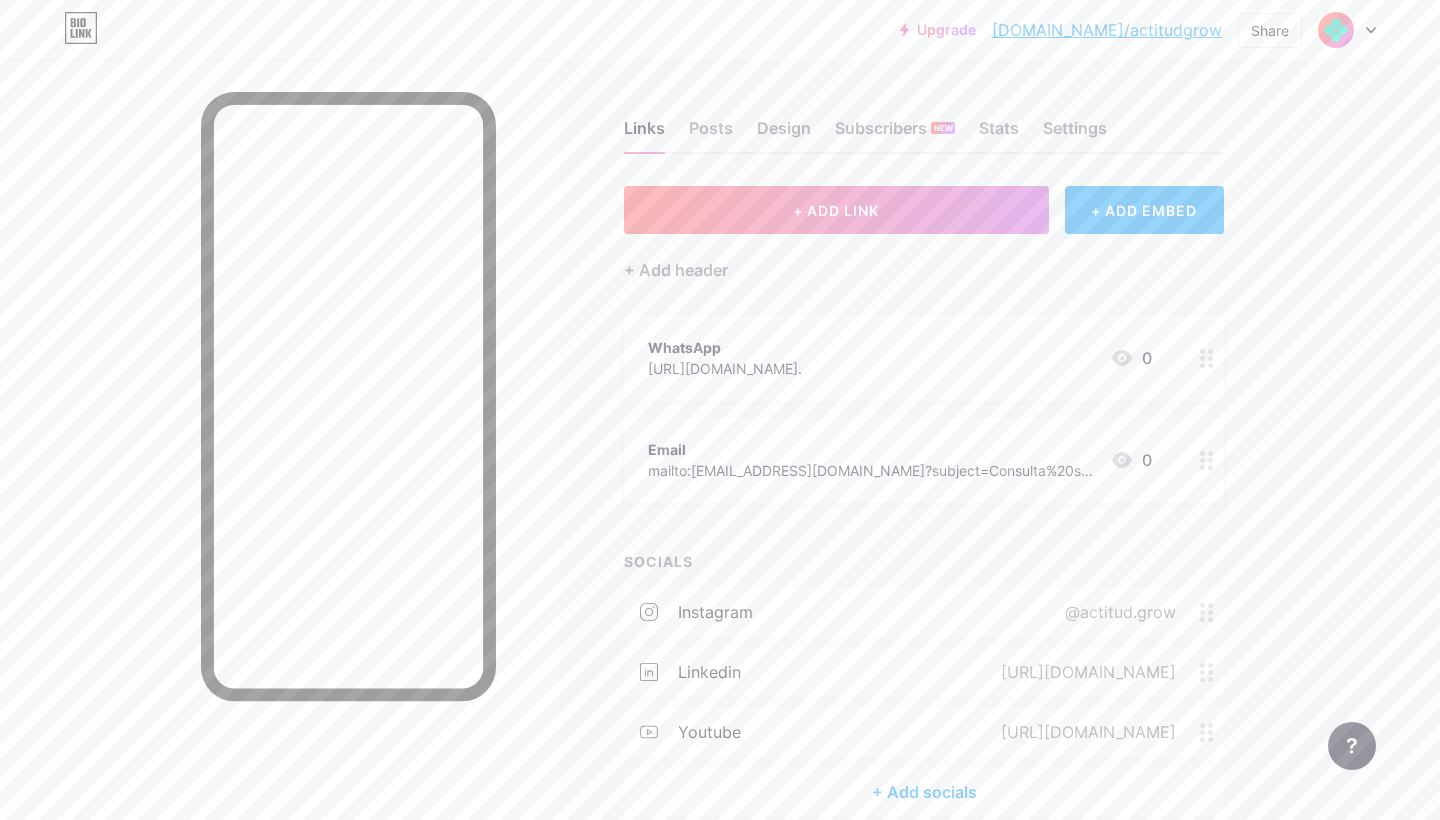 click on "[DOMAIN_NAME]/actitudgrow" at bounding box center [1107, 30] 